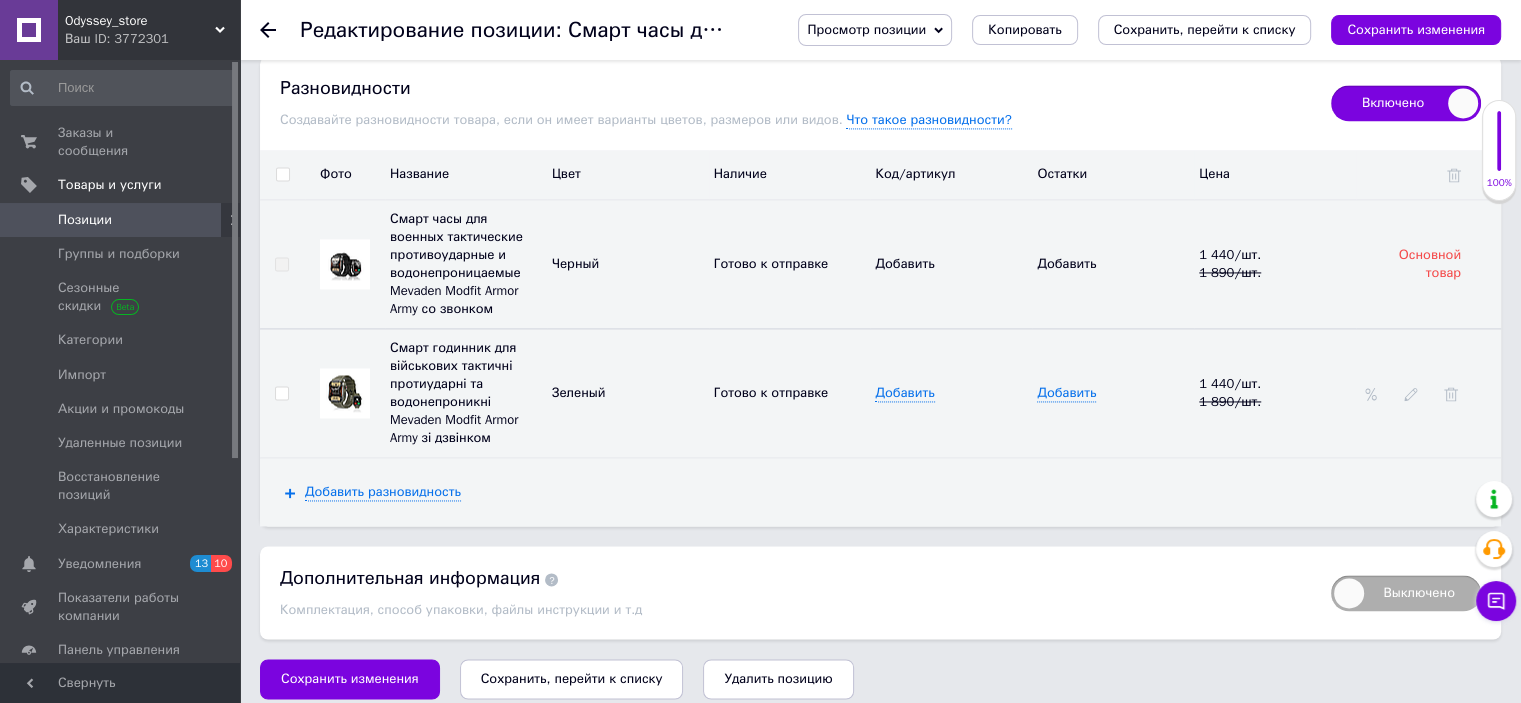scroll, scrollTop: 460, scrollLeft: 0, axis: vertical 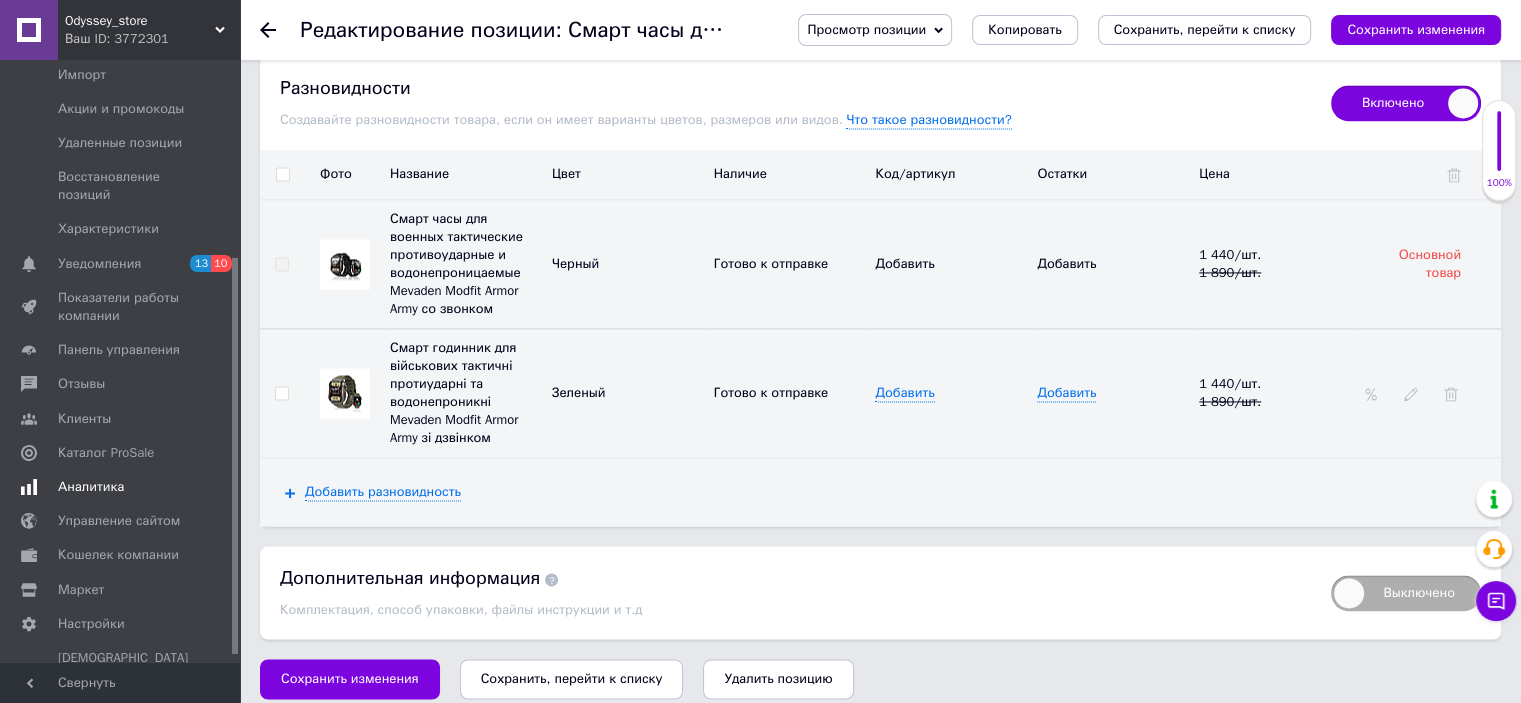 click on "Аналитика" at bounding box center [91, 487] 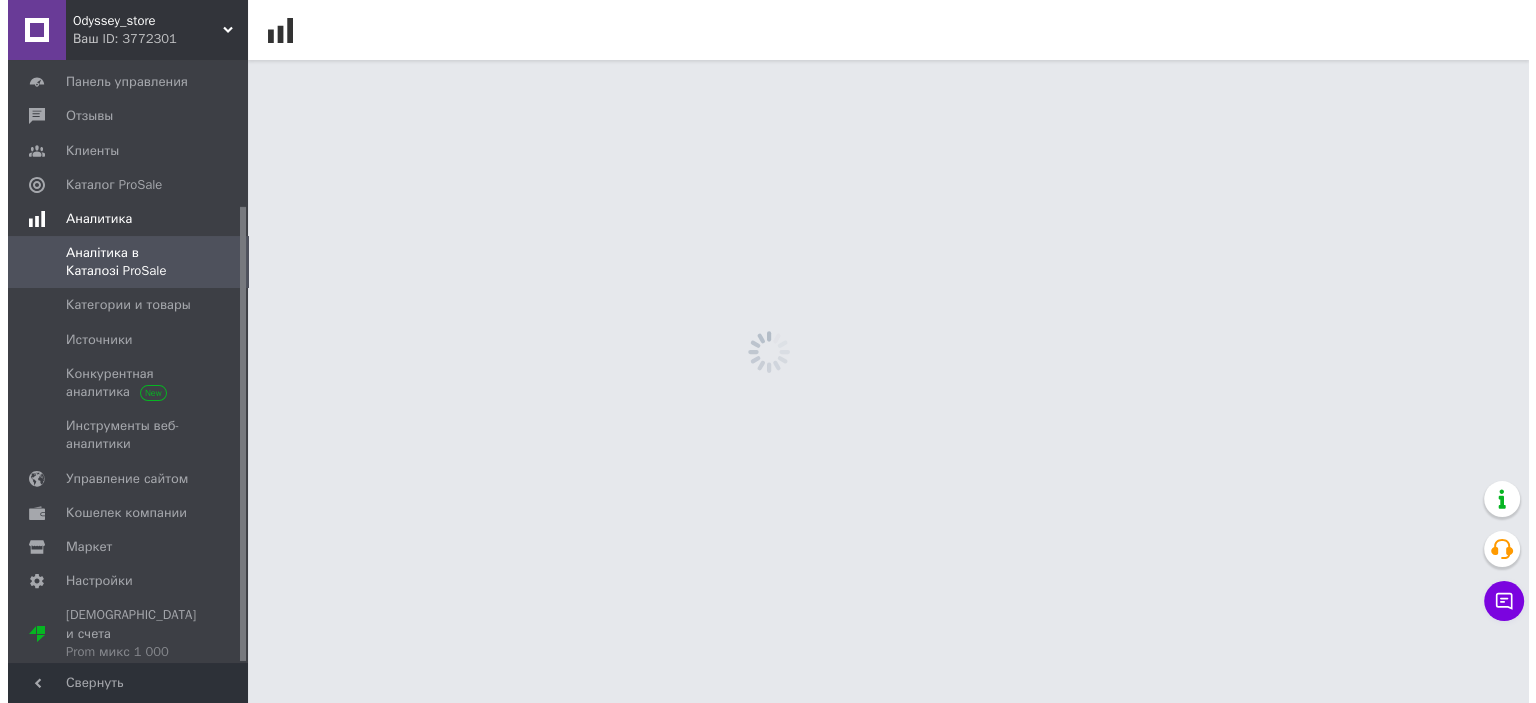 scroll, scrollTop: 0, scrollLeft: 0, axis: both 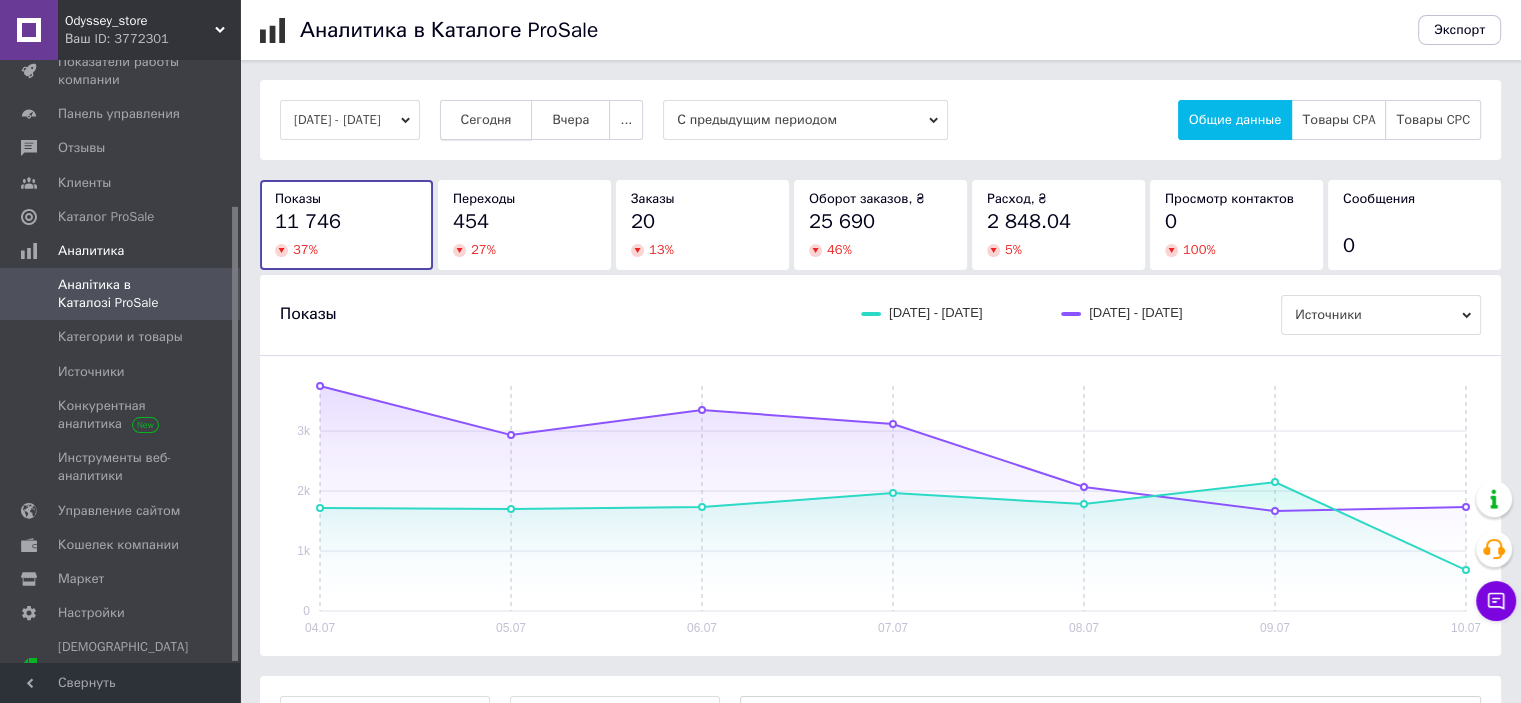 click on "Сегодня" at bounding box center [486, 120] 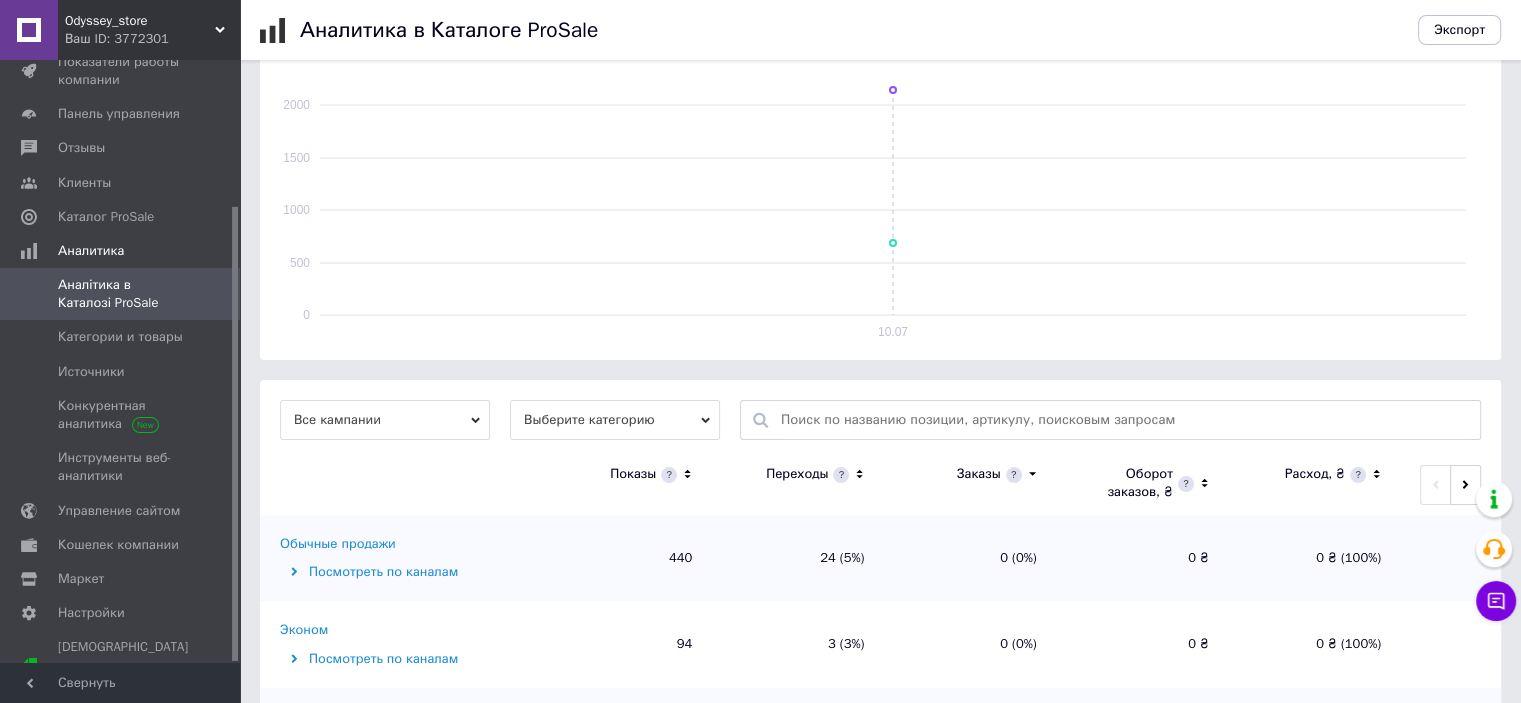 scroll, scrollTop: 300, scrollLeft: 0, axis: vertical 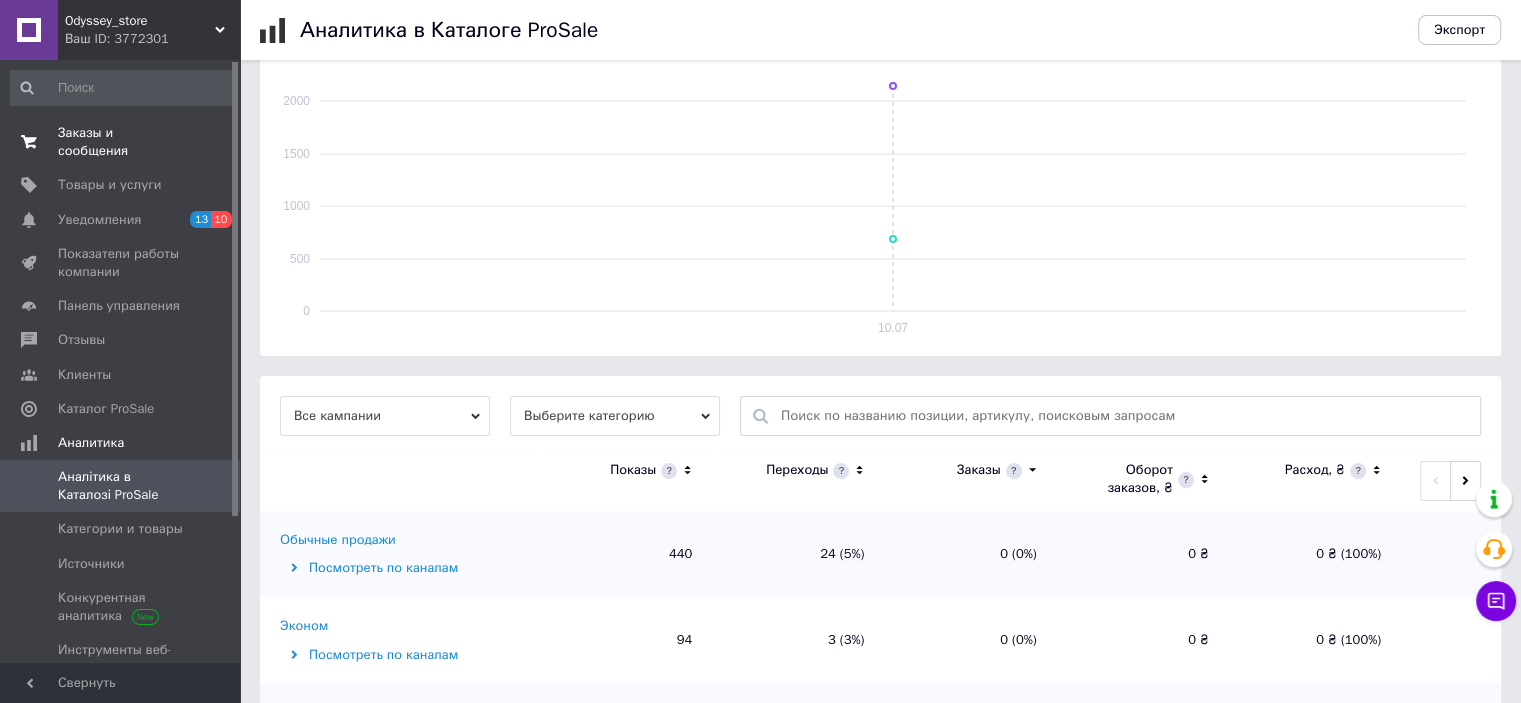 click on "Заказы и сообщения" at bounding box center [121, 142] 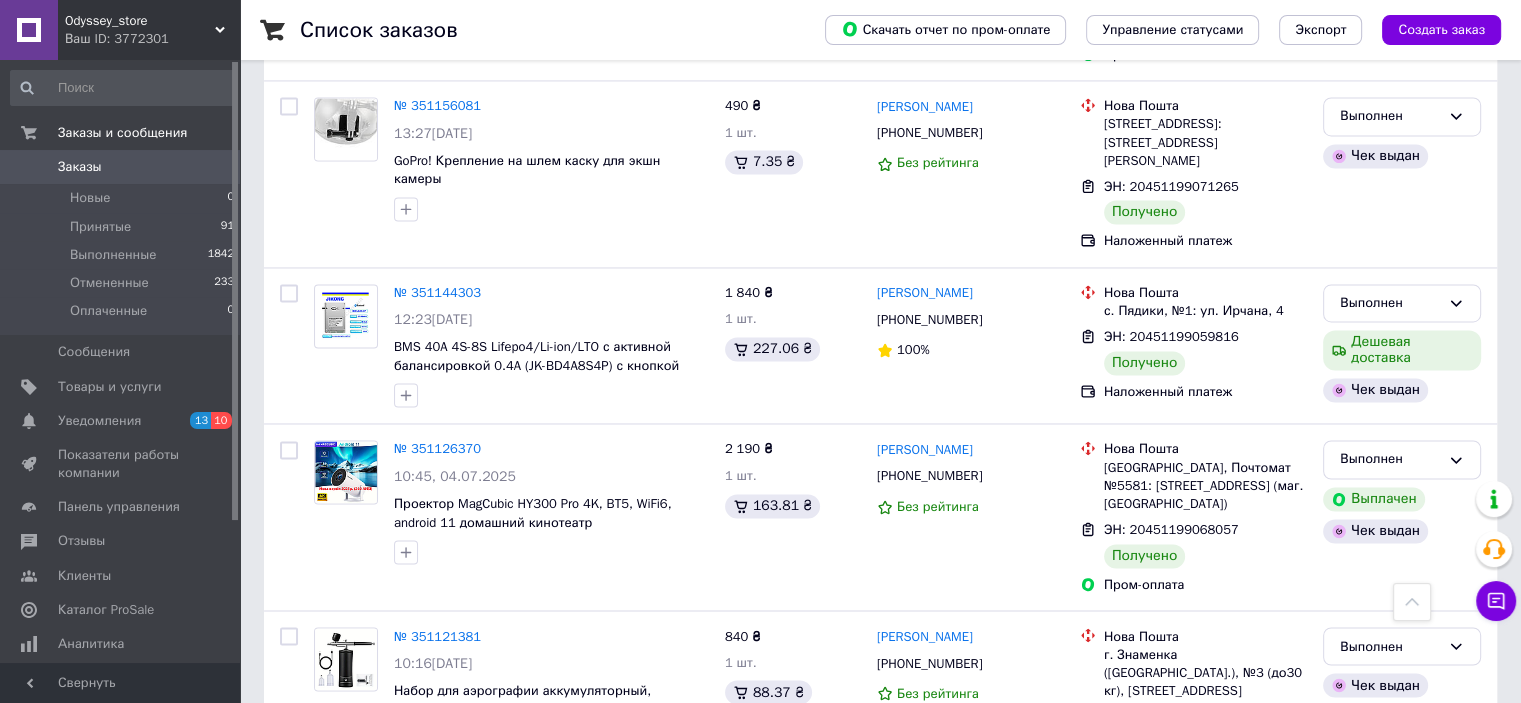 scroll, scrollTop: 3200, scrollLeft: 0, axis: vertical 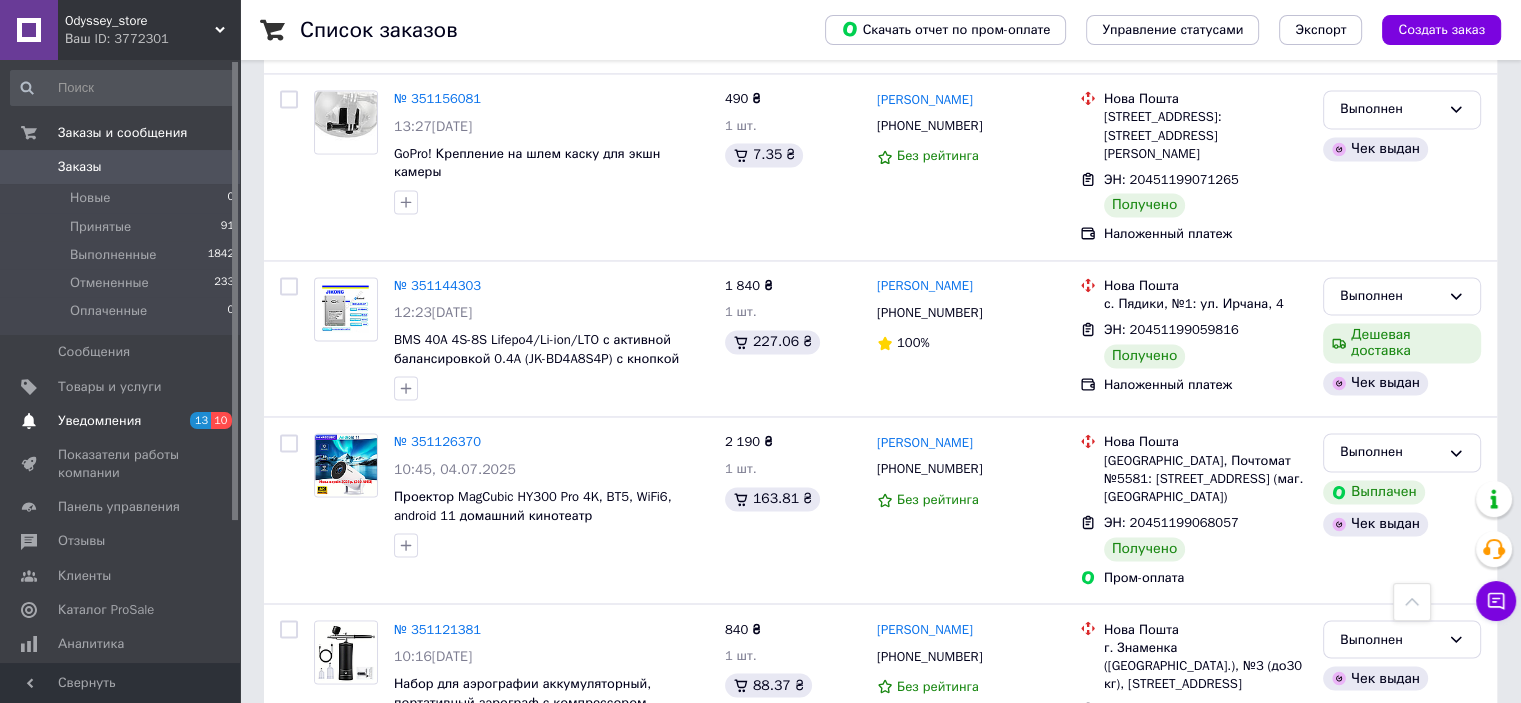 click on "Уведомления" at bounding box center [99, 421] 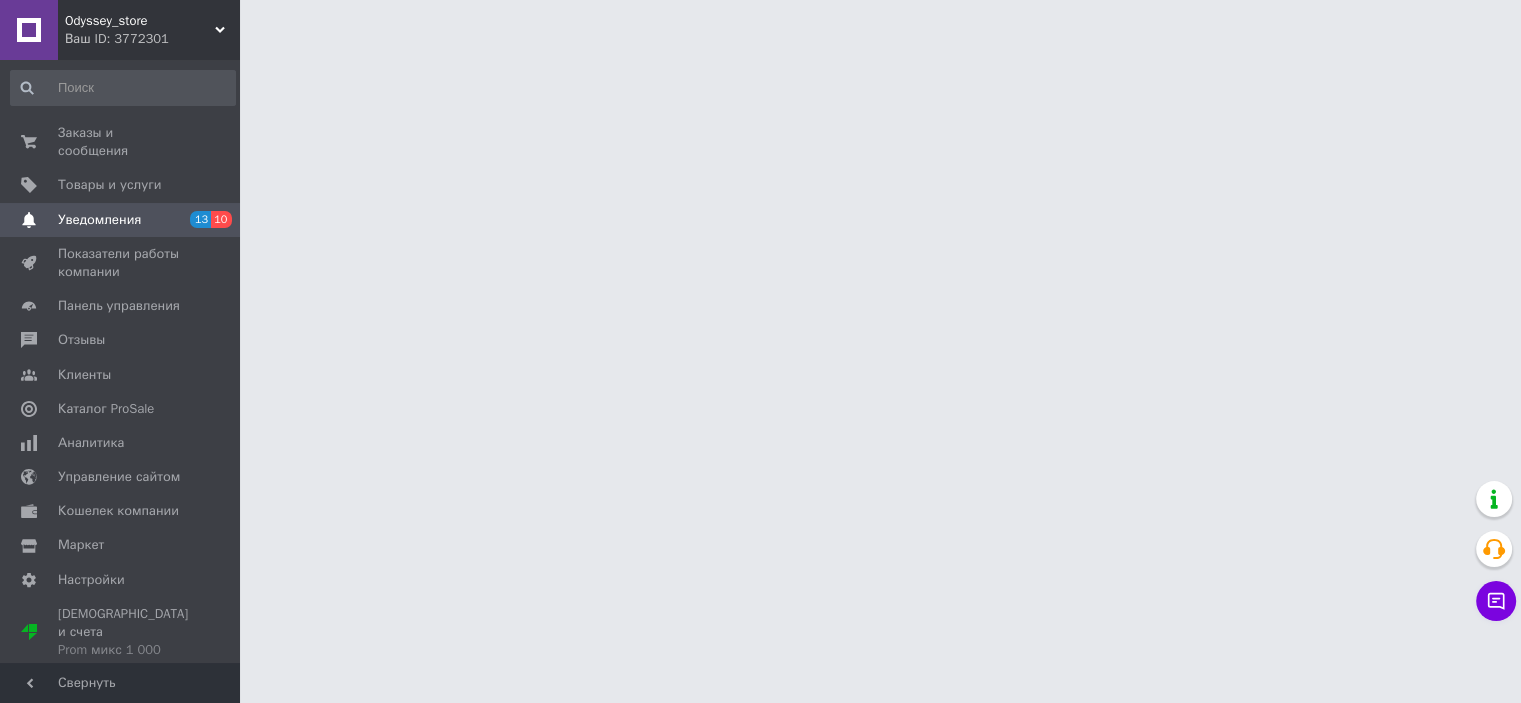 scroll, scrollTop: 0, scrollLeft: 0, axis: both 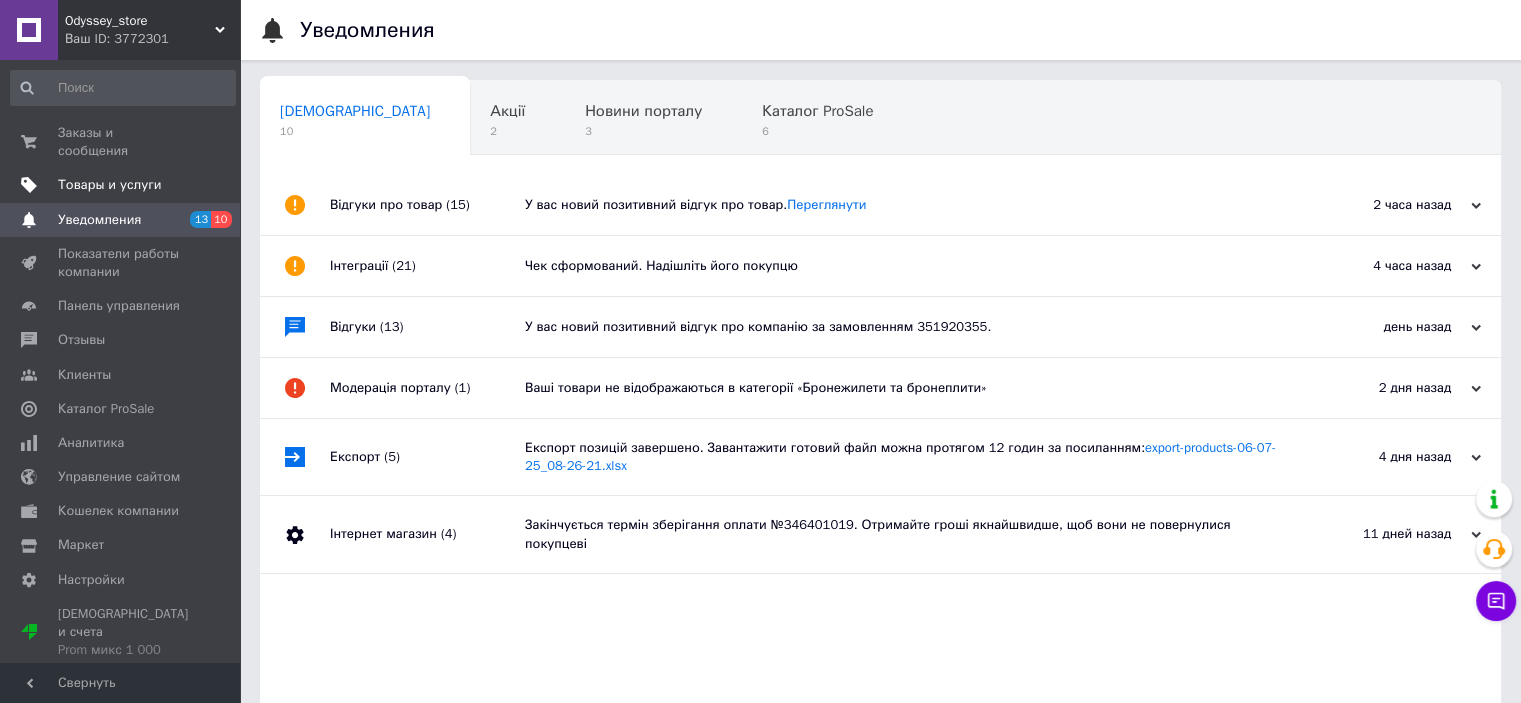 click on "Товары и услуги" at bounding box center [110, 185] 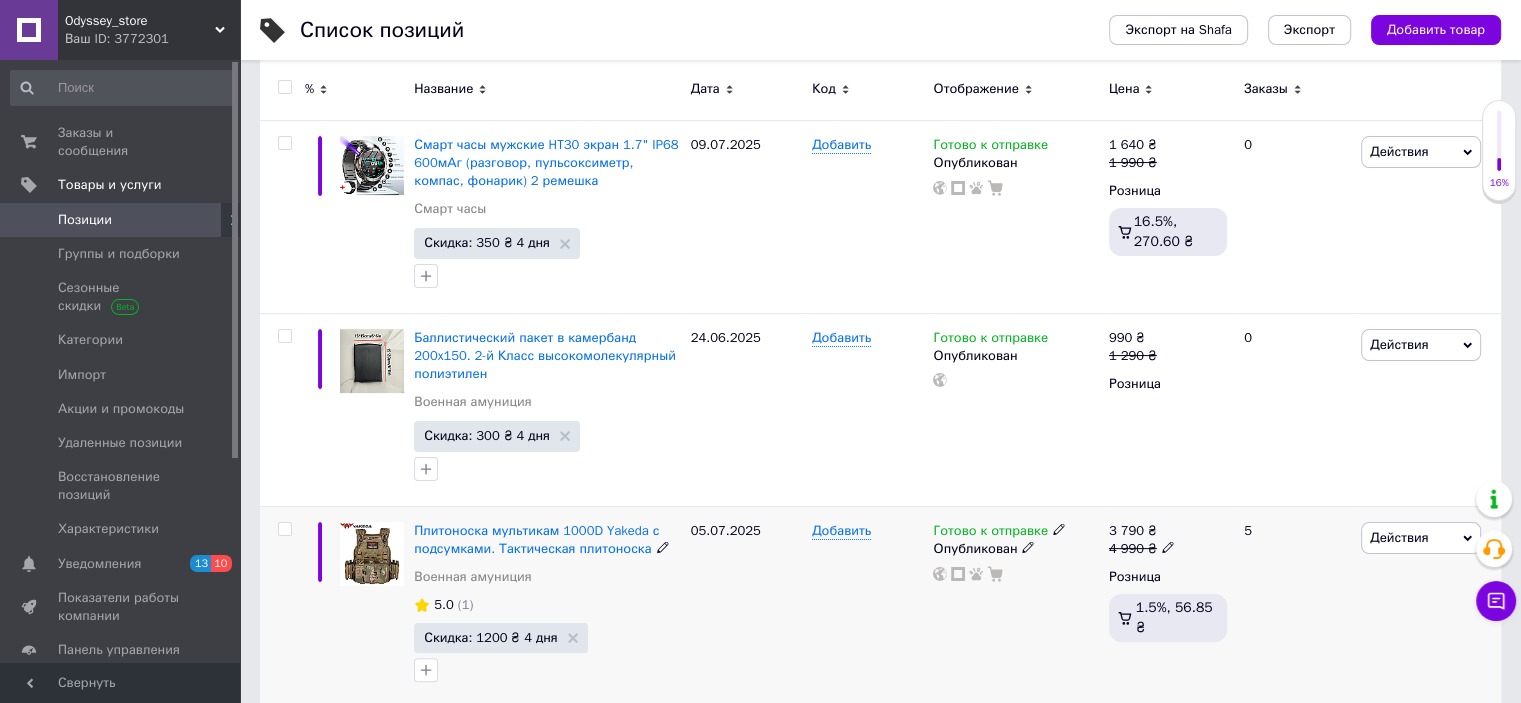 scroll, scrollTop: 400, scrollLeft: 0, axis: vertical 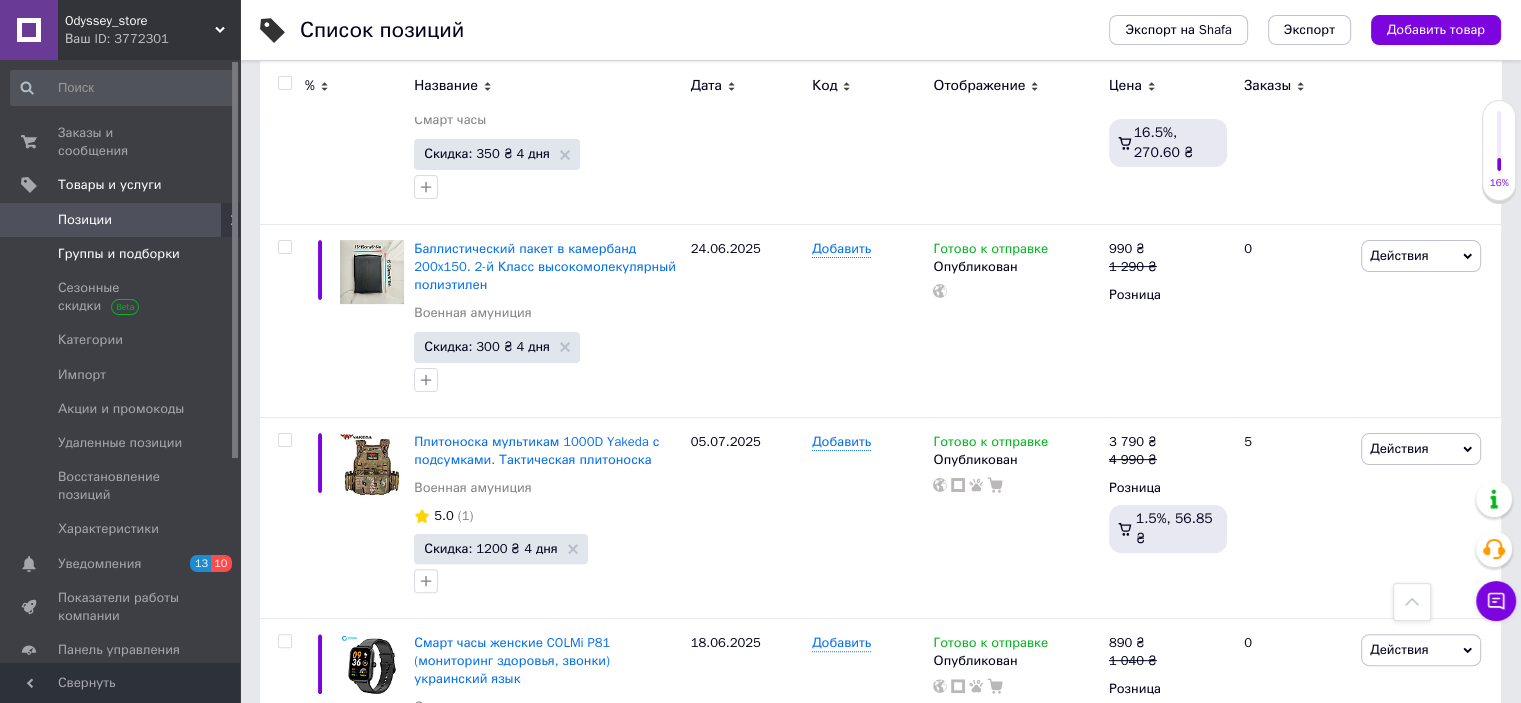 click on "Группы и подборки" at bounding box center [119, 254] 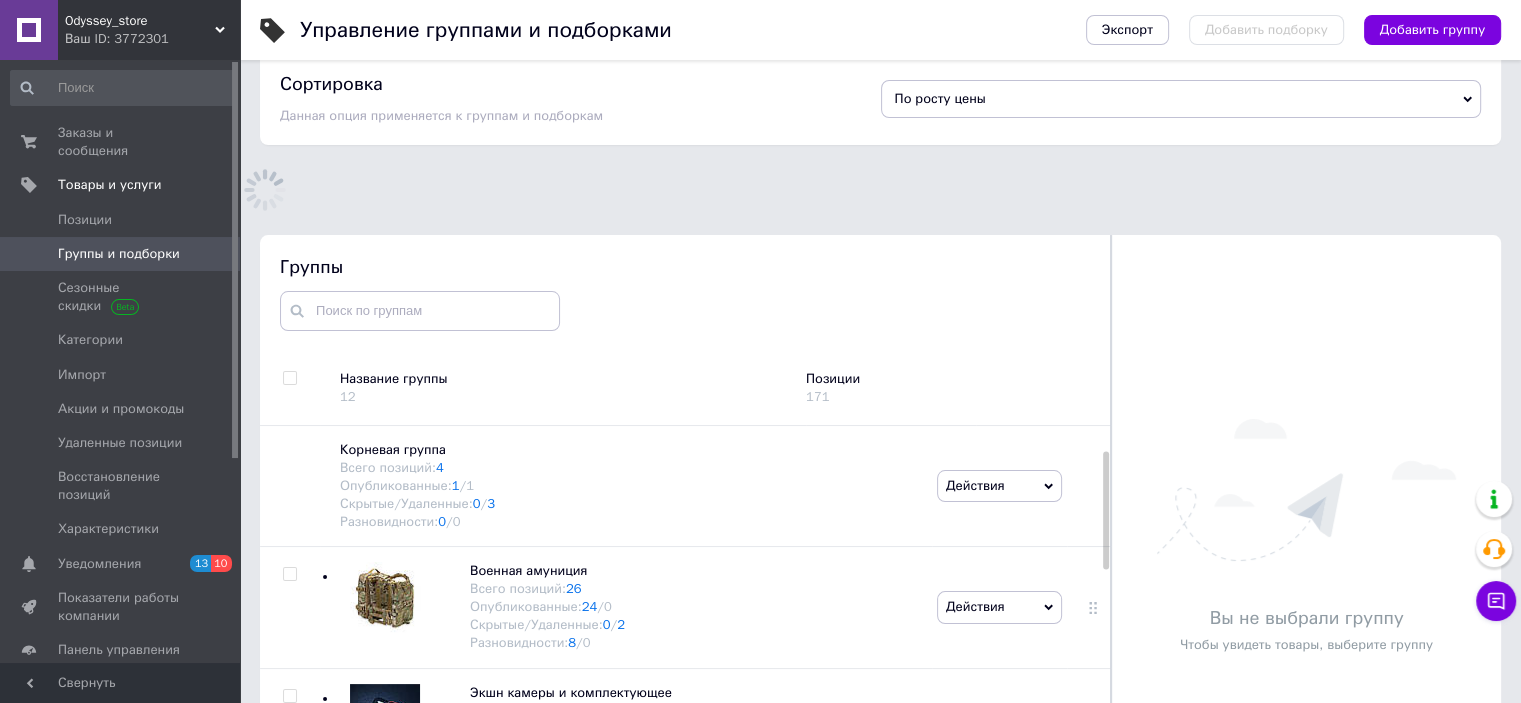 scroll, scrollTop: 168, scrollLeft: 0, axis: vertical 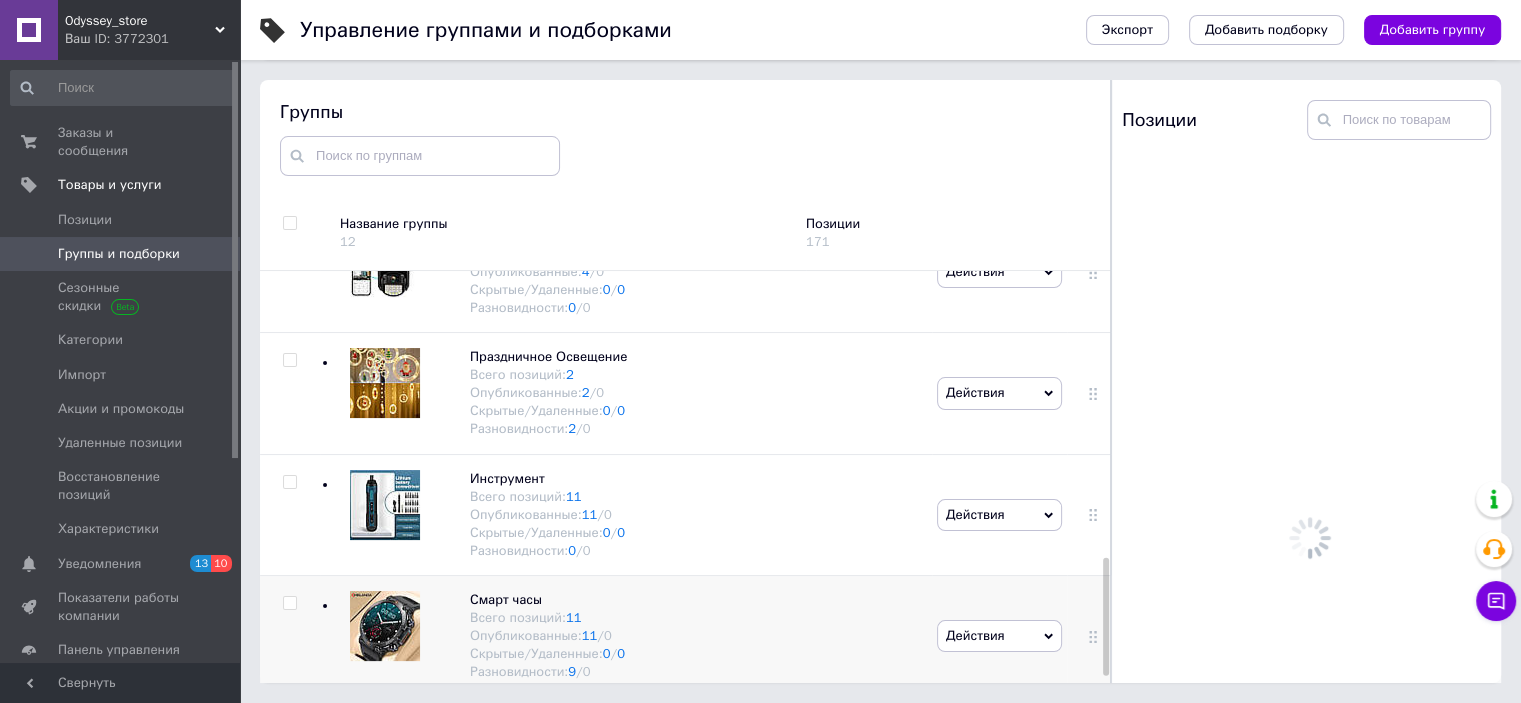 click at bounding box center (385, 626) 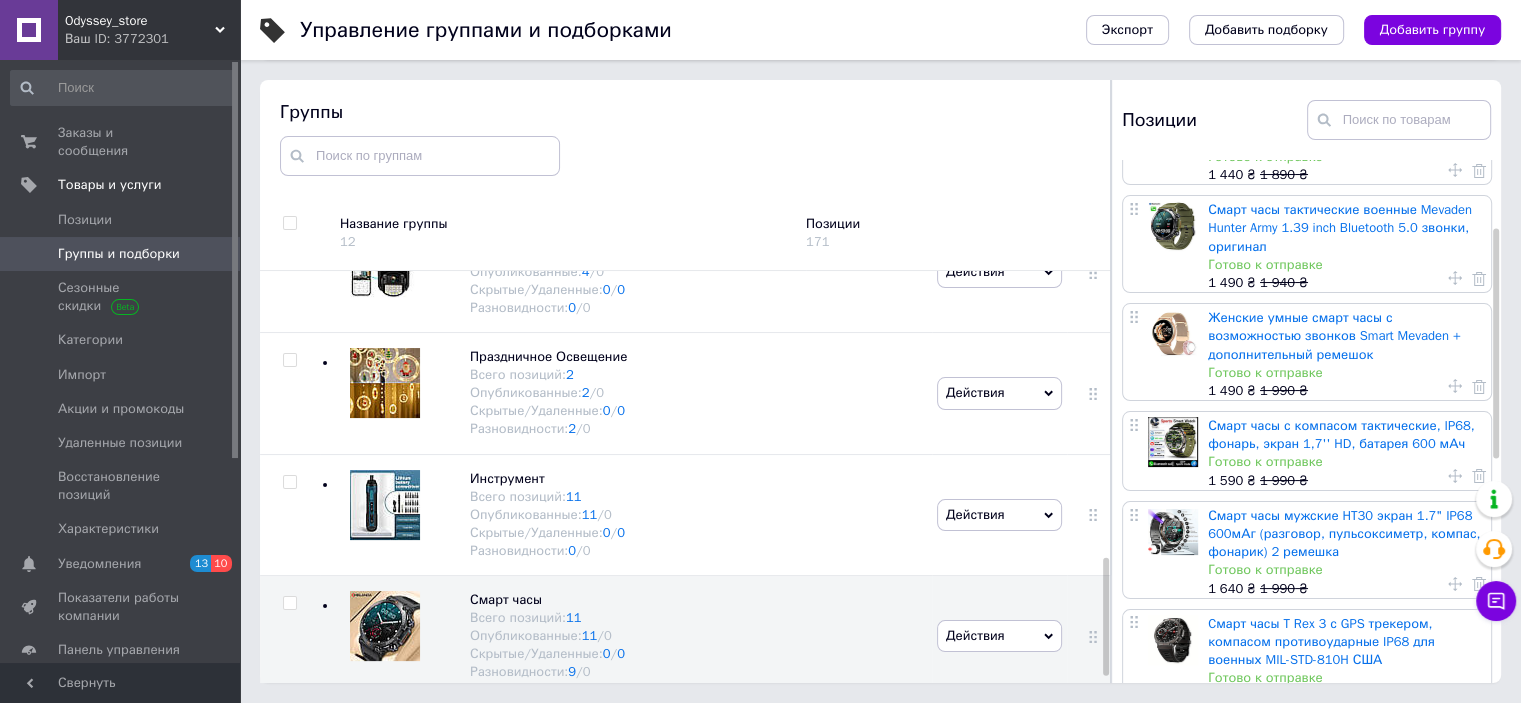 scroll, scrollTop: 300, scrollLeft: 0, axis: vertical 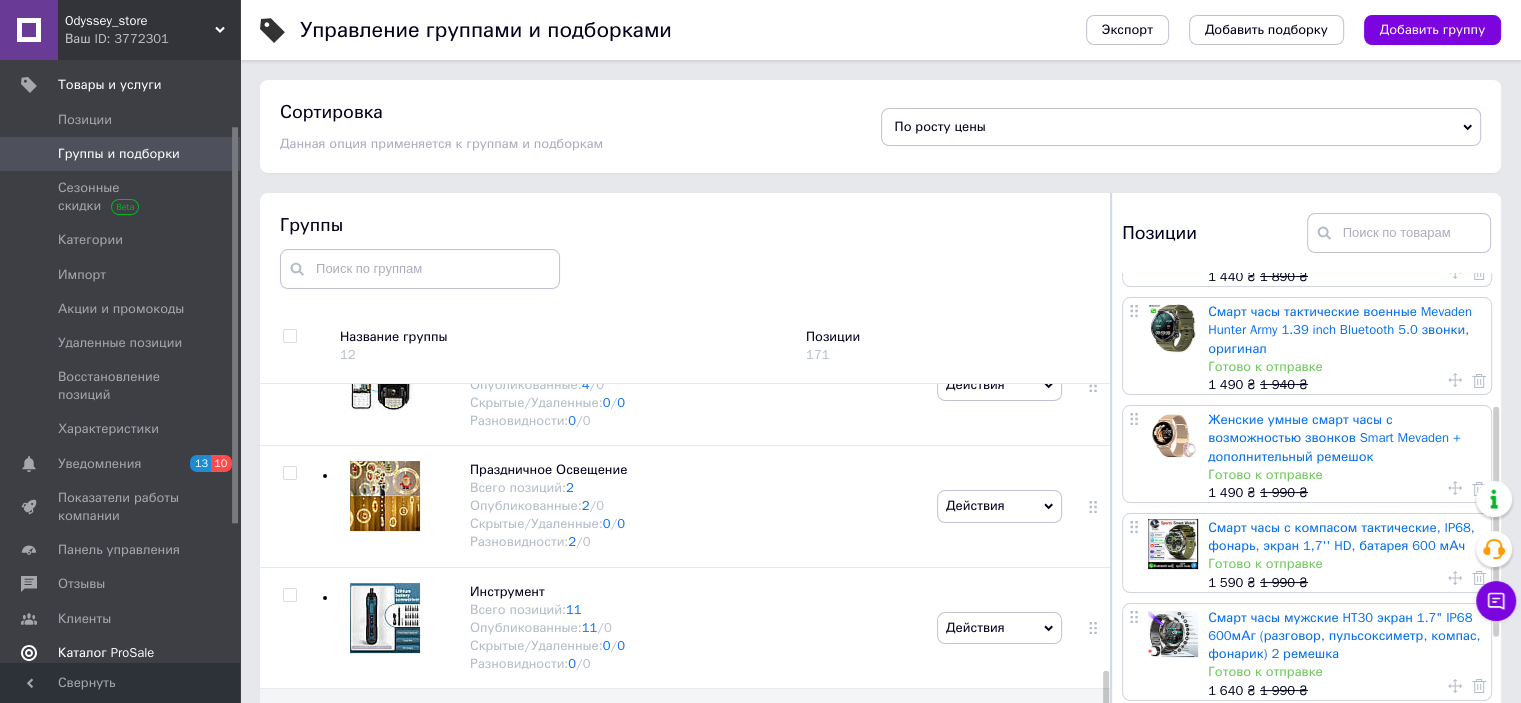 click on "Каталог ProSale" at bounding box center (106, 653) 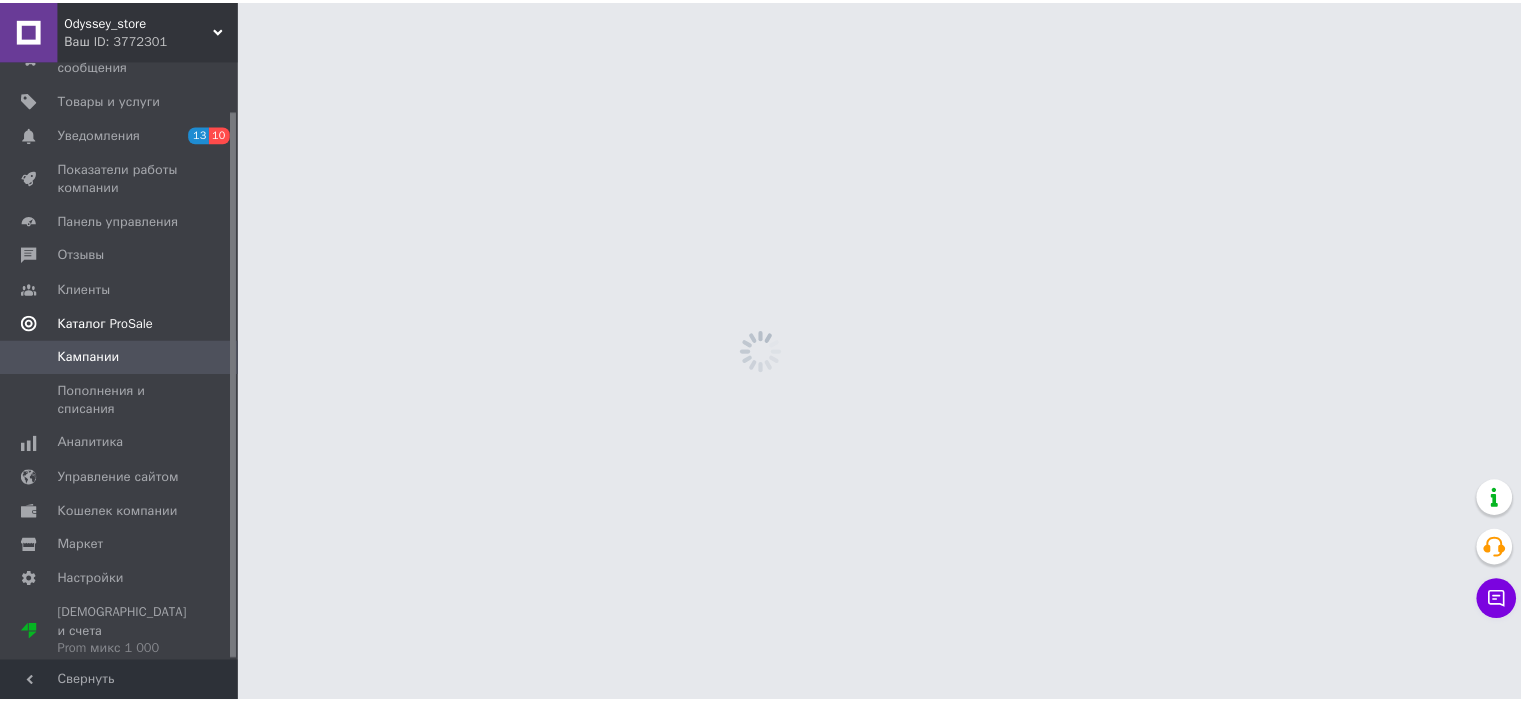 scroll, scrollTop: 53, scrollLeft: 0, axis: vertical 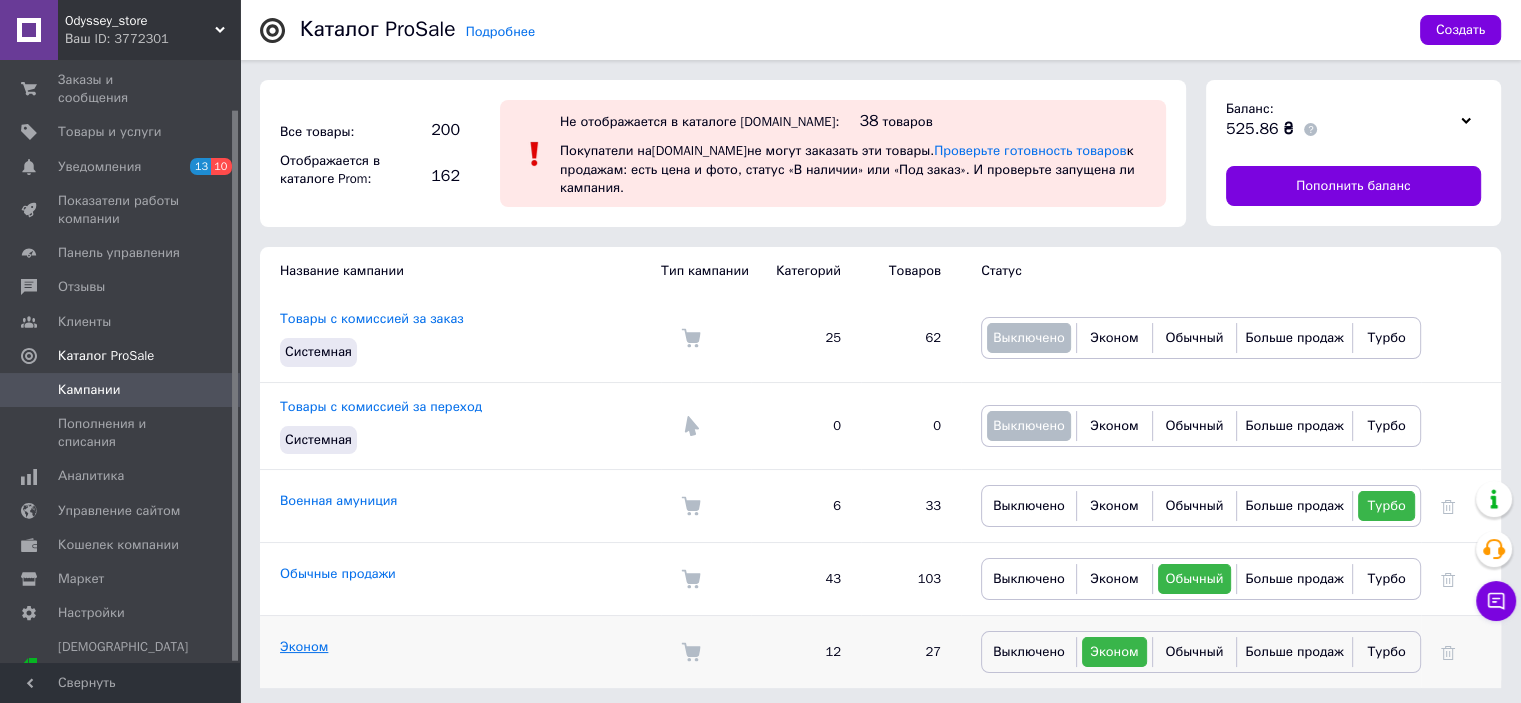 click on "Эконом" at bounding box center [304, 646] 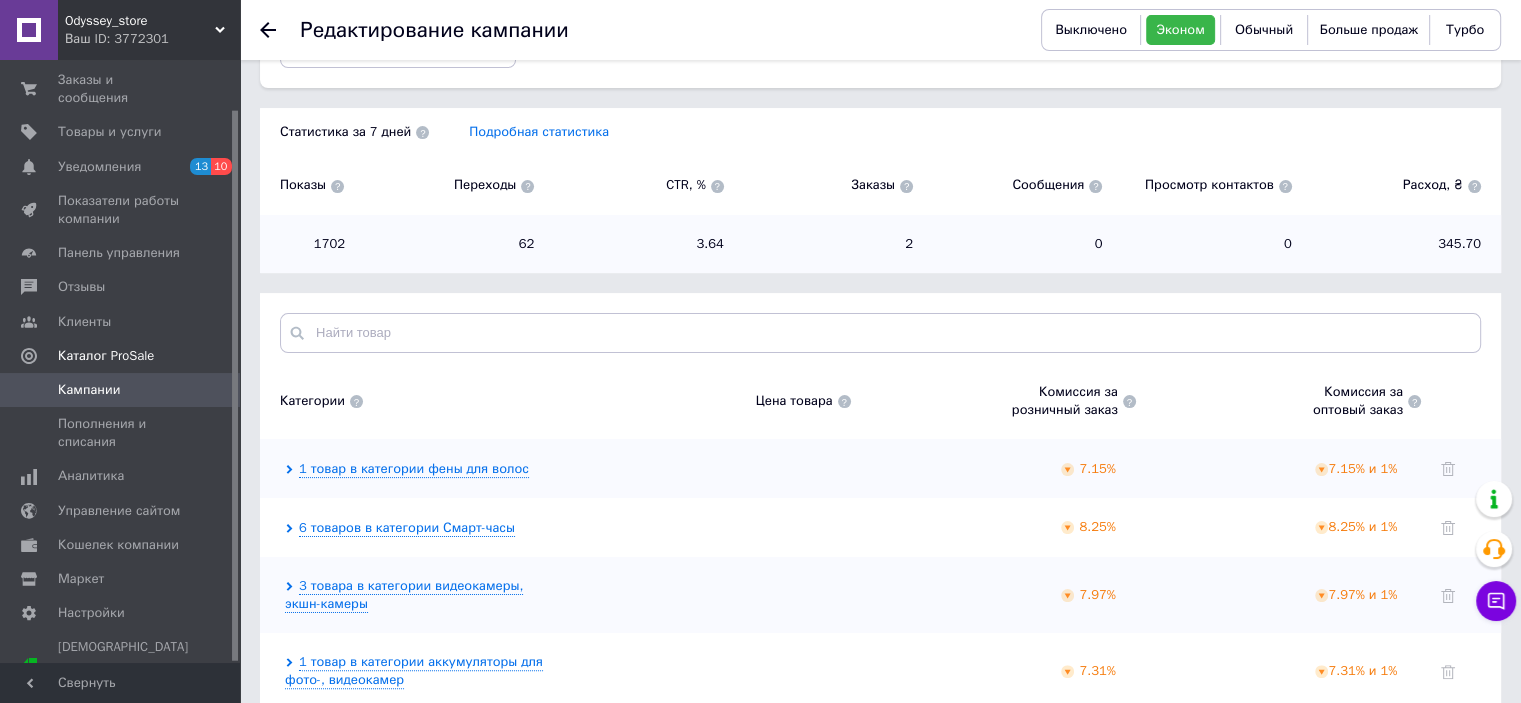 scroll, scrollTop: 336, scrollLeft: 0, axis: vertical 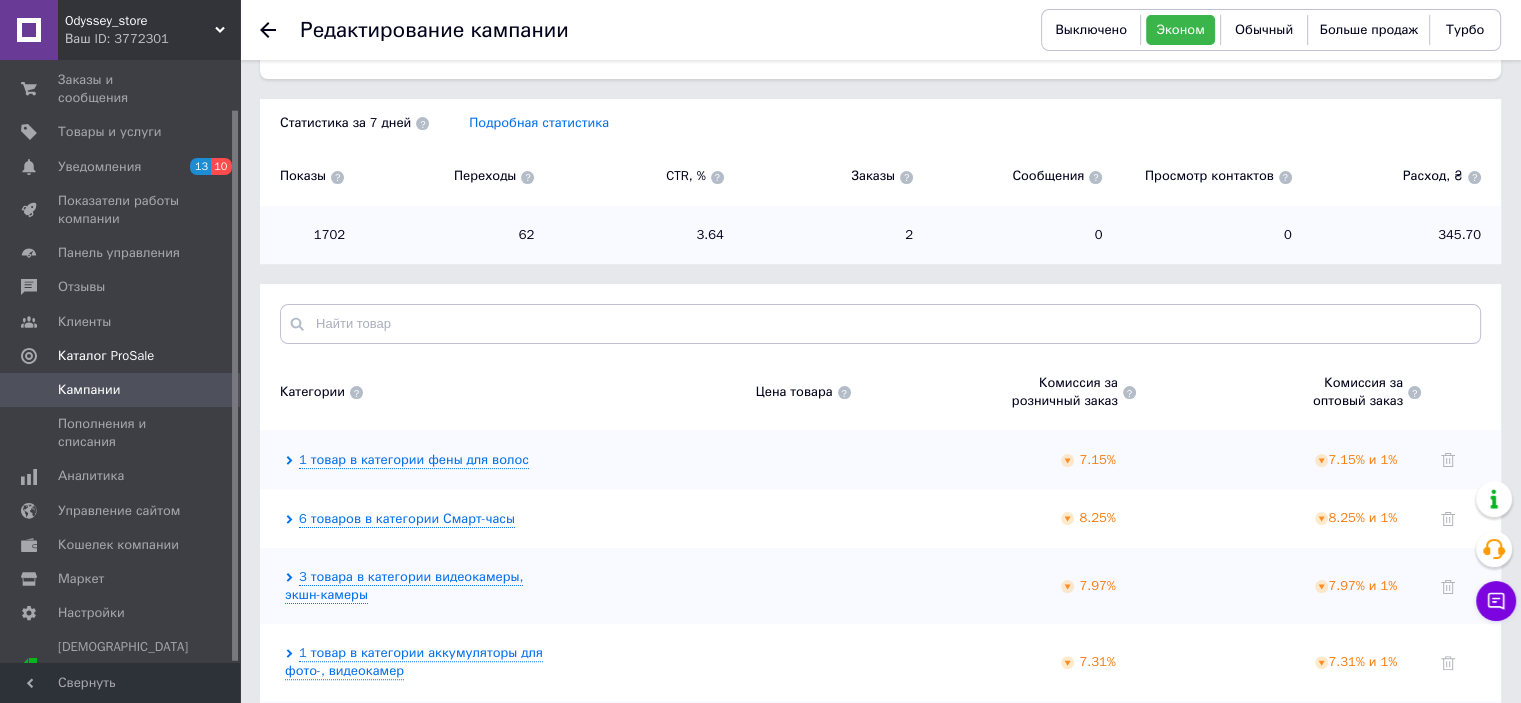 click on "6 товаров в категории Смарт-часы 8.25% 8.25%   и   1%" at bounding box center (880, 518) 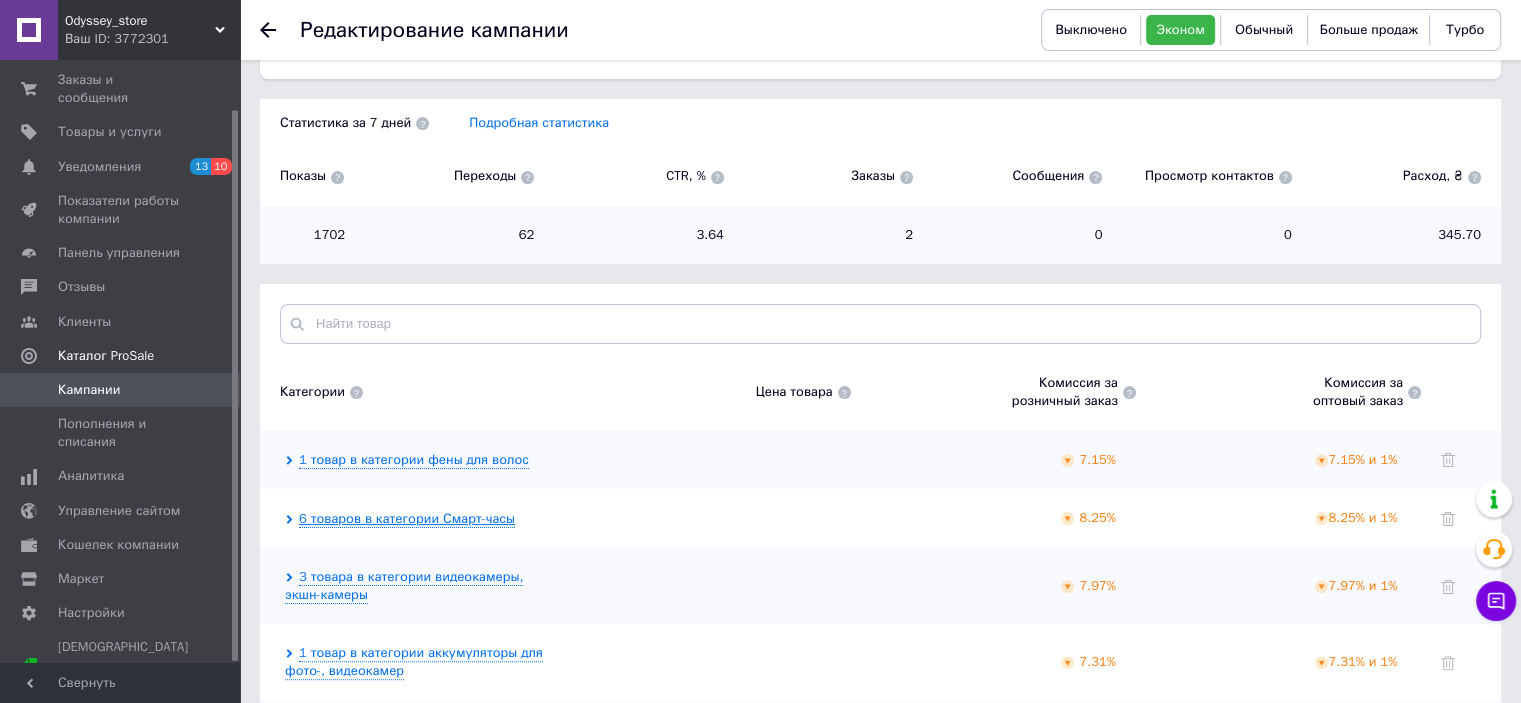 click on "6 товаров в категории Смарт-часы" at bounding box center (407, 519) 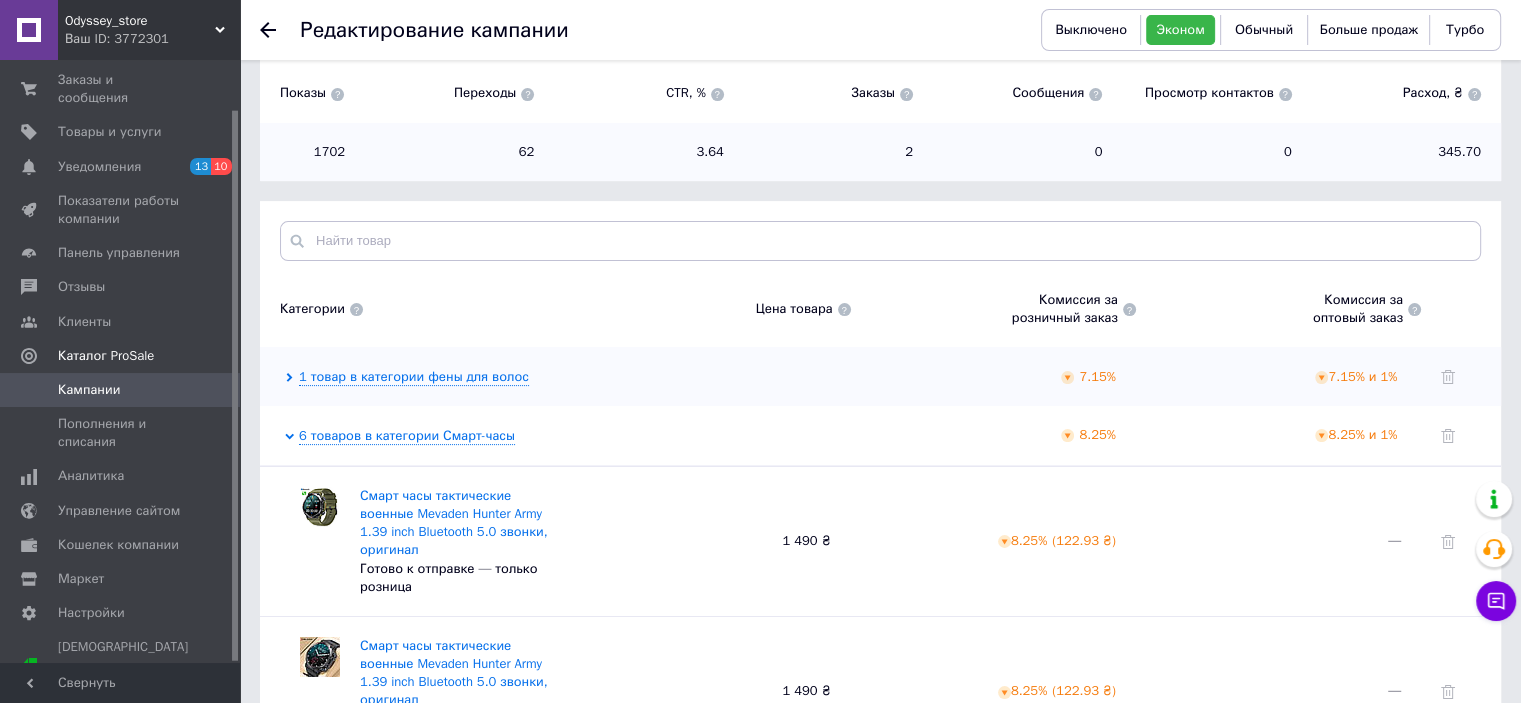 scroll, scrollTop: 636, scrollLeft: 0, axis: vertical 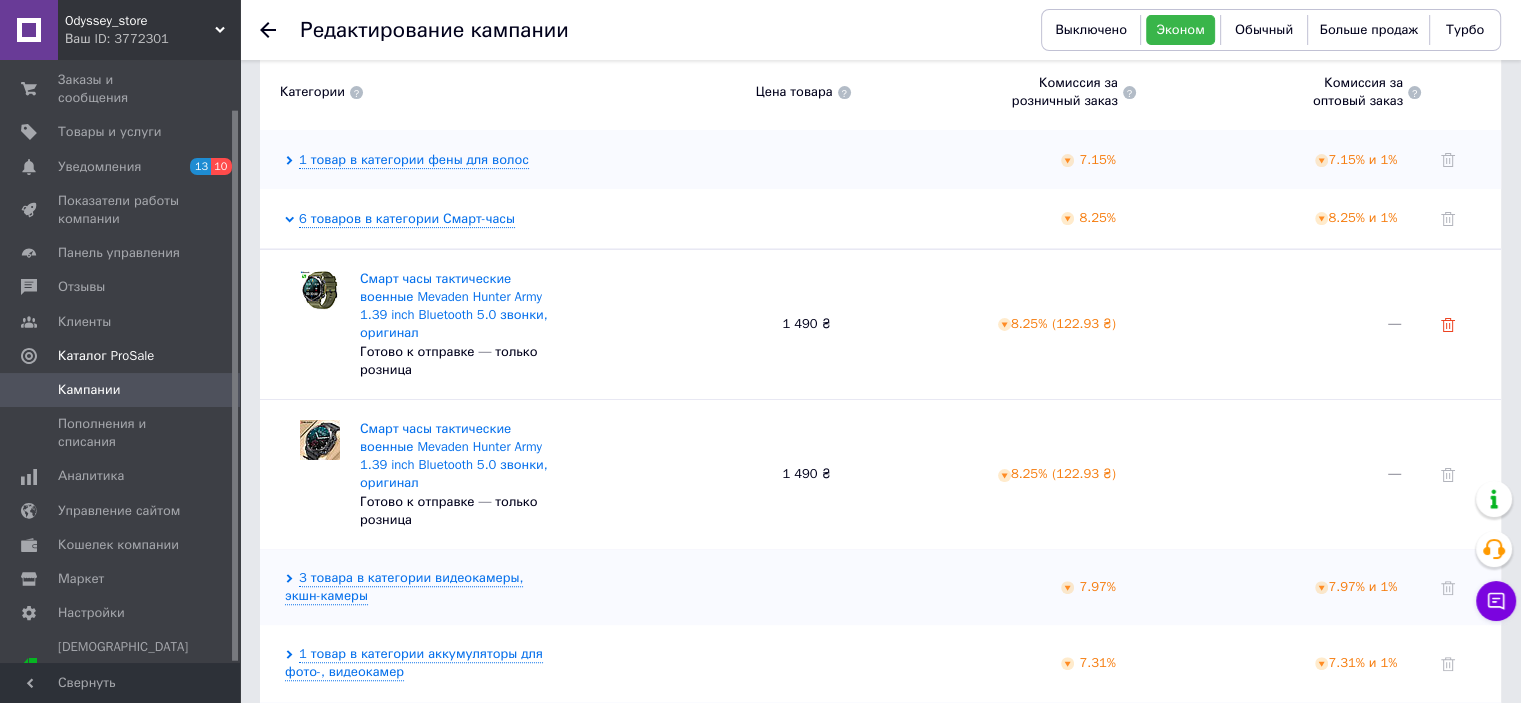 click 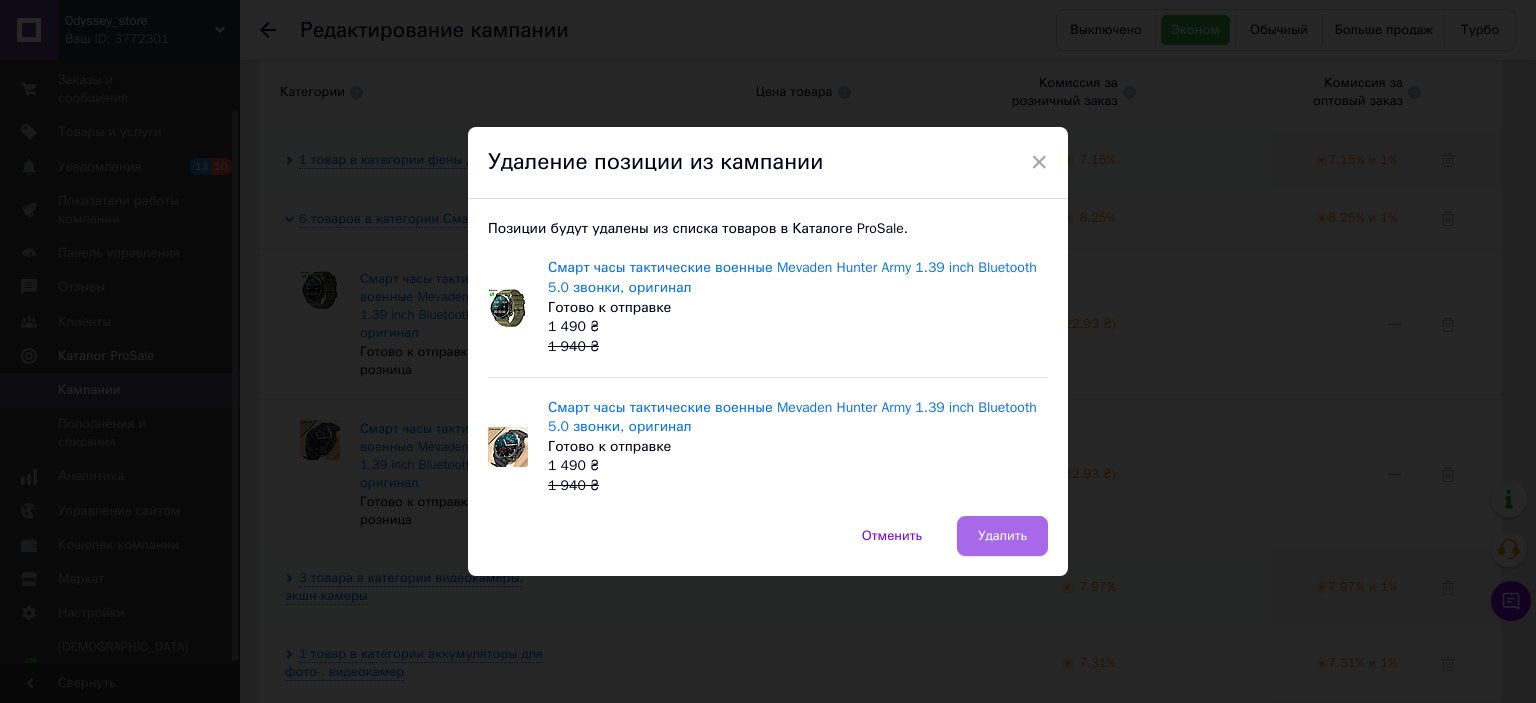 click on "Удалить" at bounding box center (1002, 536) 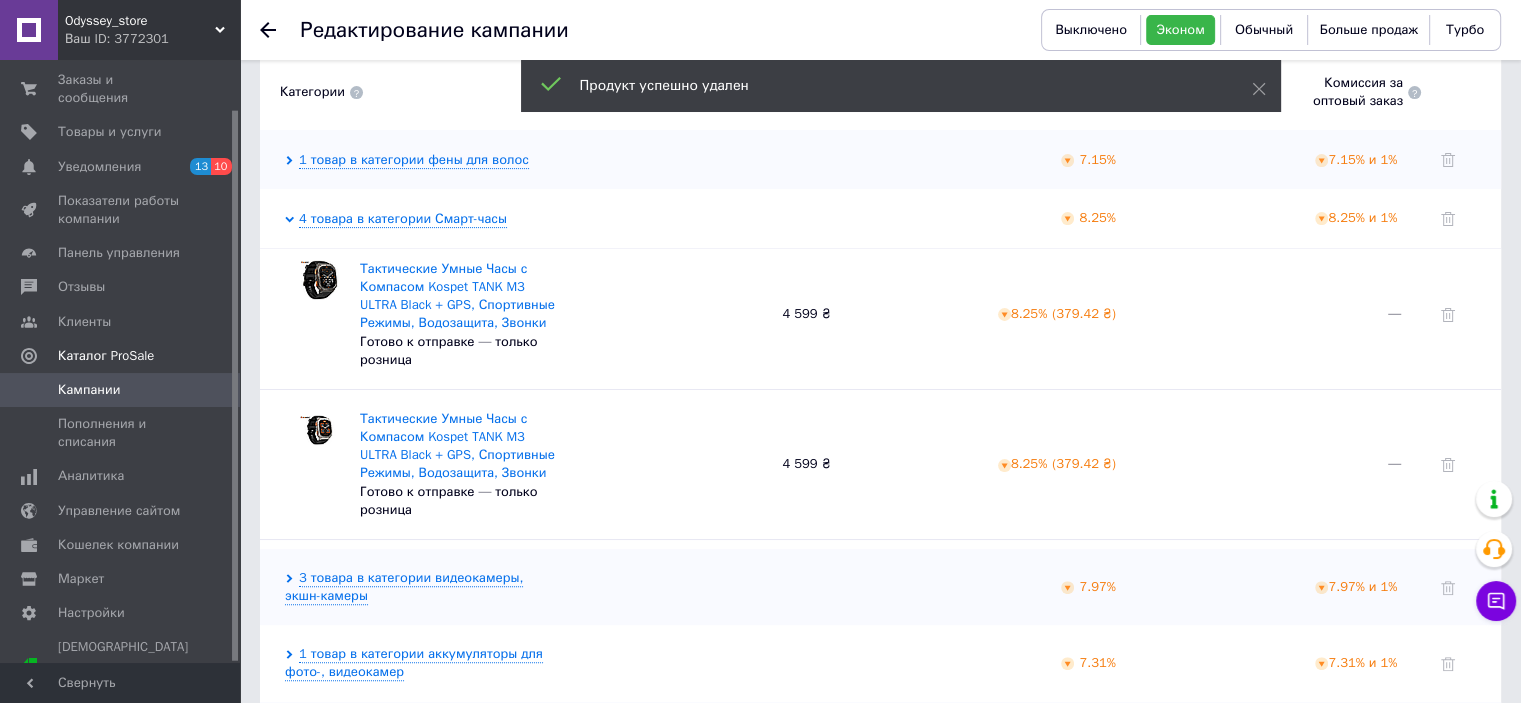 scroll, scrollTop: 0, scrollLeft: 0, axis: both 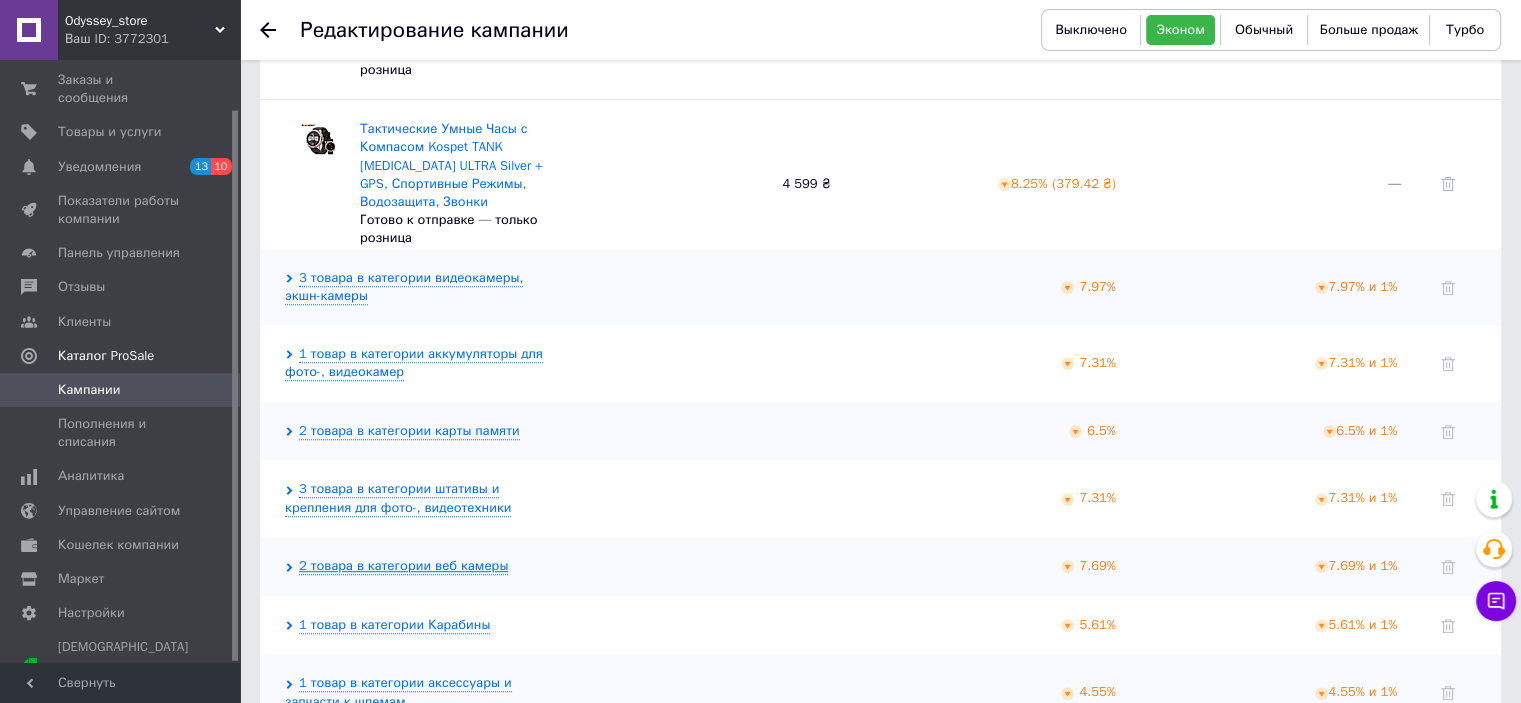click on "2 товара в категории веб камеры" at bounding box center (403, 566) 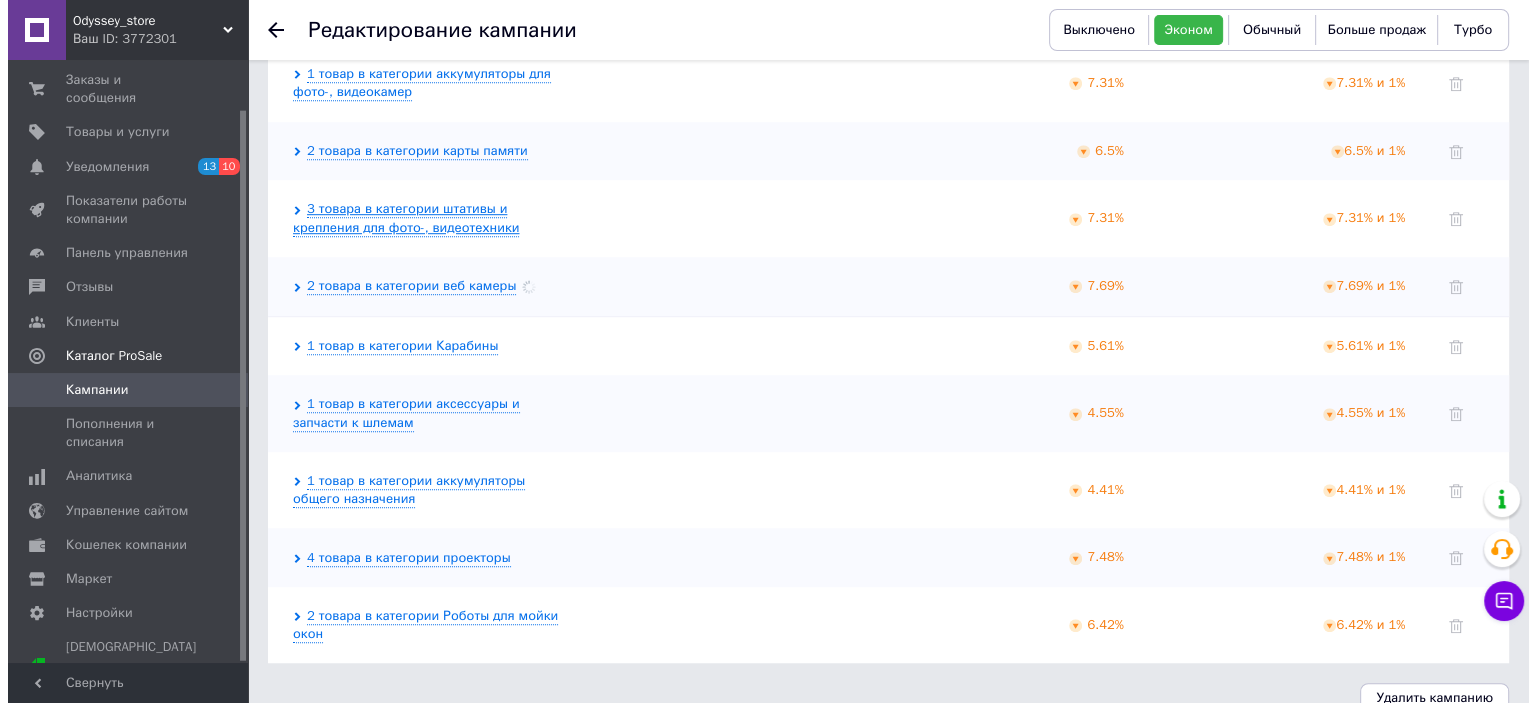scroll, scrollTop: 1236, scrollLeft: 0, axis: vertical 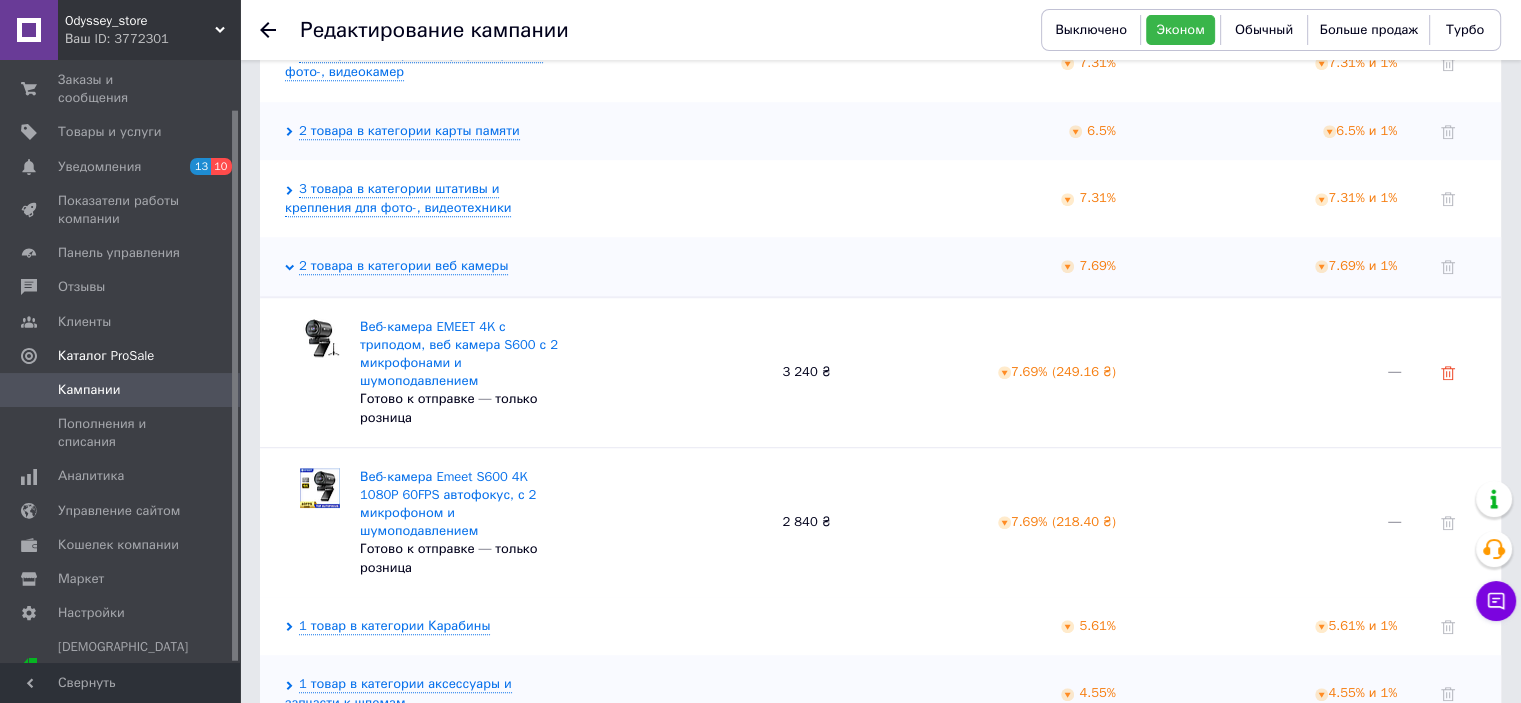 click 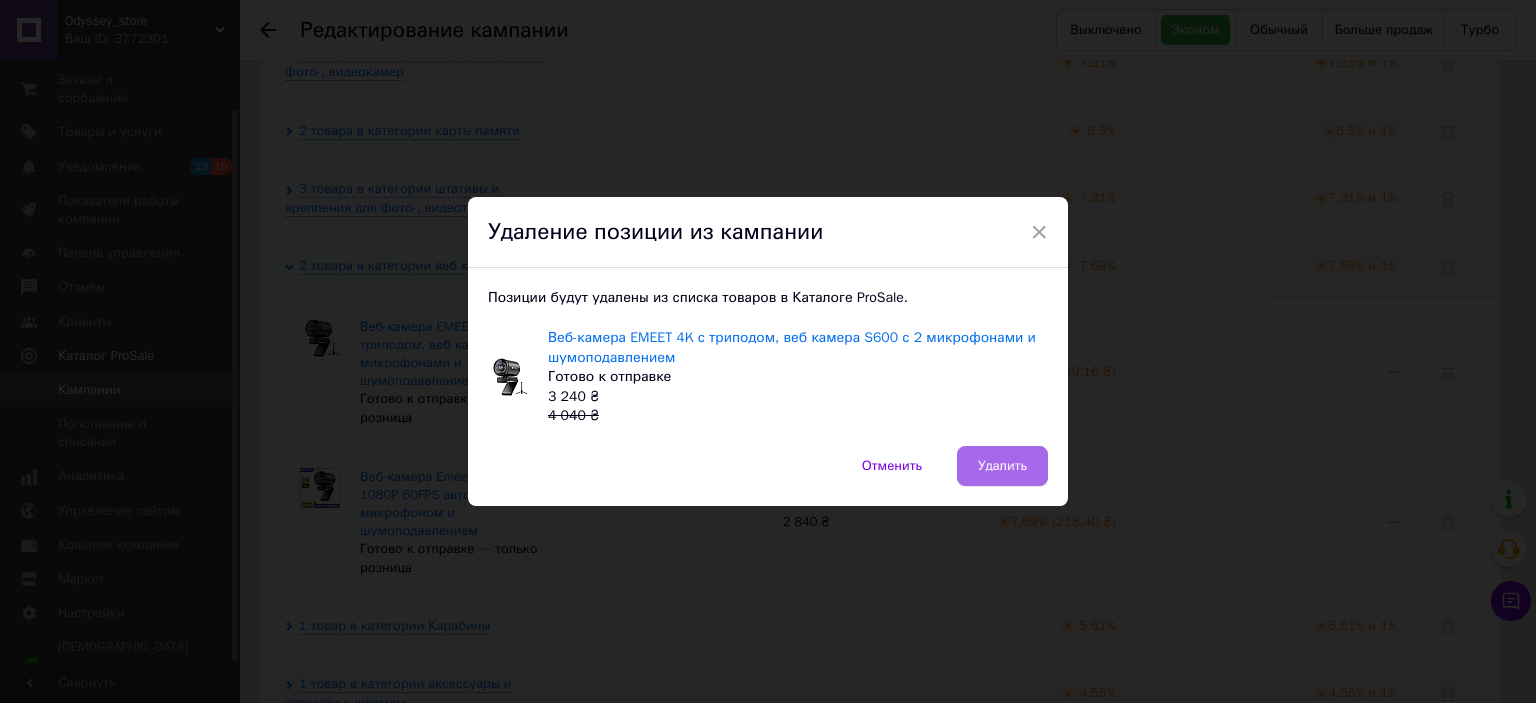 click on "Удалить" at bounding box center [1002, 466] 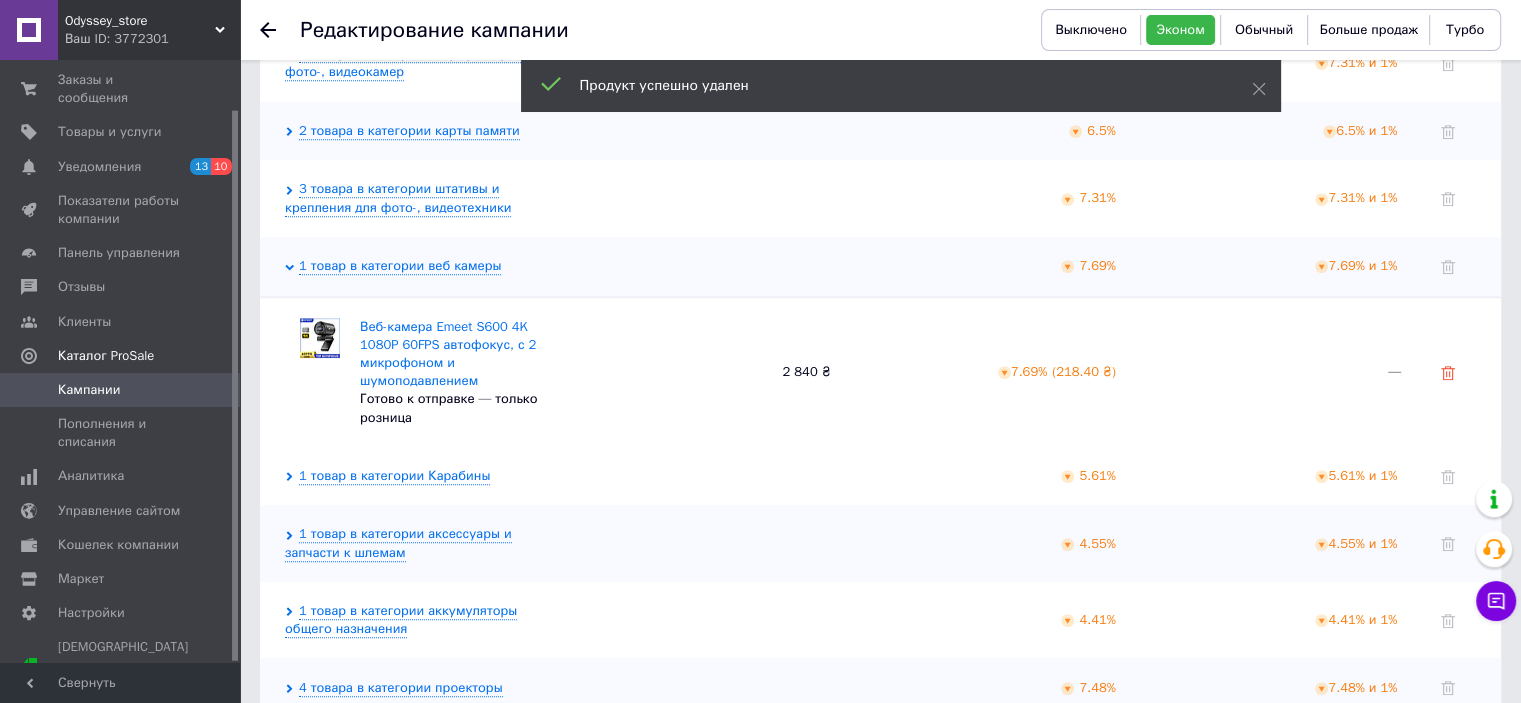 click on "Веб-камера Emeet S600 4K 1080P 60FPS автофокус, с 2 микрофоном и шумоподавлением Готово к отправке — только розница 2 840 ₴ 7.69% ( 218.40 ₴ ) —" at bounding box center [880, 372] 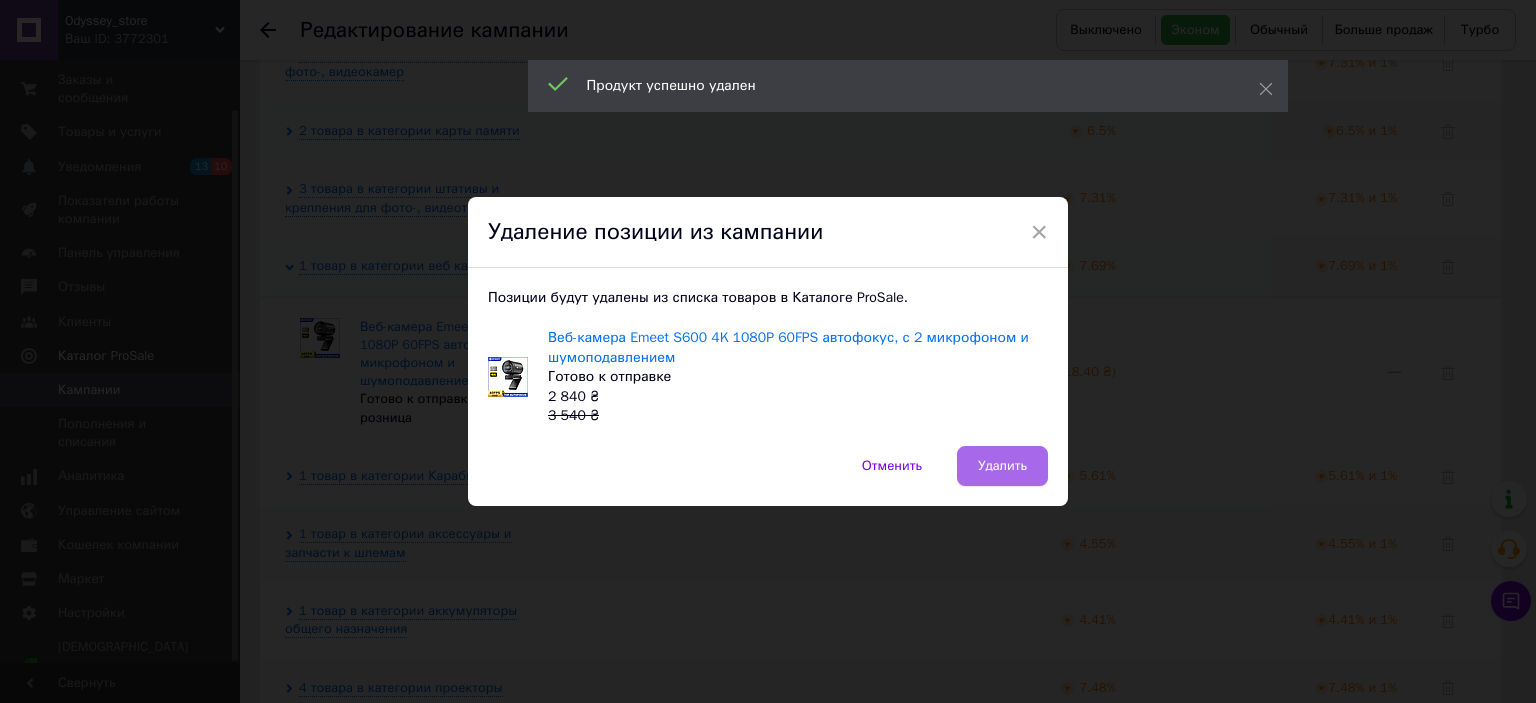 click on "Удалить" at bounding box center (1002, 466) 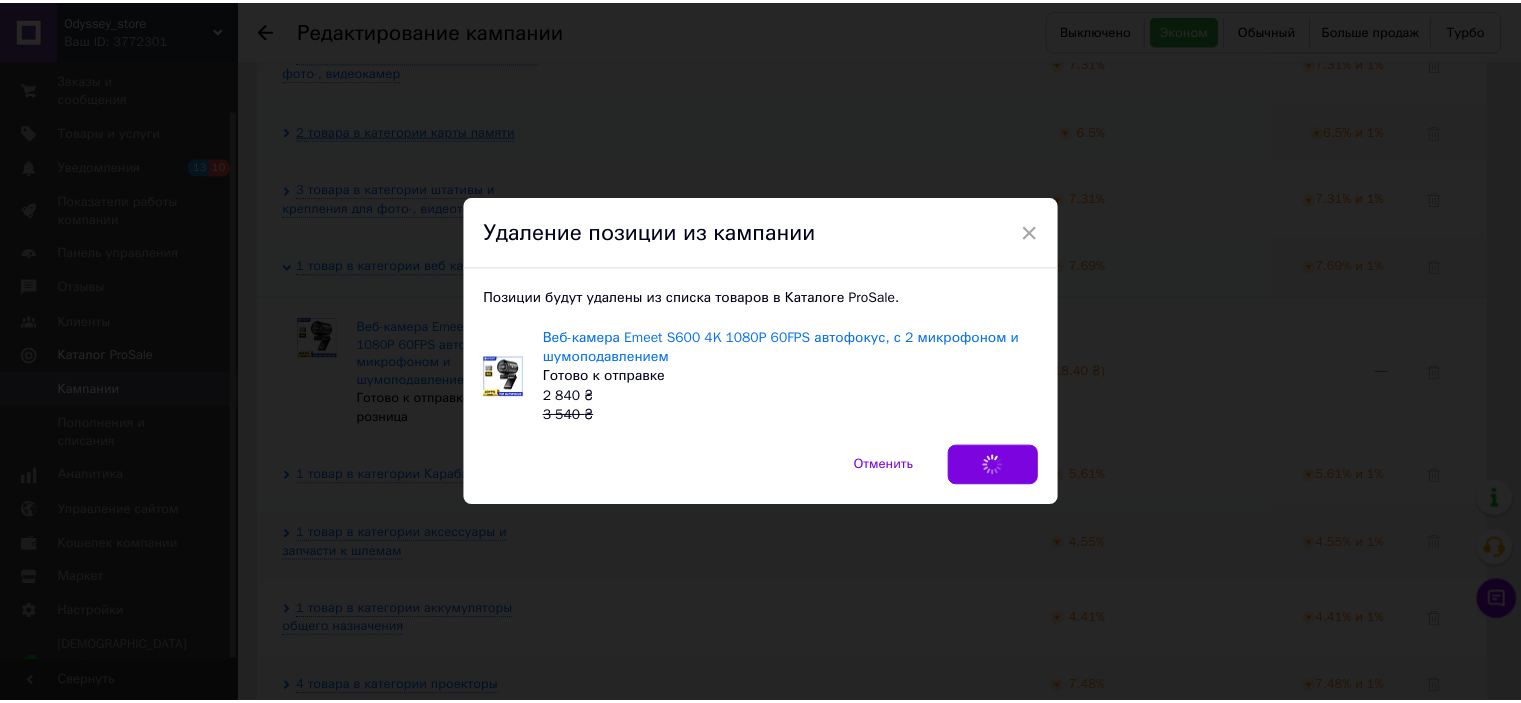 scroll, scrollTop: 1191, scrollLeft: 0, axis: vertical 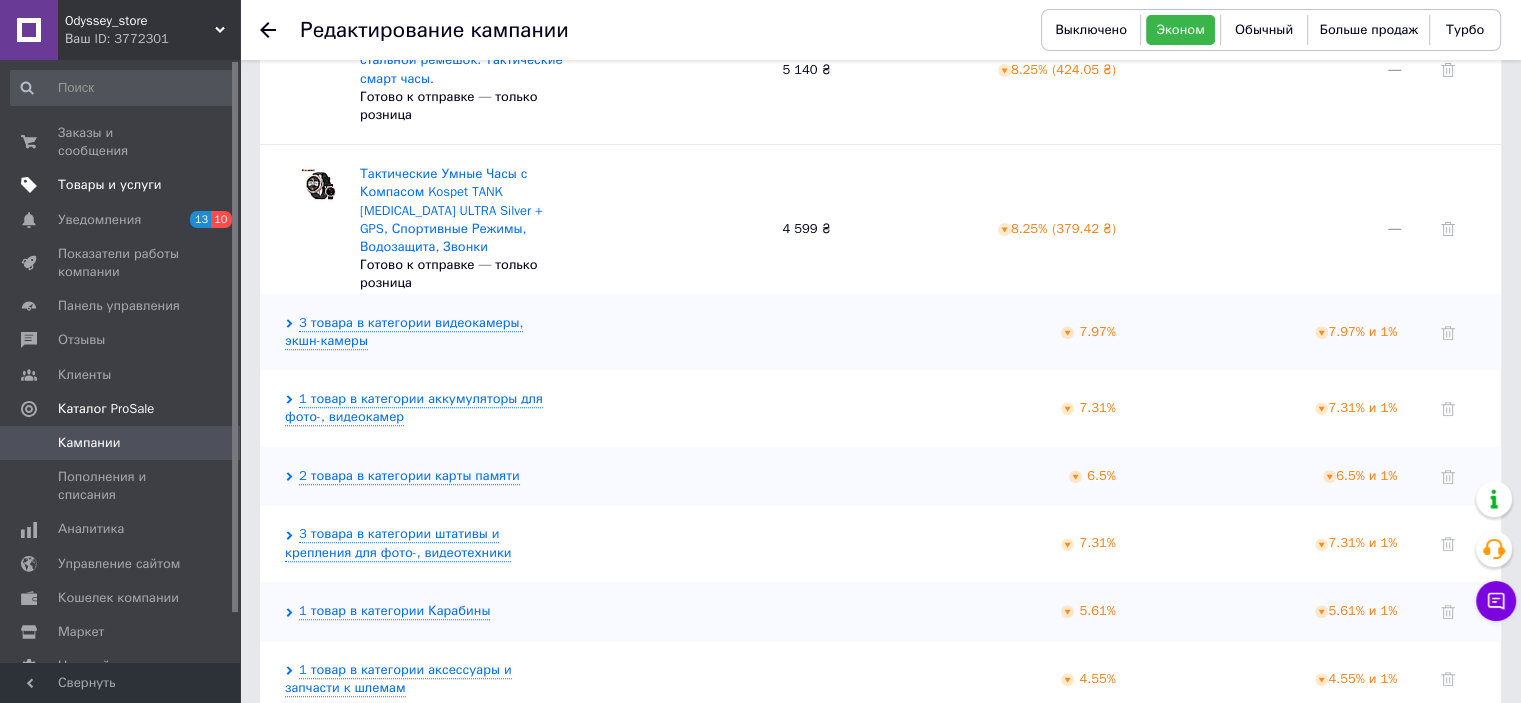 click on "Товары и услуги" at bounding box center (110, 185) 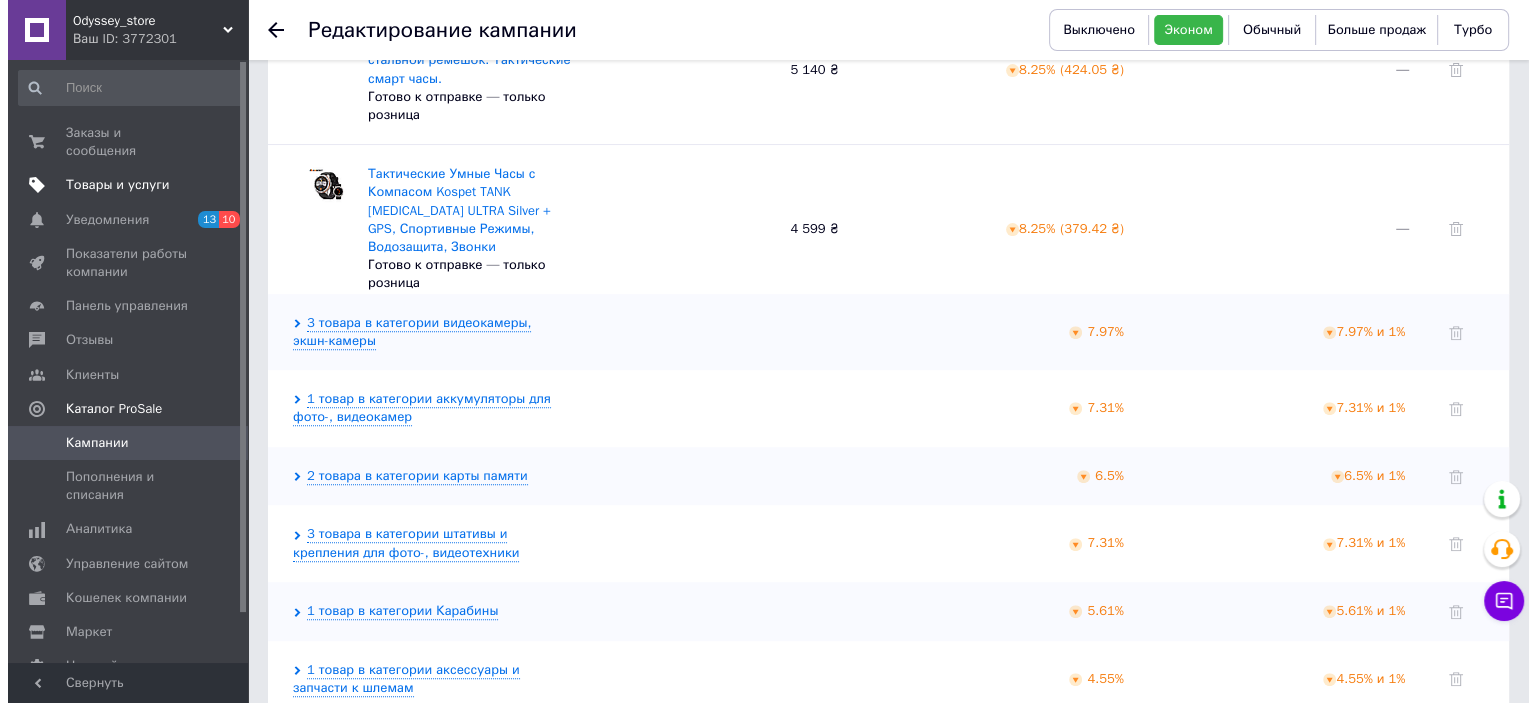 scroll, scrollTop: 0, scrollLeft: 0, axis: both 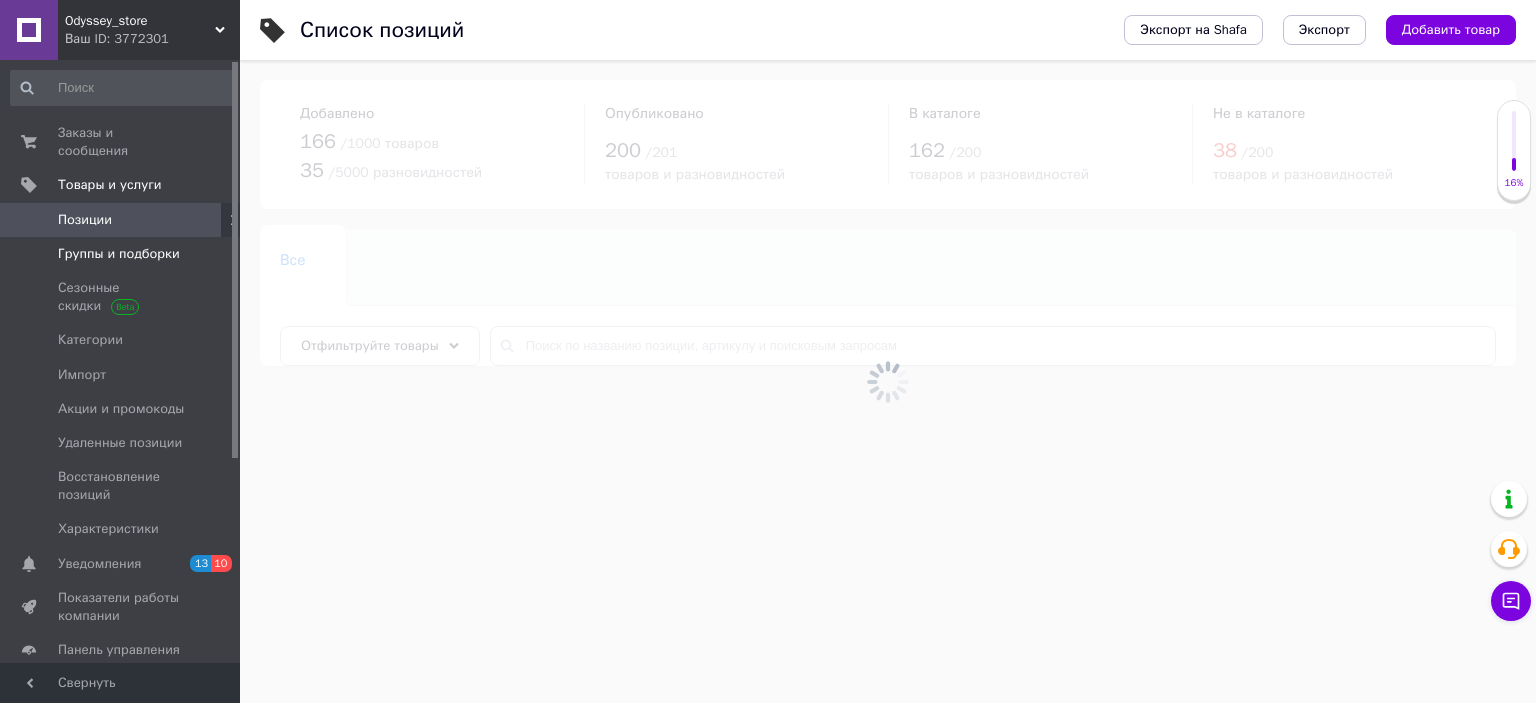 click on "Группы и подборки" at bounding box center [119, 254] 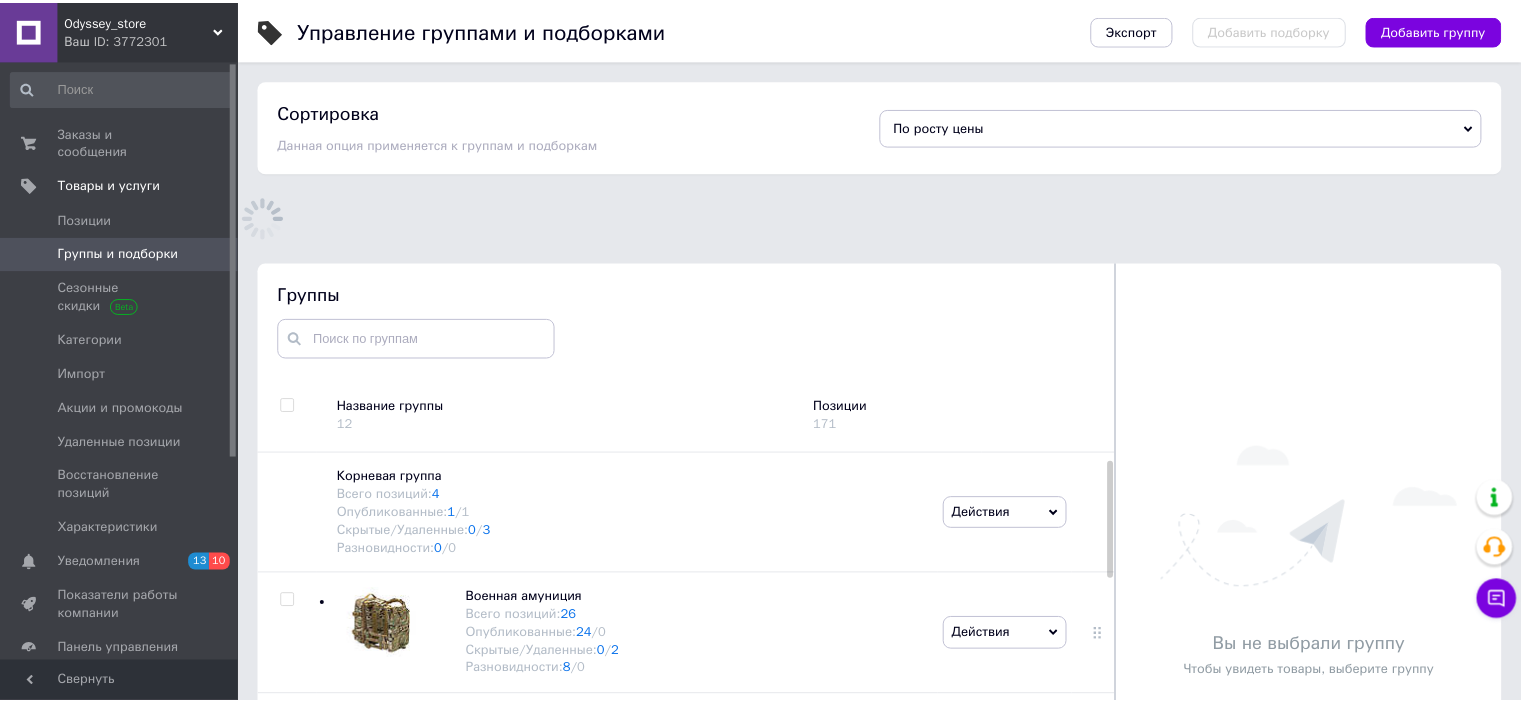 scroll, scrollTop: 116, scrollLeft: 0, axis: vertical 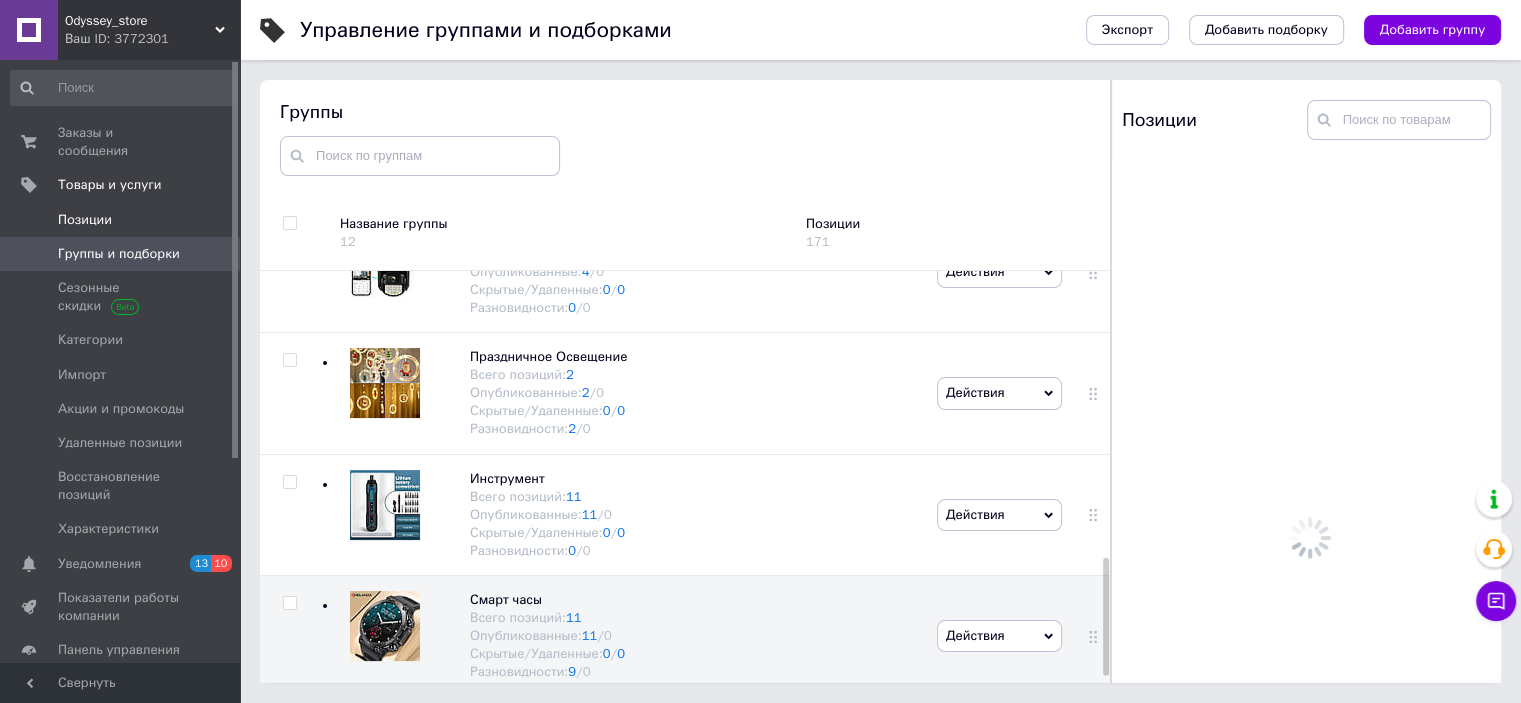 click on "Позиции" at bounding box center (85, 220) 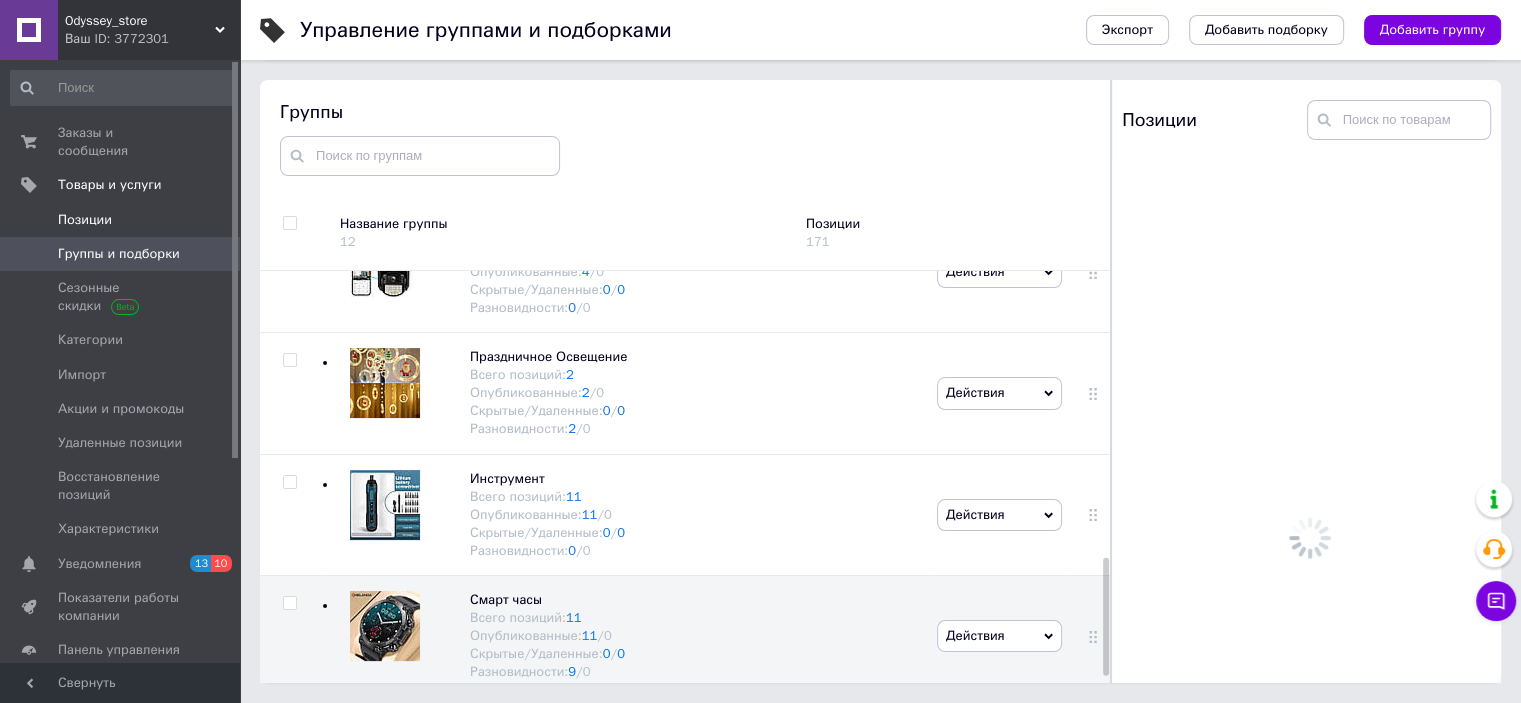 scroll, scrollTop: 0, scrollLeft: 0, axis: both 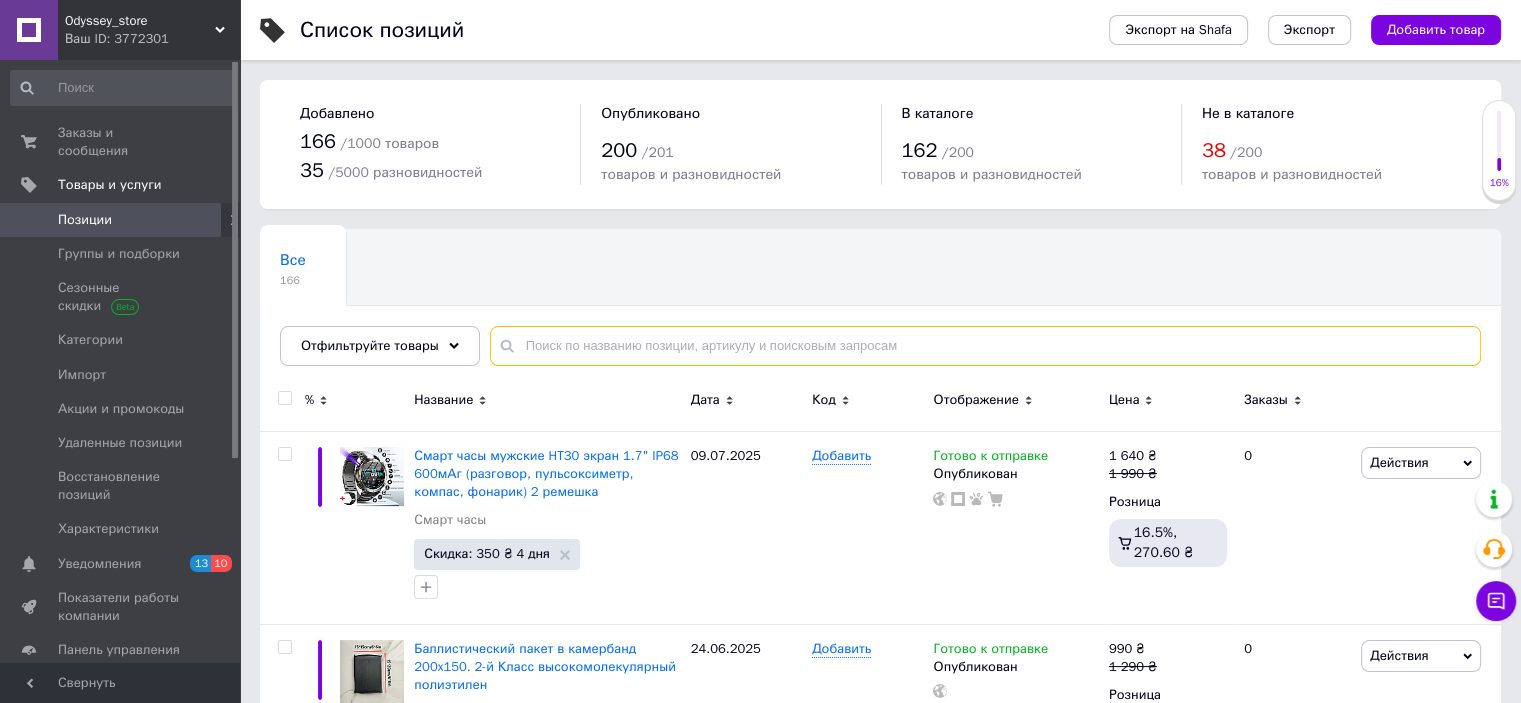 click at bounding box center [985, 346] 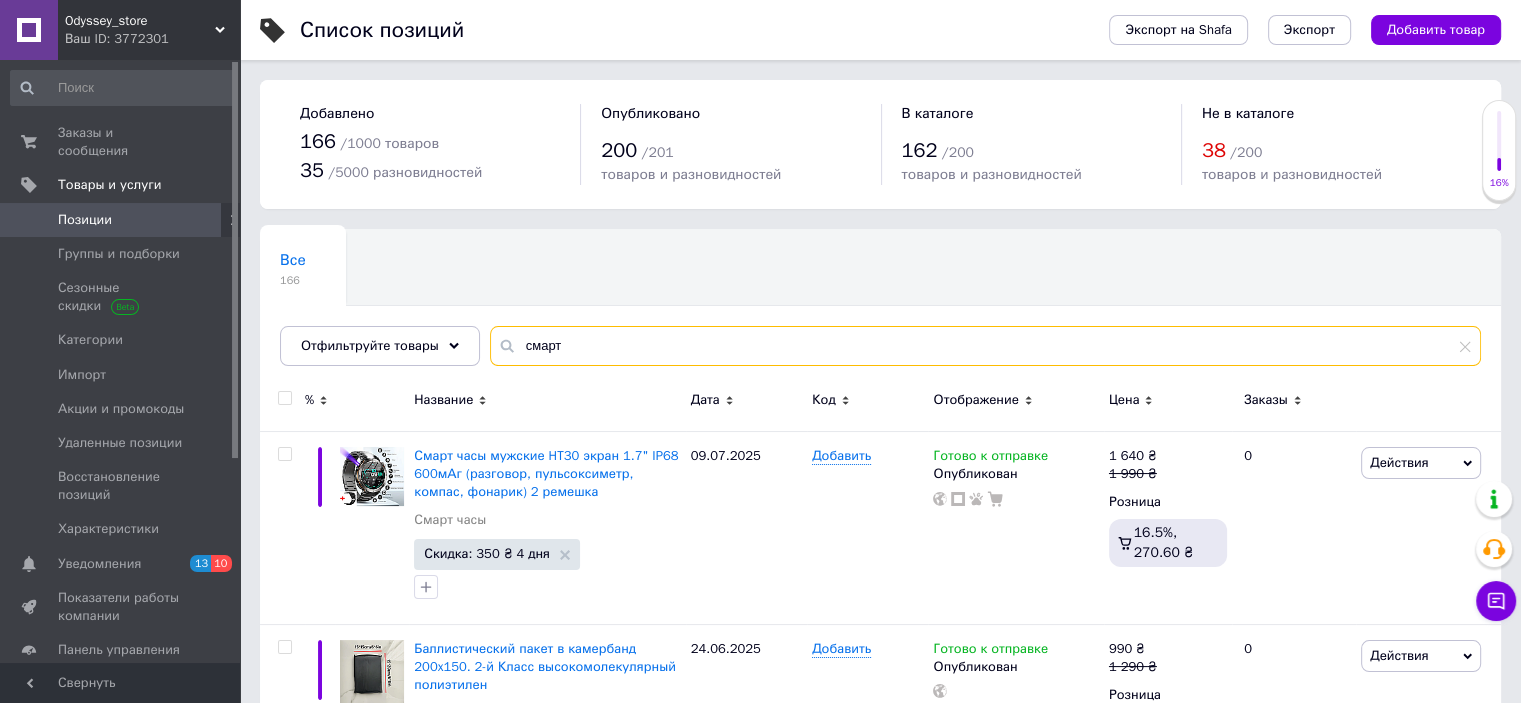 type on "смарт" 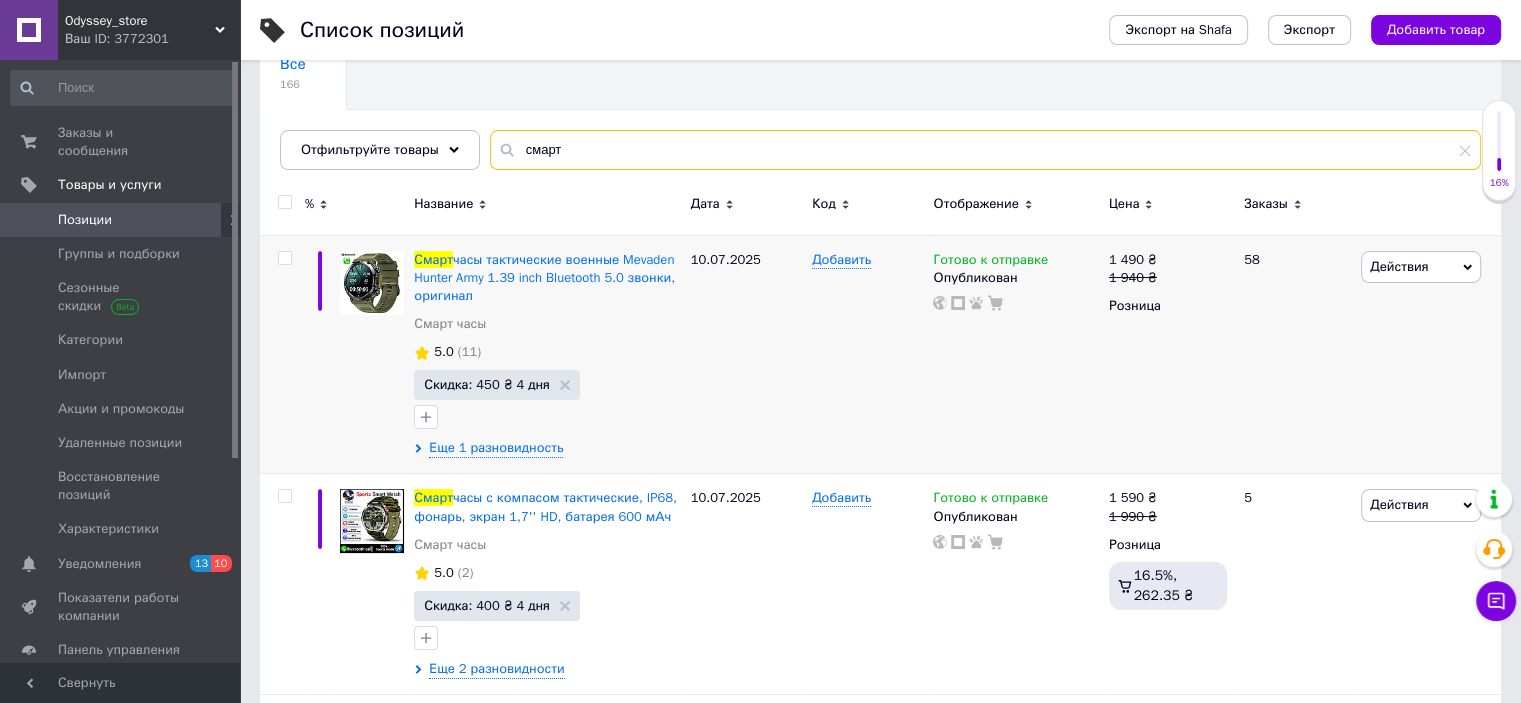 scroll, scrollTop: 200, scrollLeft: 0, axis: vertical 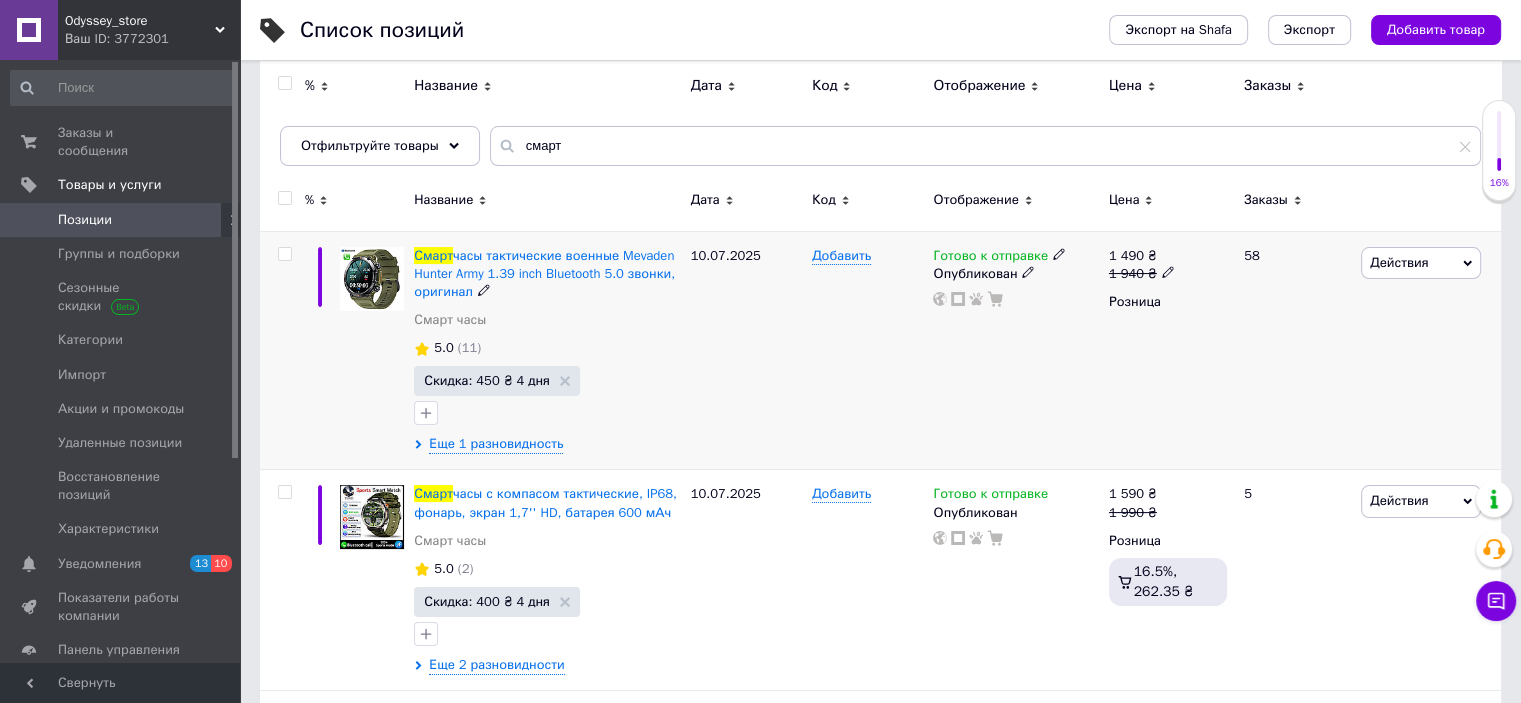 click at bounding box center [284, 254] 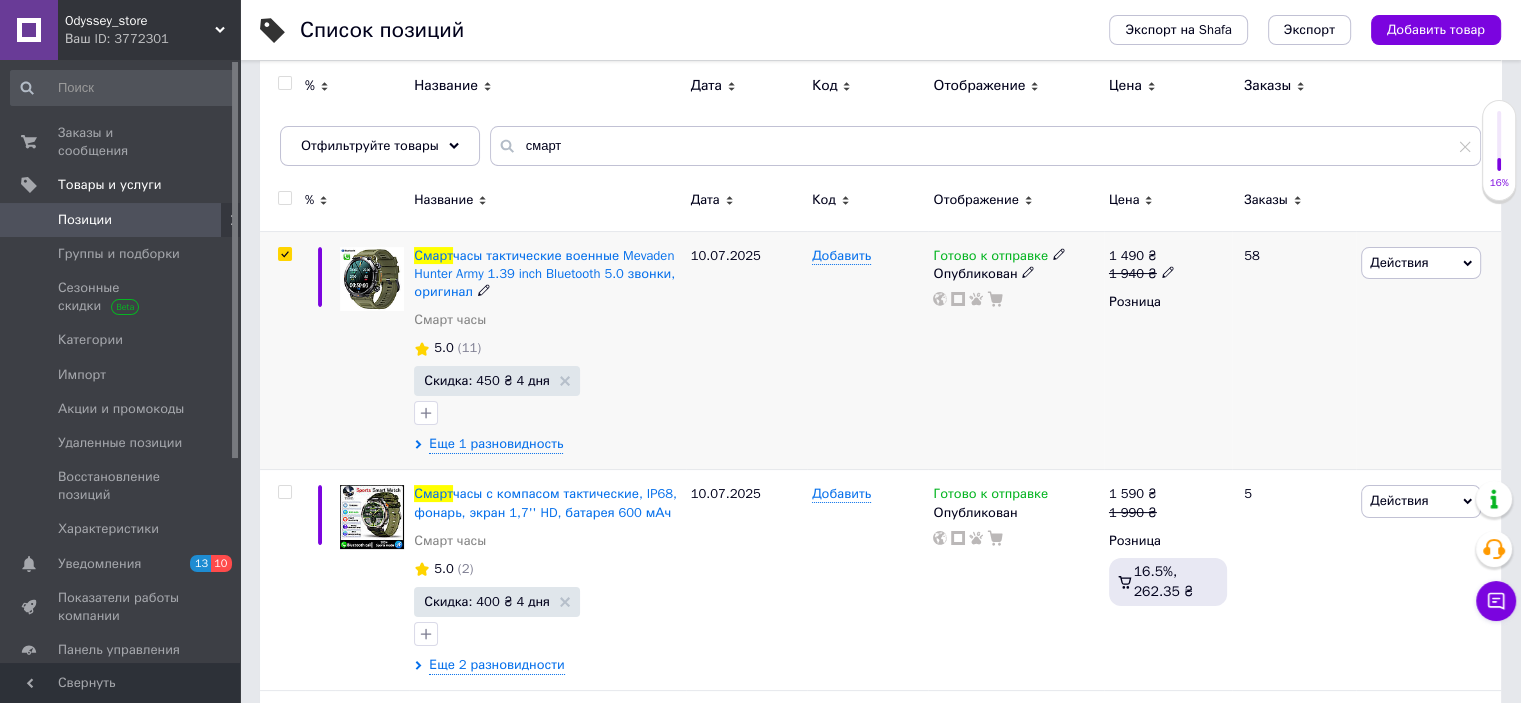 checkbox on "true" 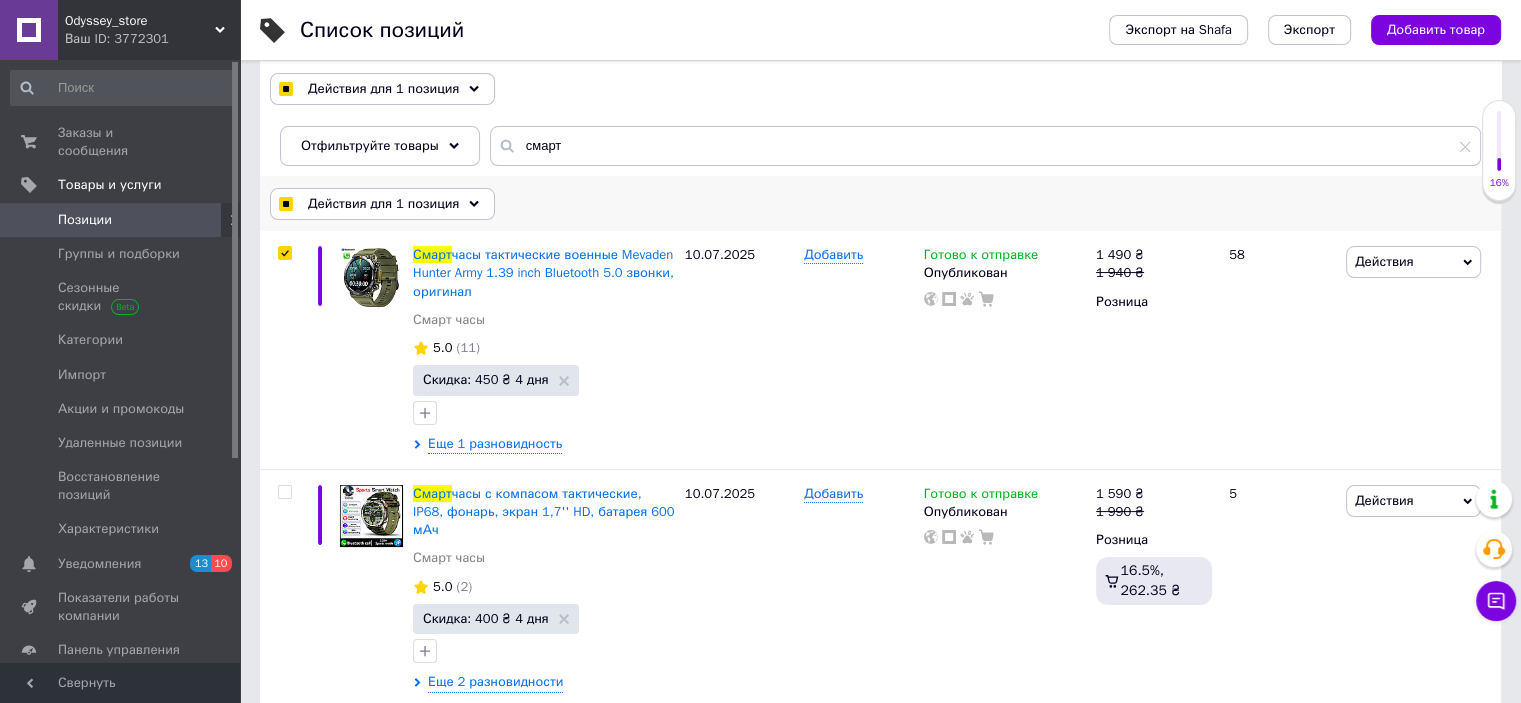 click on "Действия для 1 позиция" at bounding box center (383, 204) 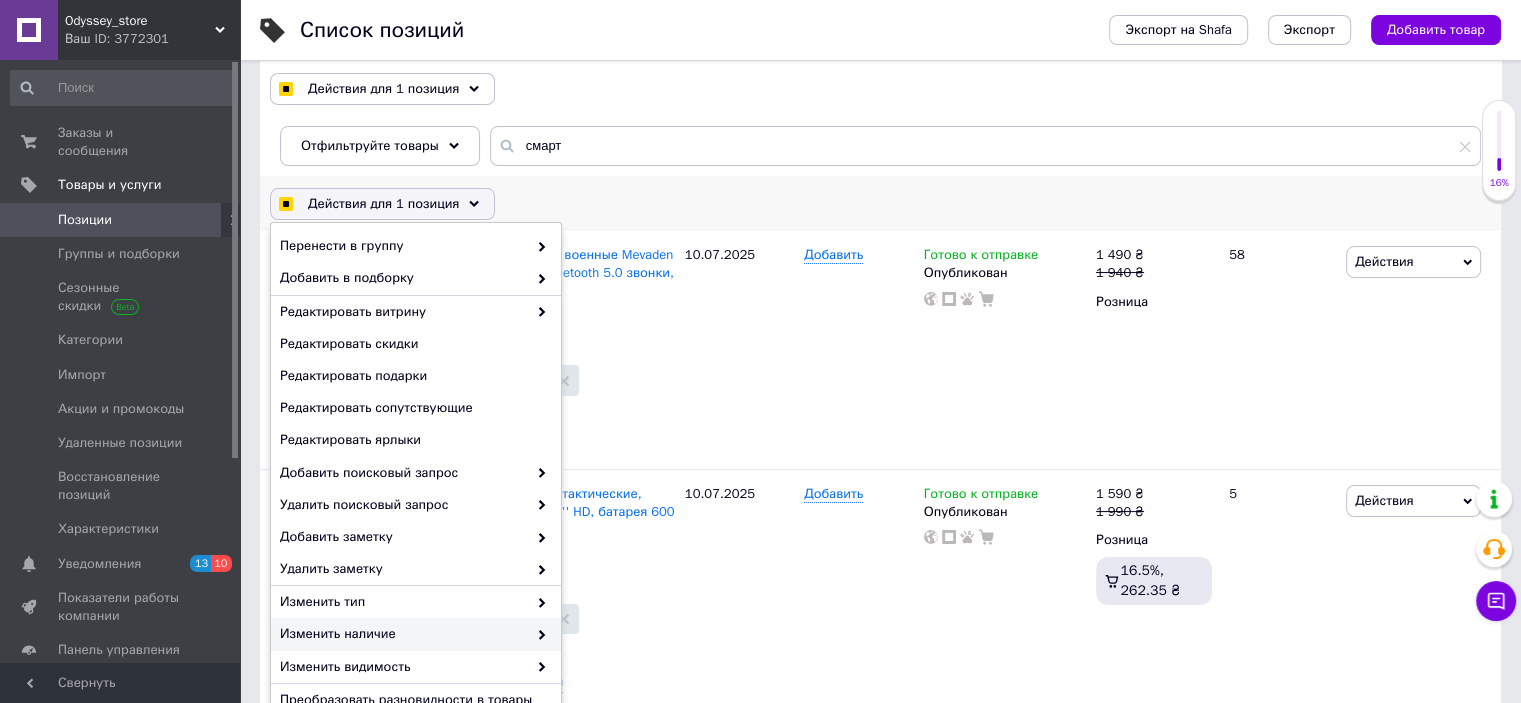 scroll, scrollTop: 184, scrollLeft: 0, axis: vertical 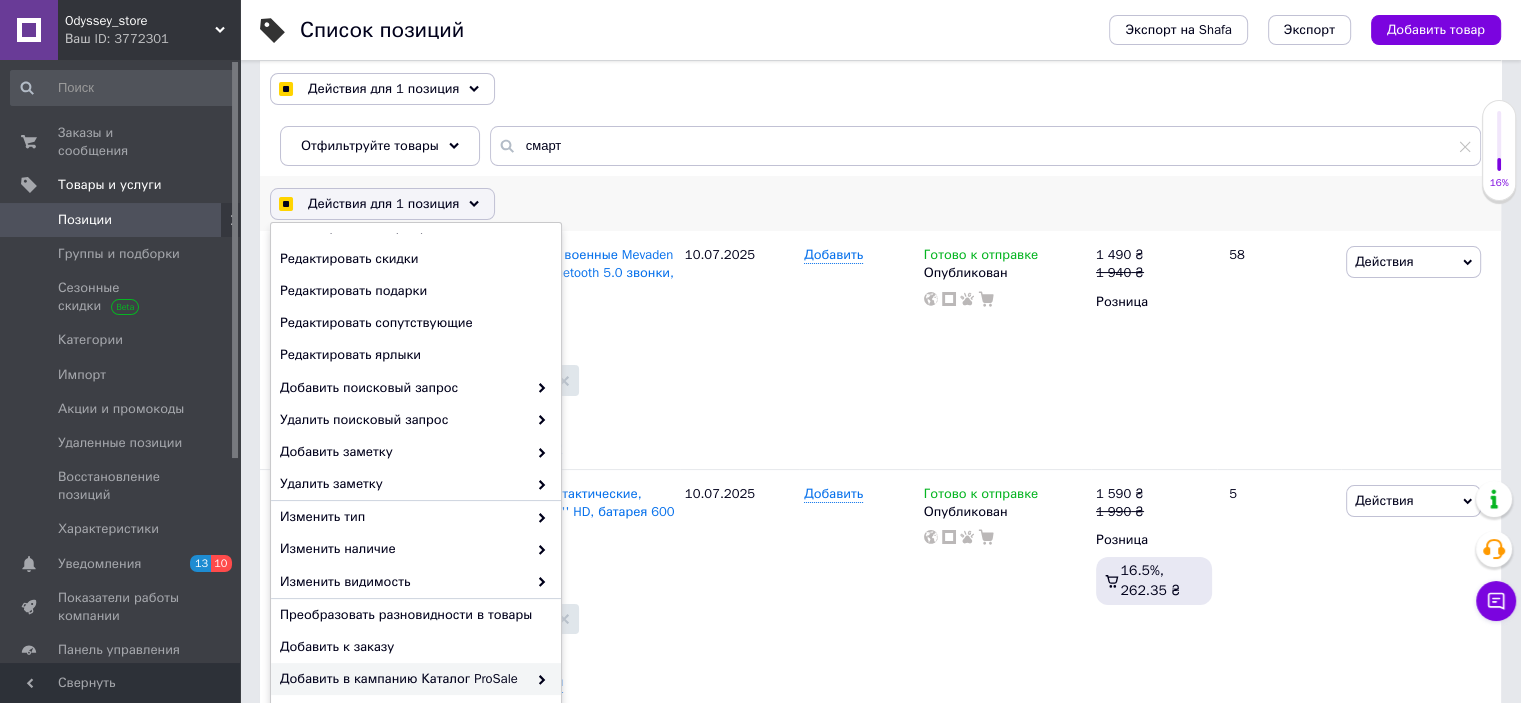 checkbox on "true" 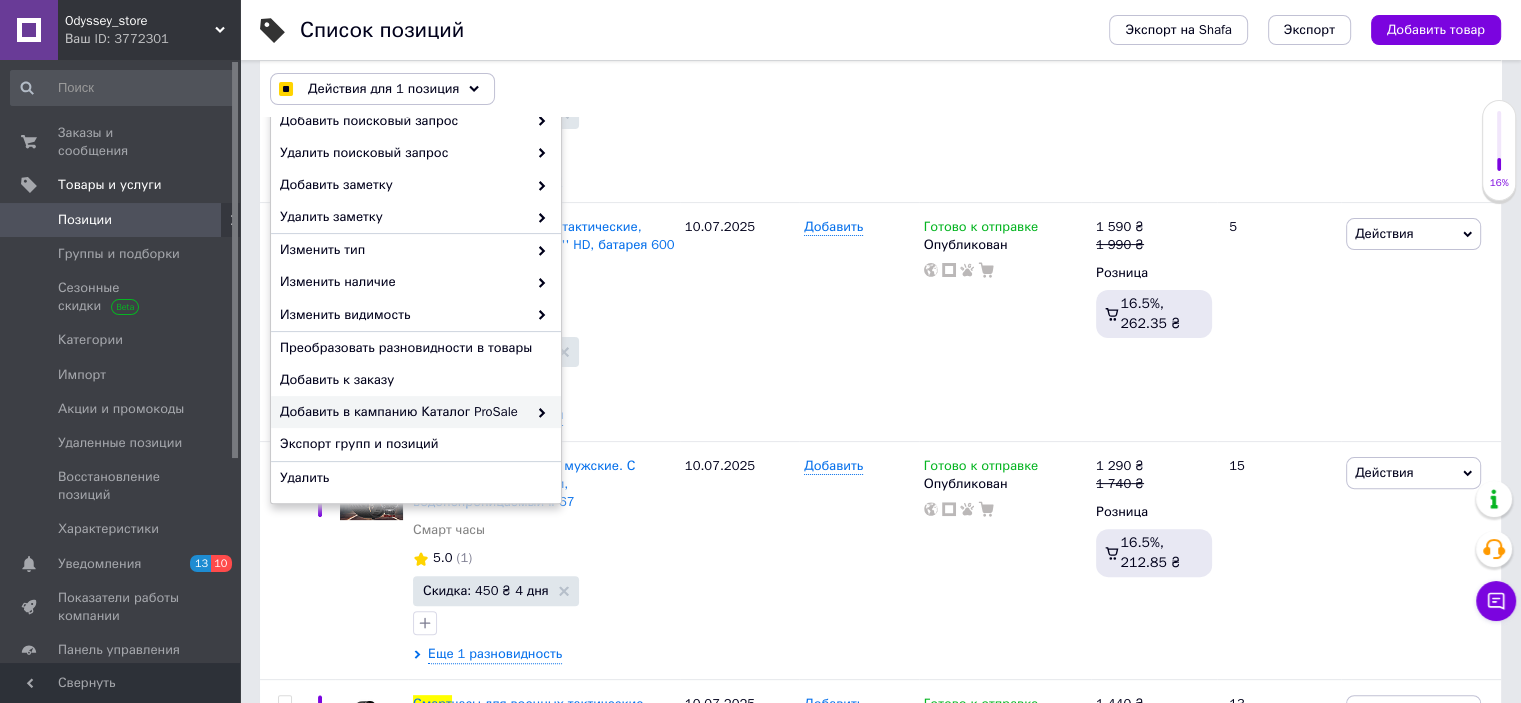 checkbox on "true" 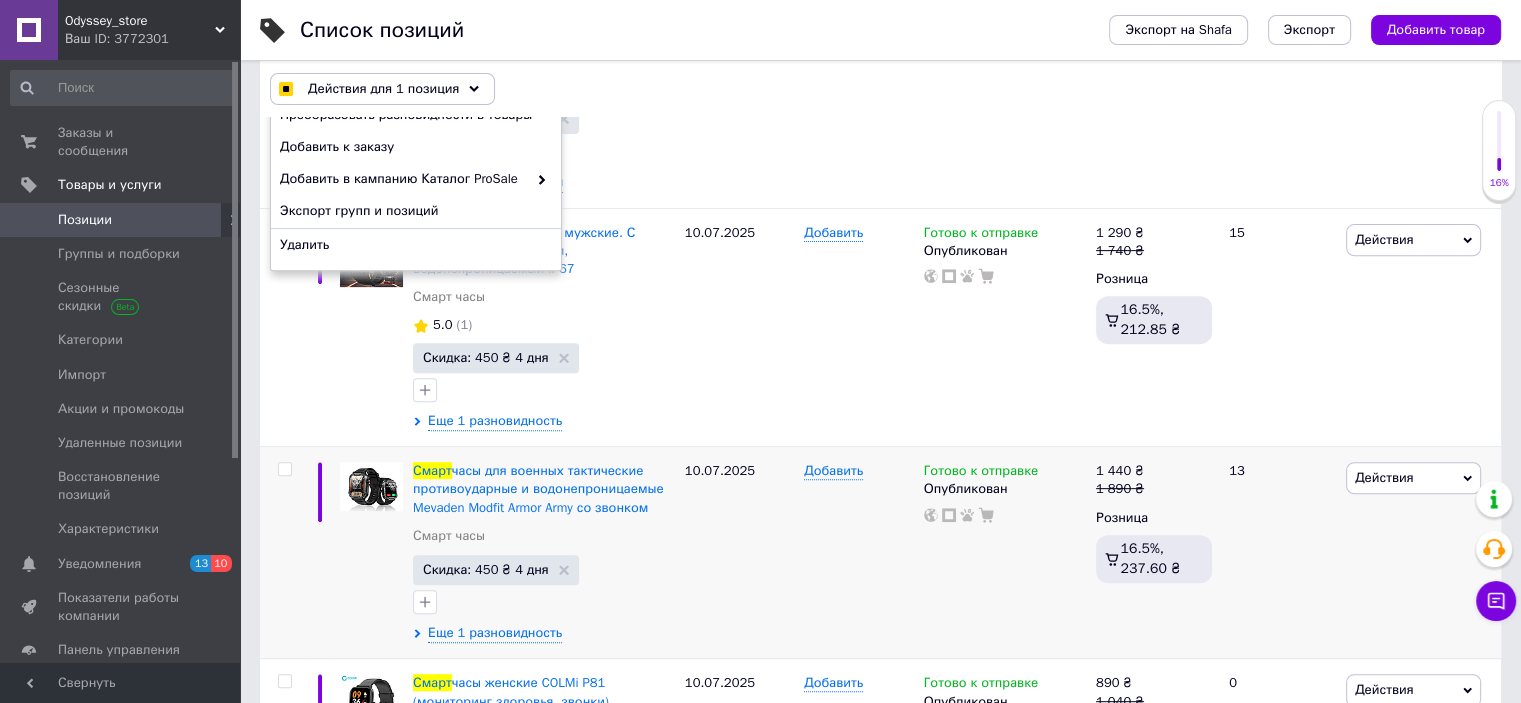 checkbox on "true" 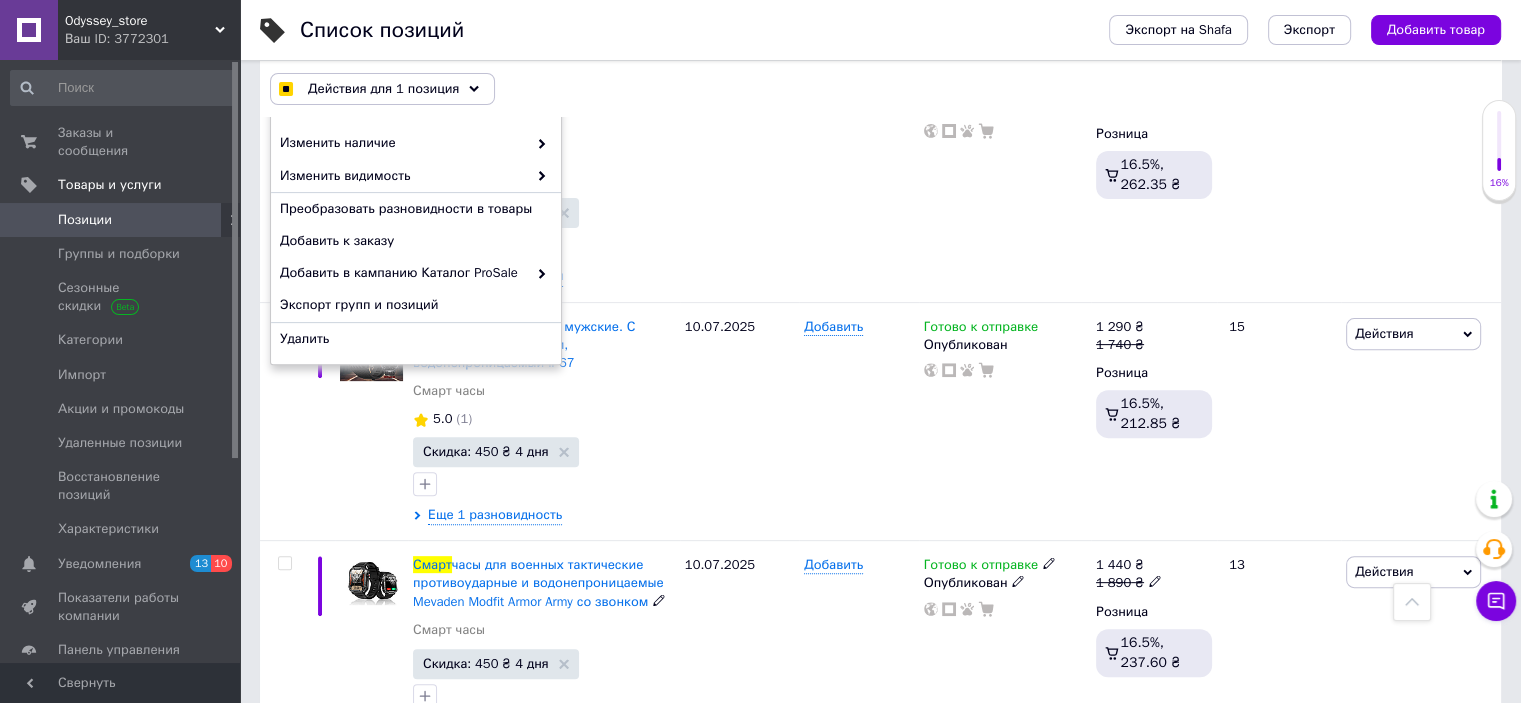 scroll, scrollTop: 600, scrollLeft: 0, axis: vertical 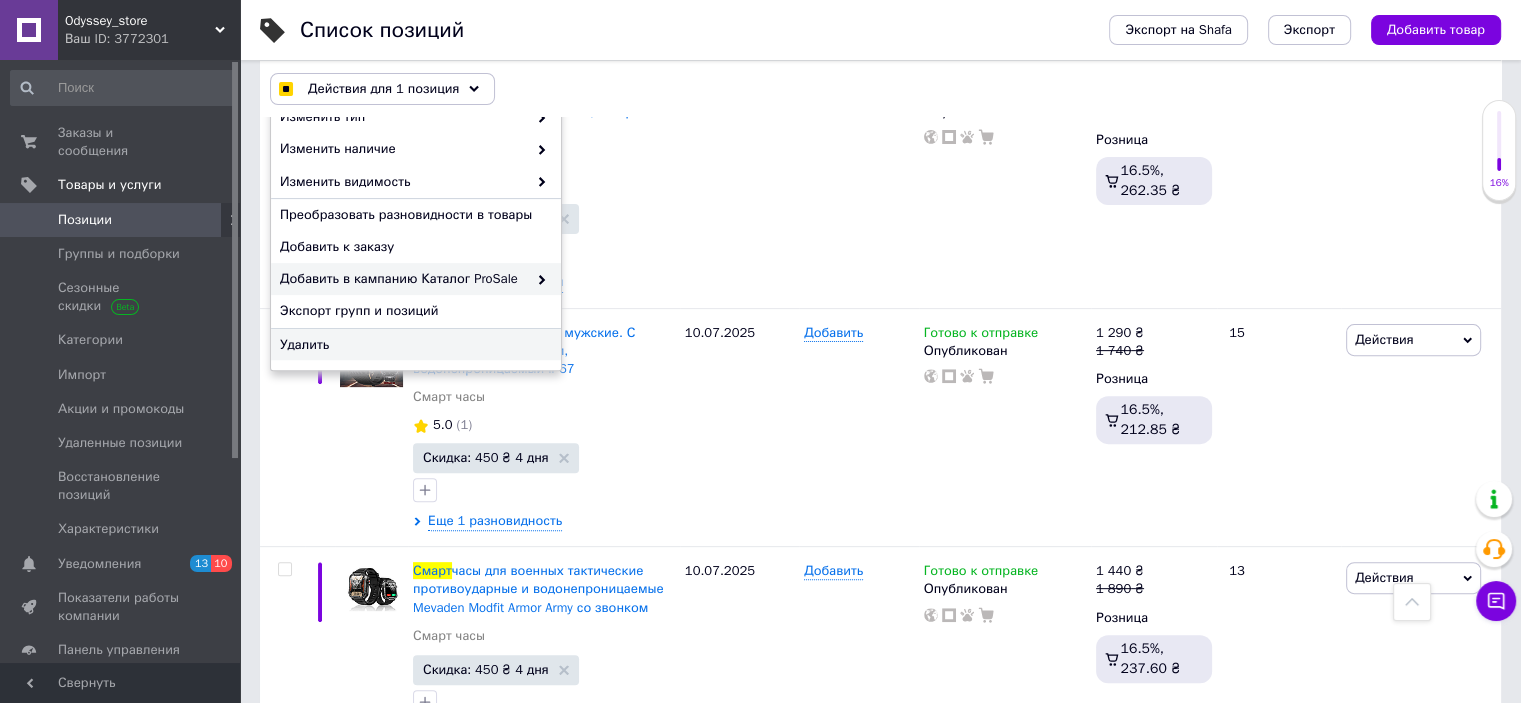 checkbox on "true" 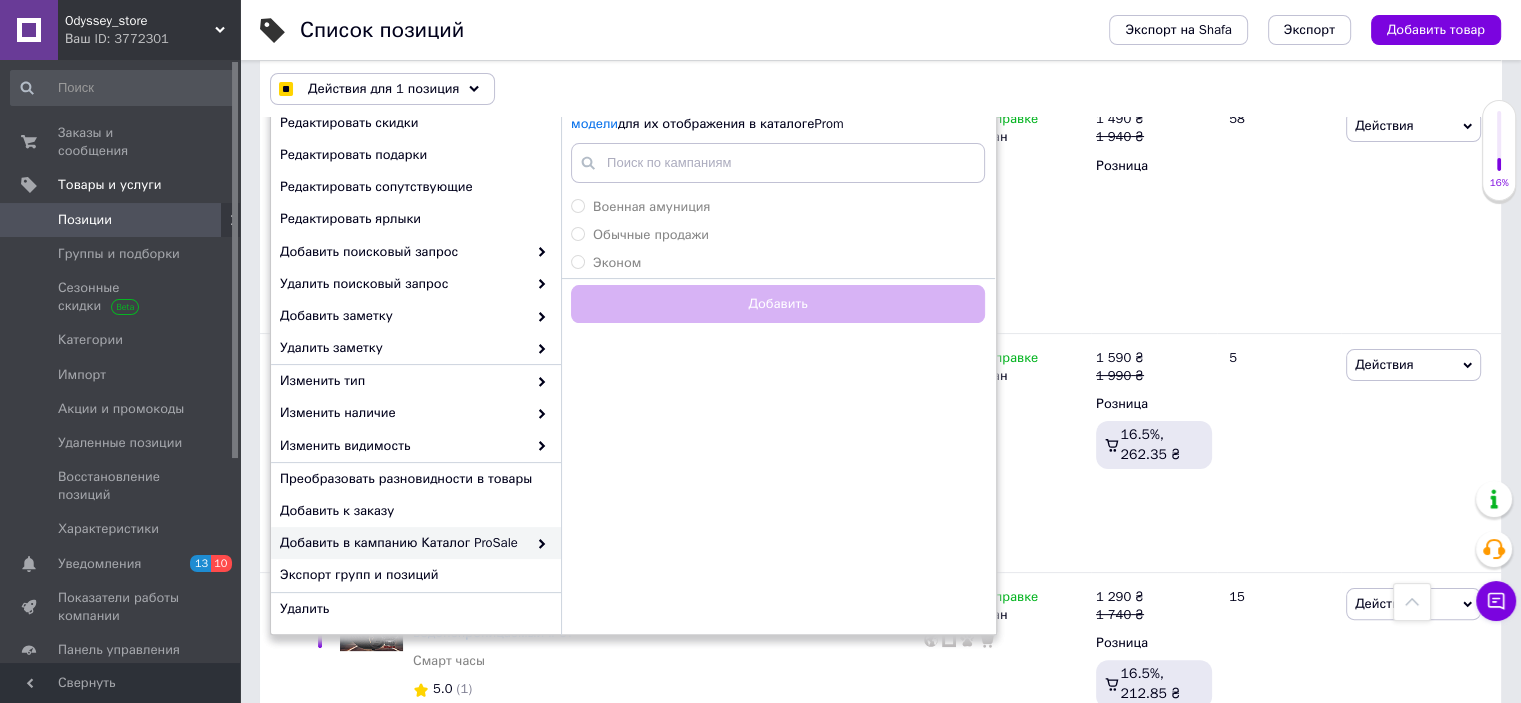 scroll, scrollTop: 300, scrollLeft: 0, axis: vertical 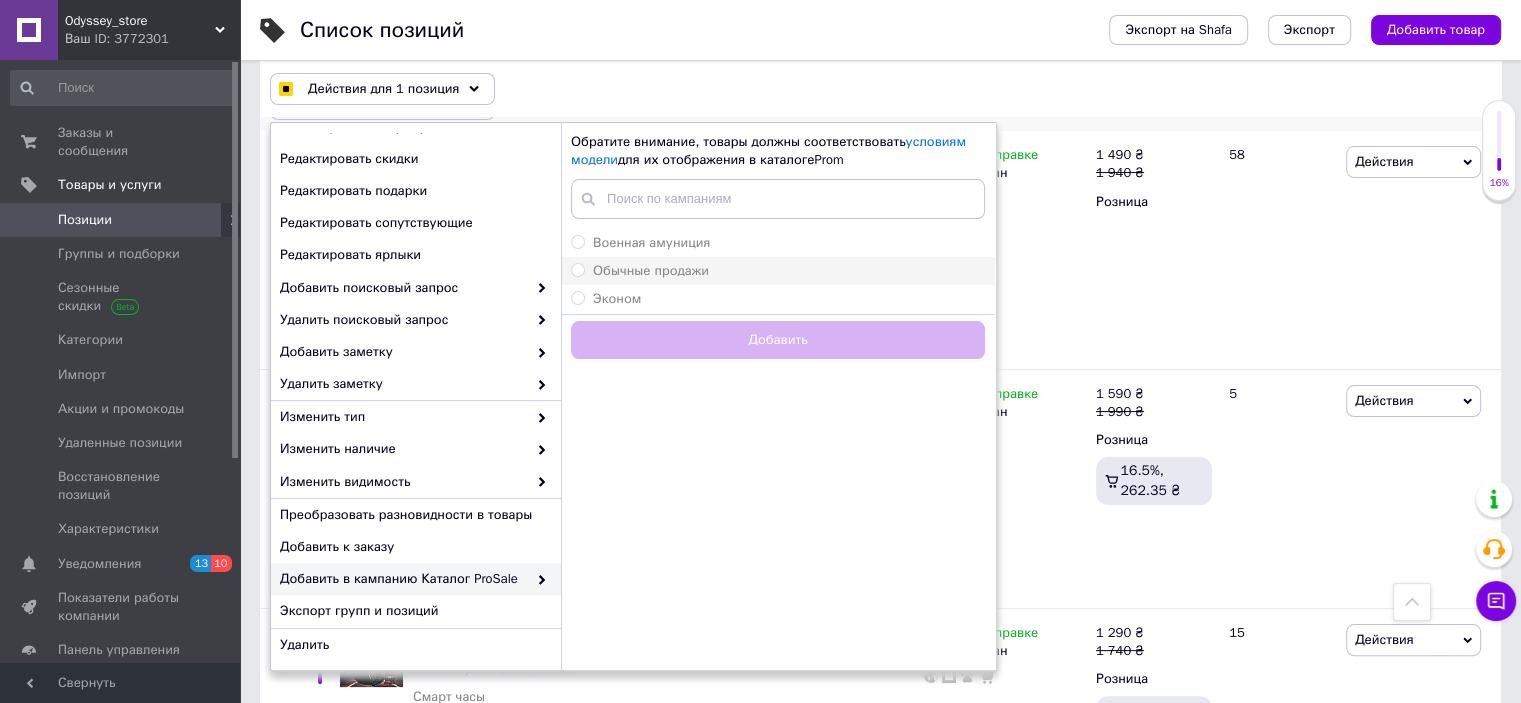 checkbox on "true" 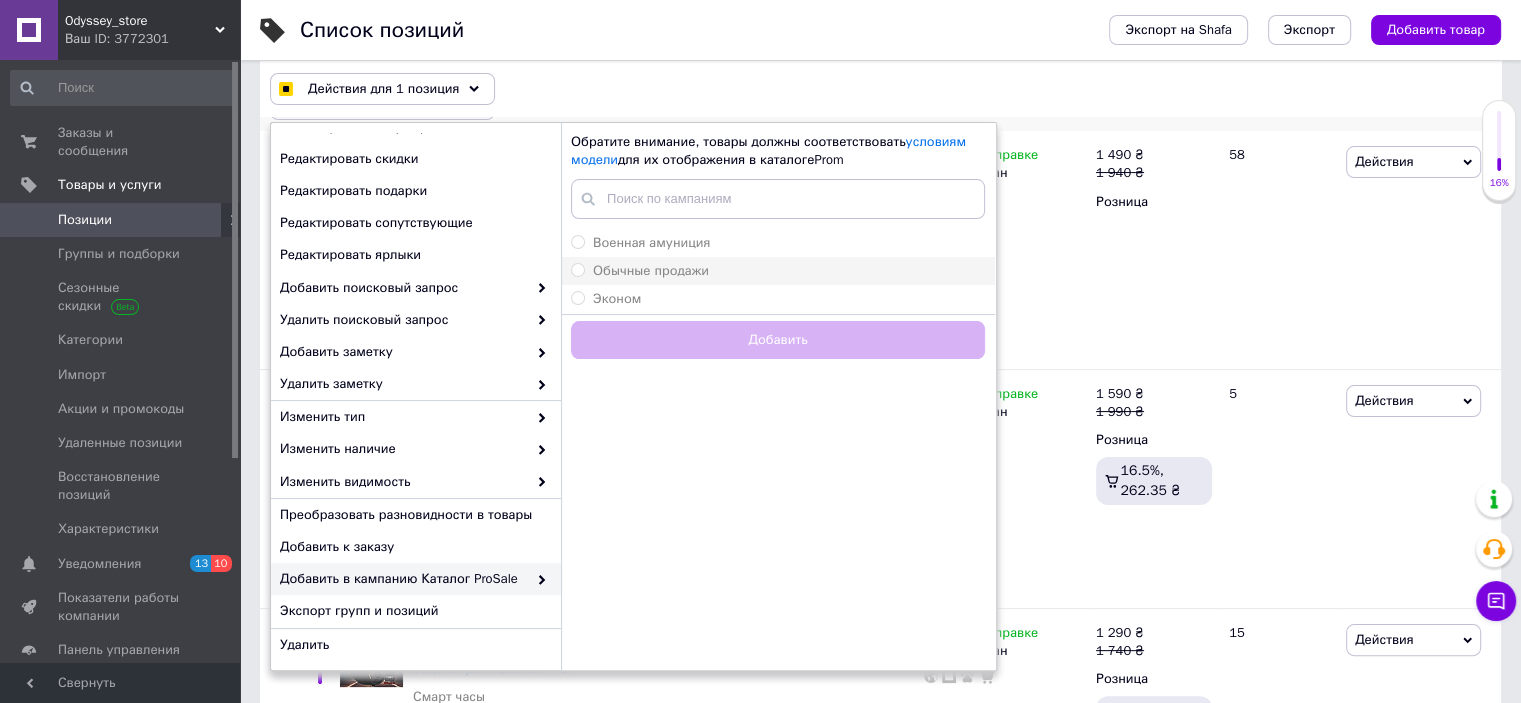 click on "Обычные продажи" at bounding box center [651, 270] 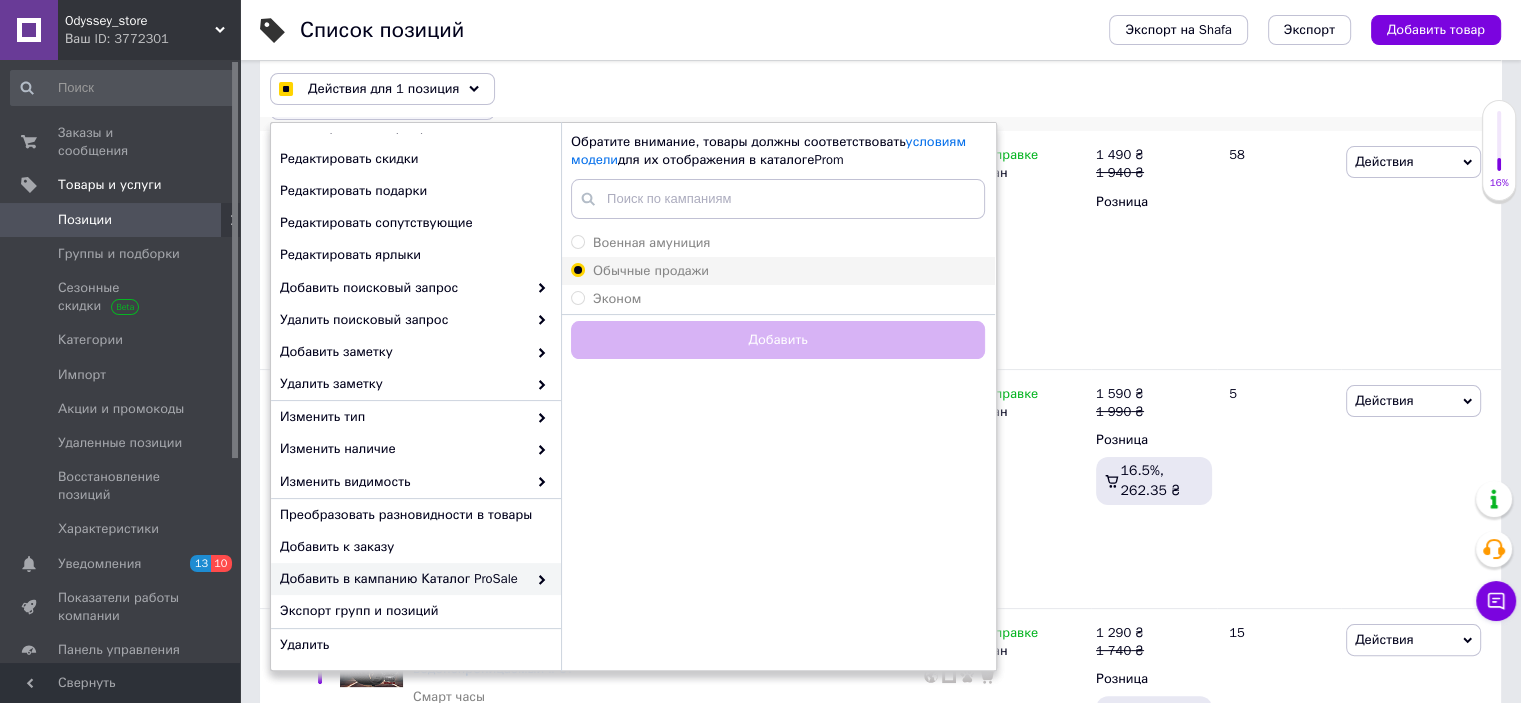 click on "Обычные продажи" at bounding box center [577, 269] 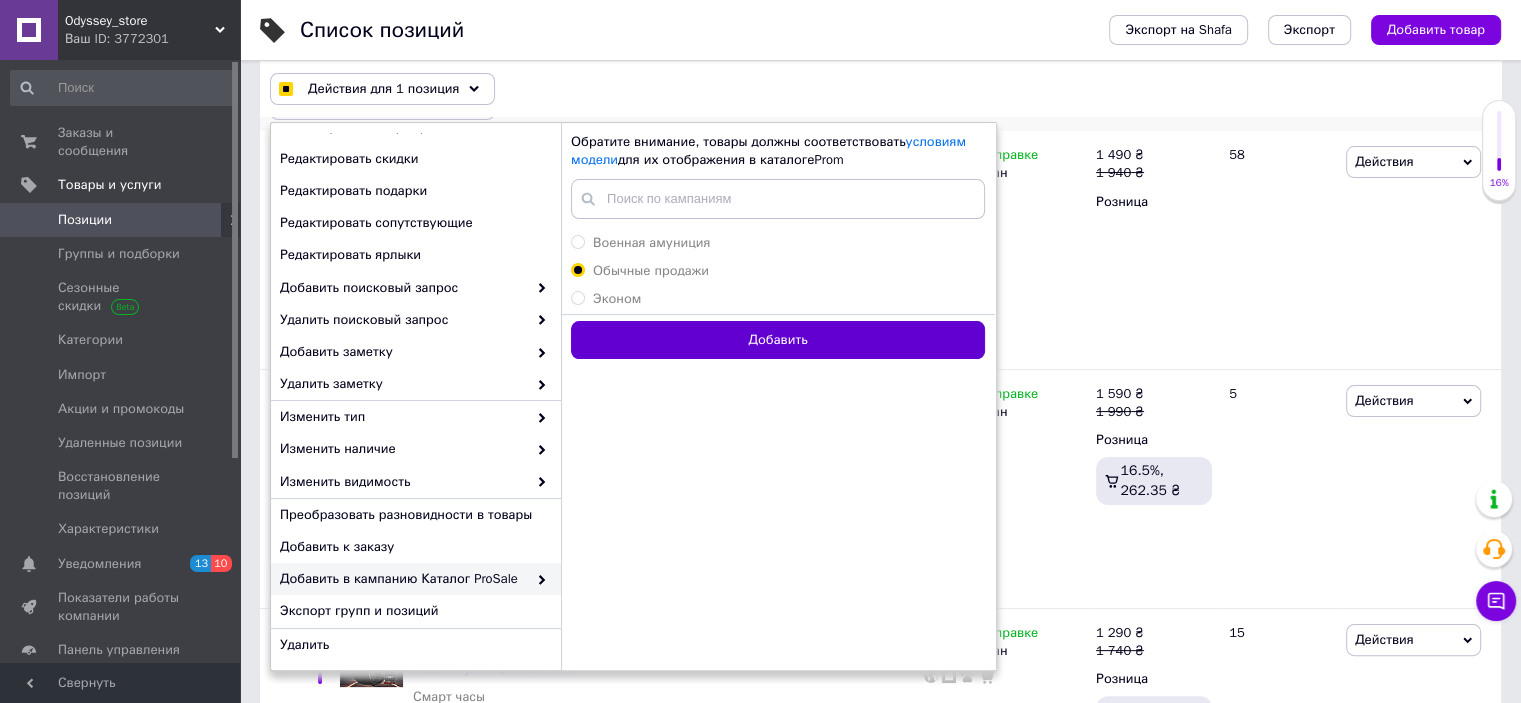 checkbox on "true" 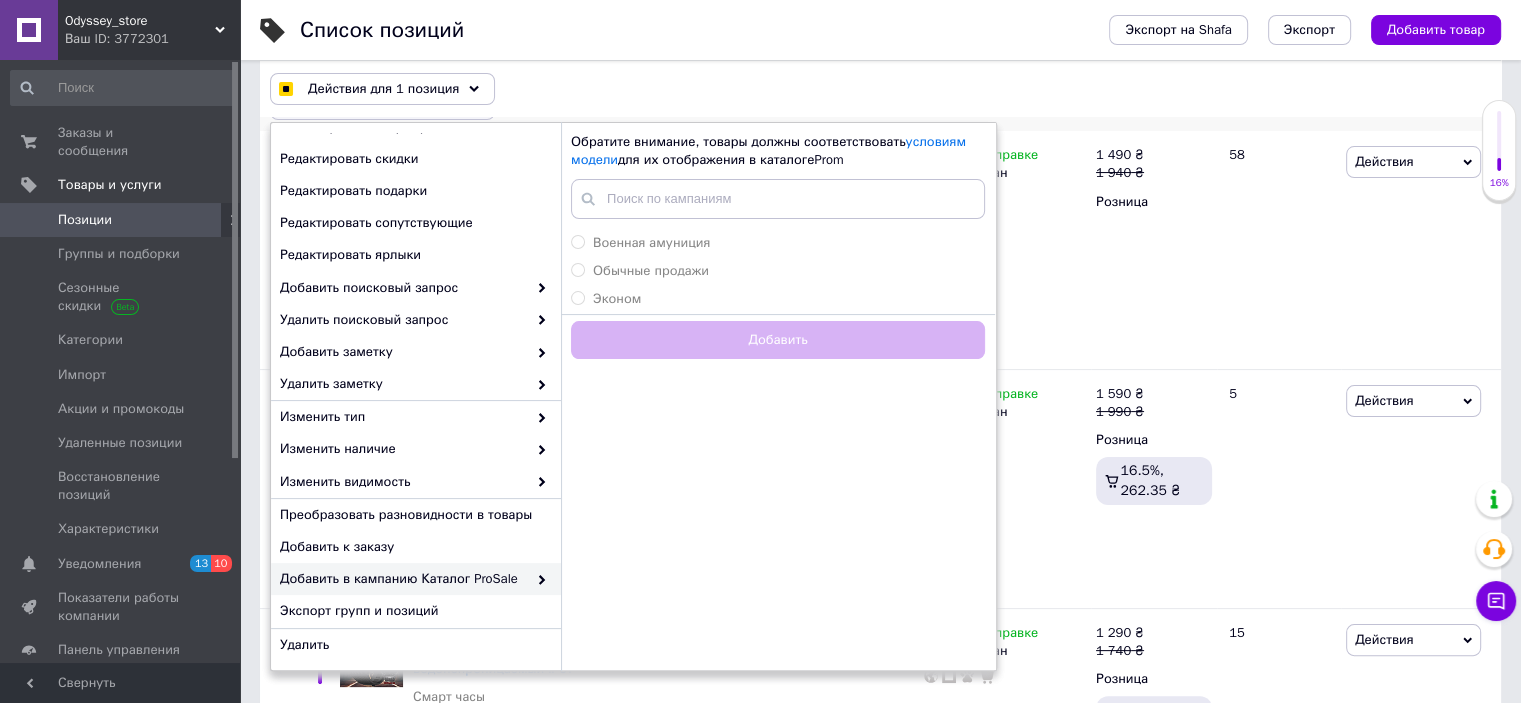 checkbox on "false" 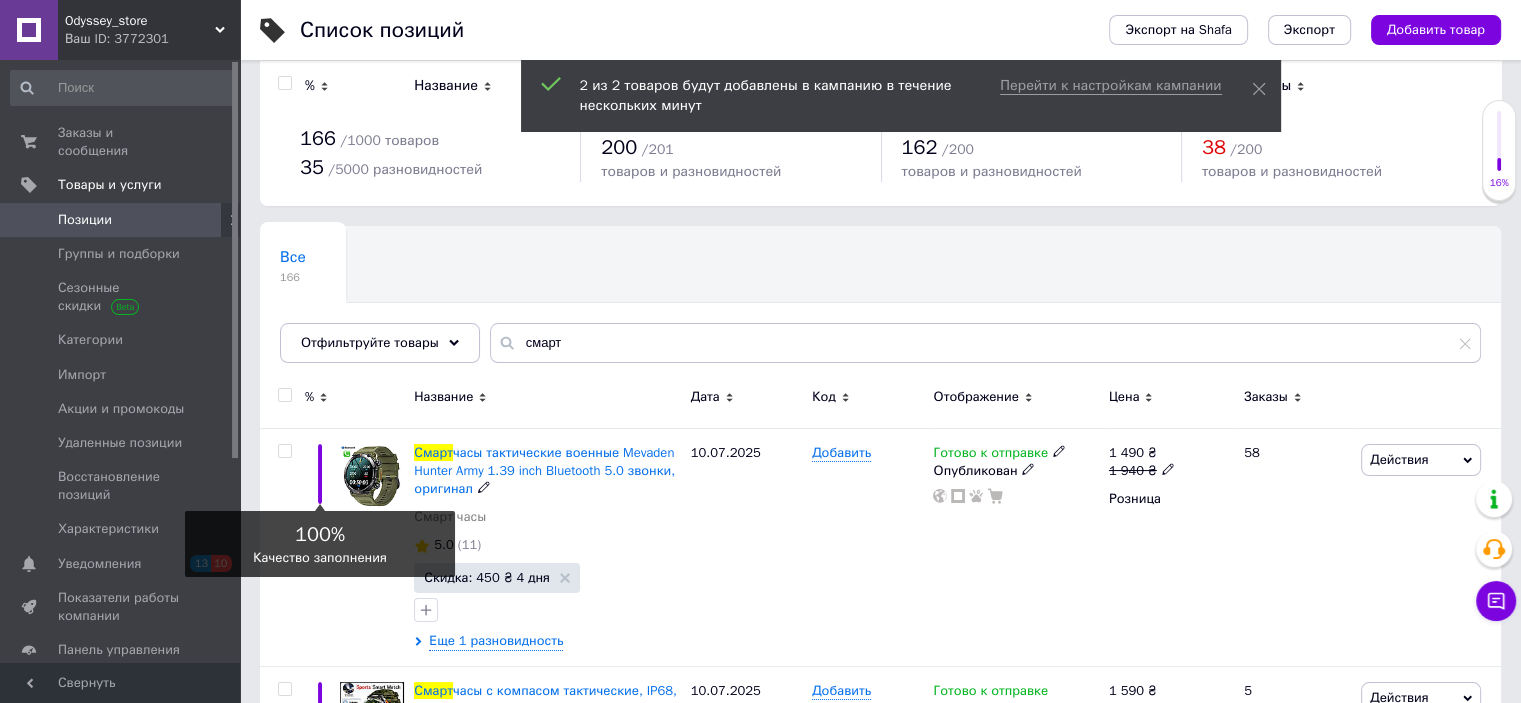 scroll, scrollTop: 0, scrollLeft: 0, axis: both 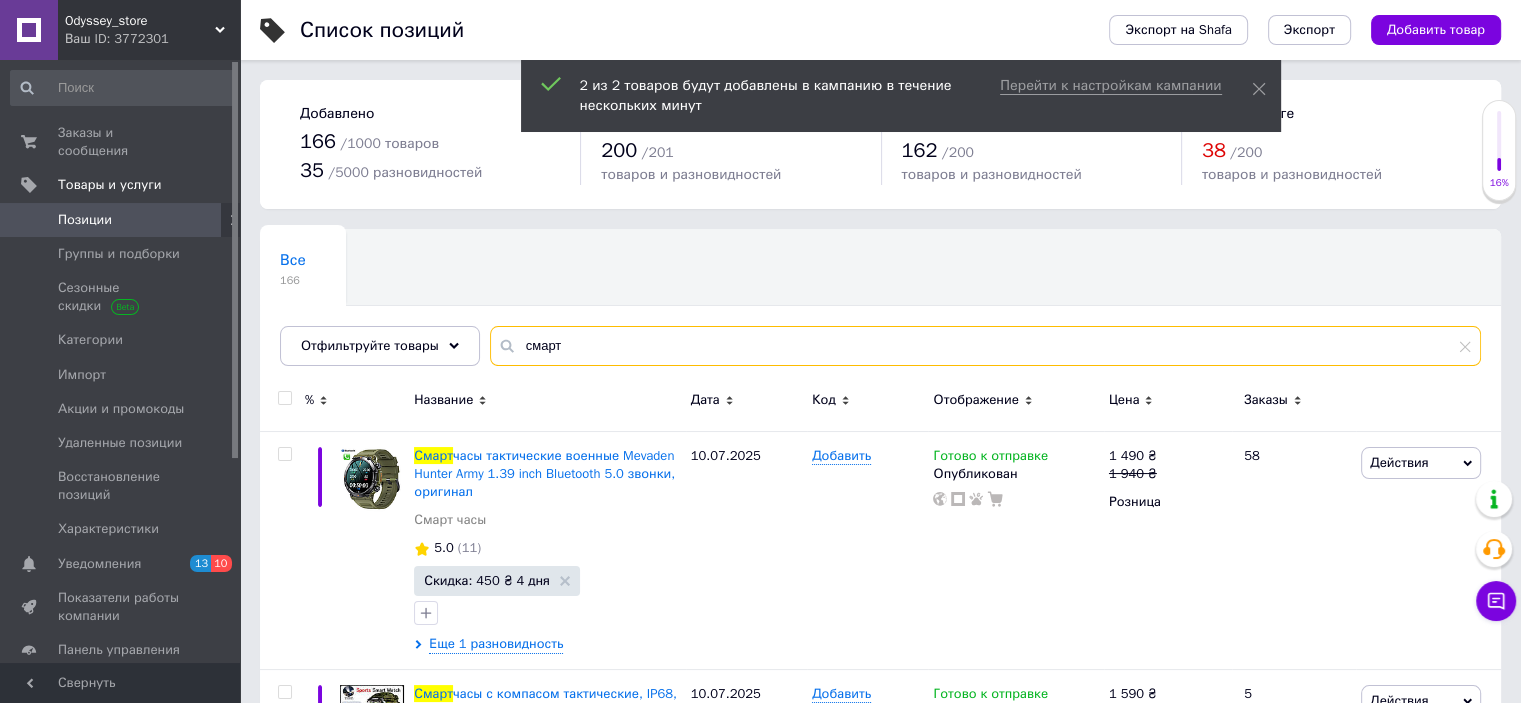 click on "смарт" at bounding box center [985, 346] 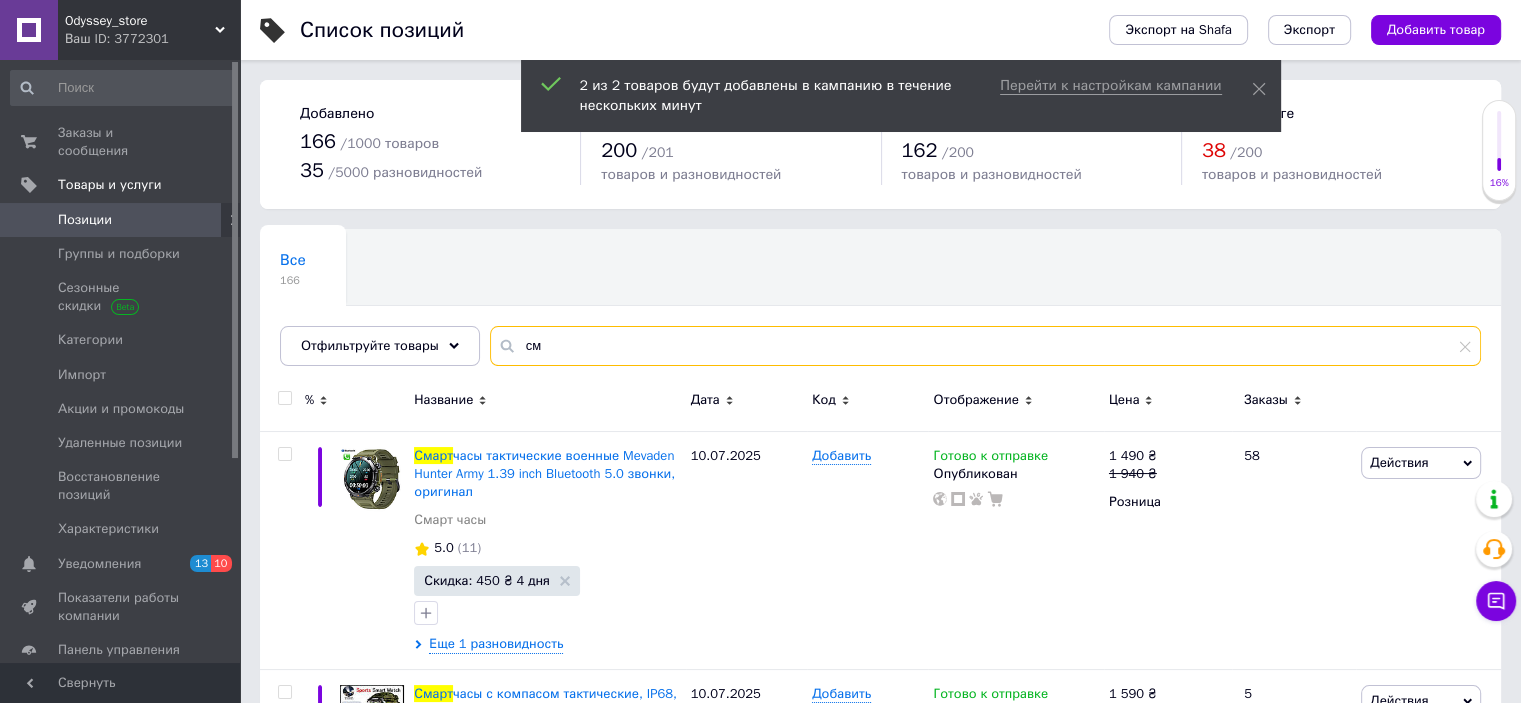 type on "с" 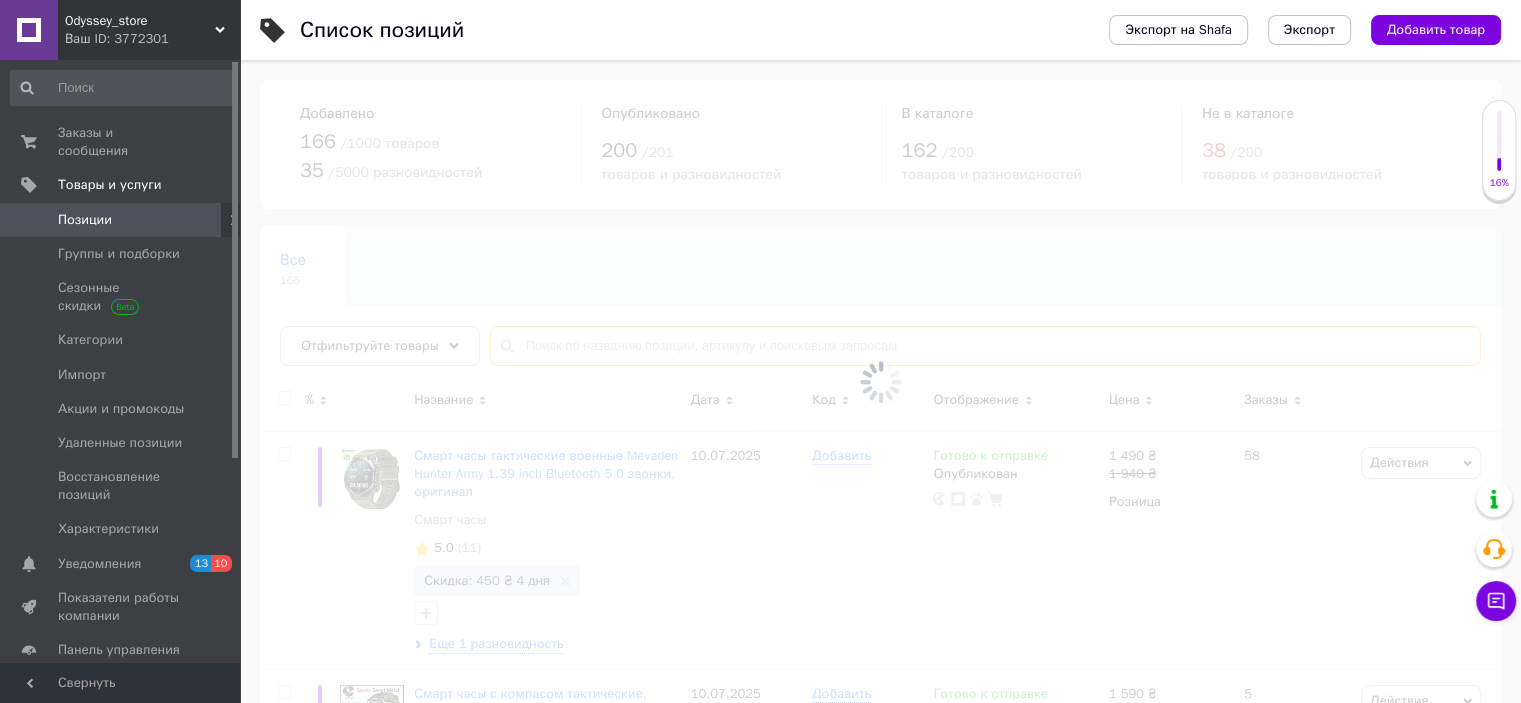 type on "и" 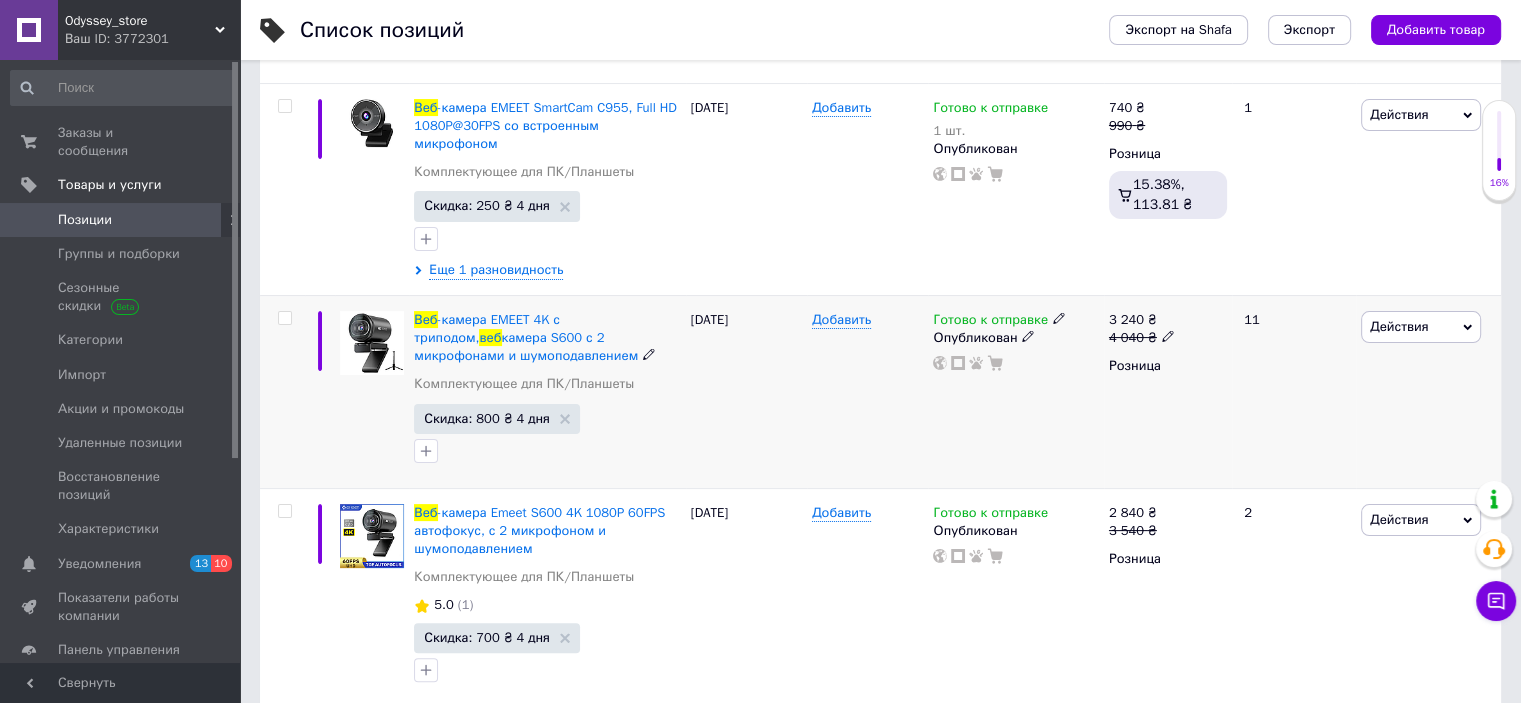 scroll, scrollTop: 350, scrollLeft: 0, axis: vertical 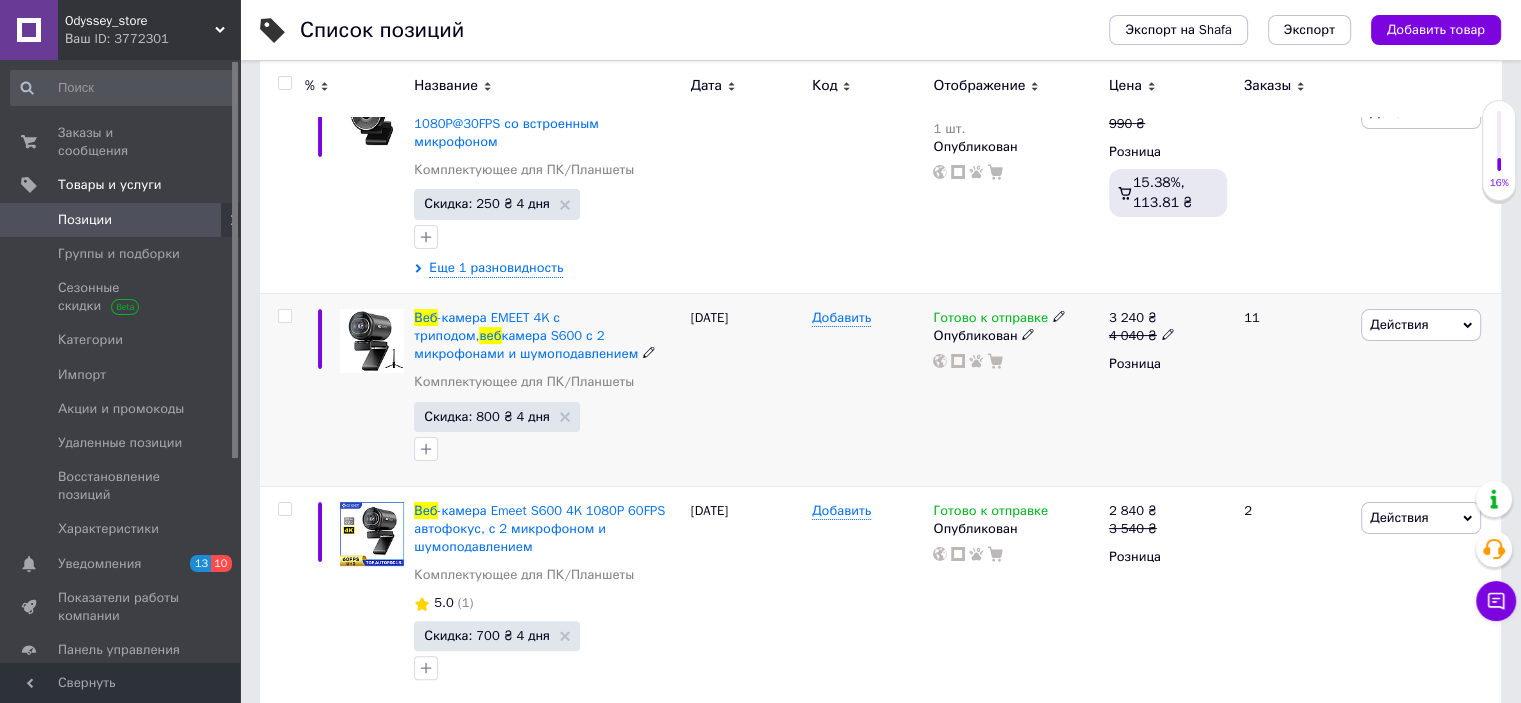 type on "веб" 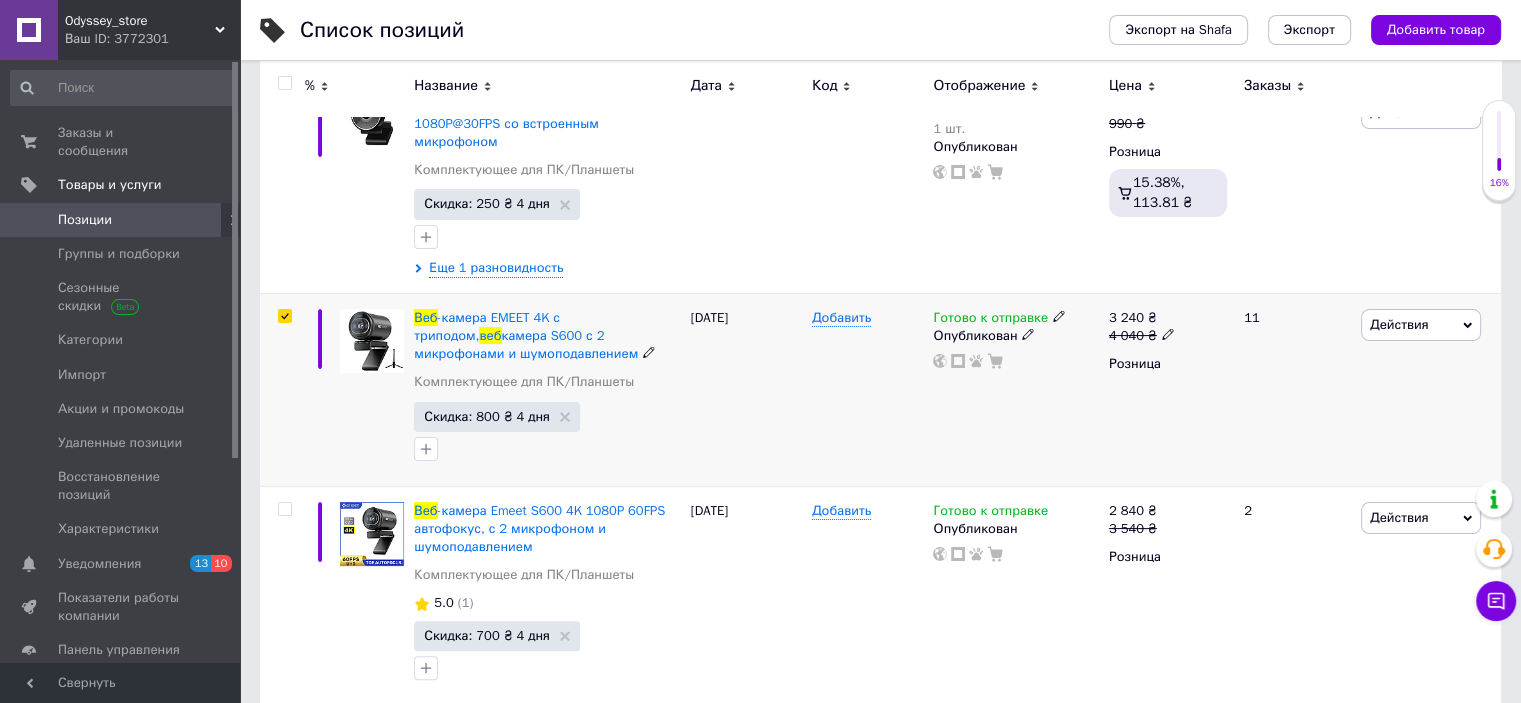 checkbox on "true" 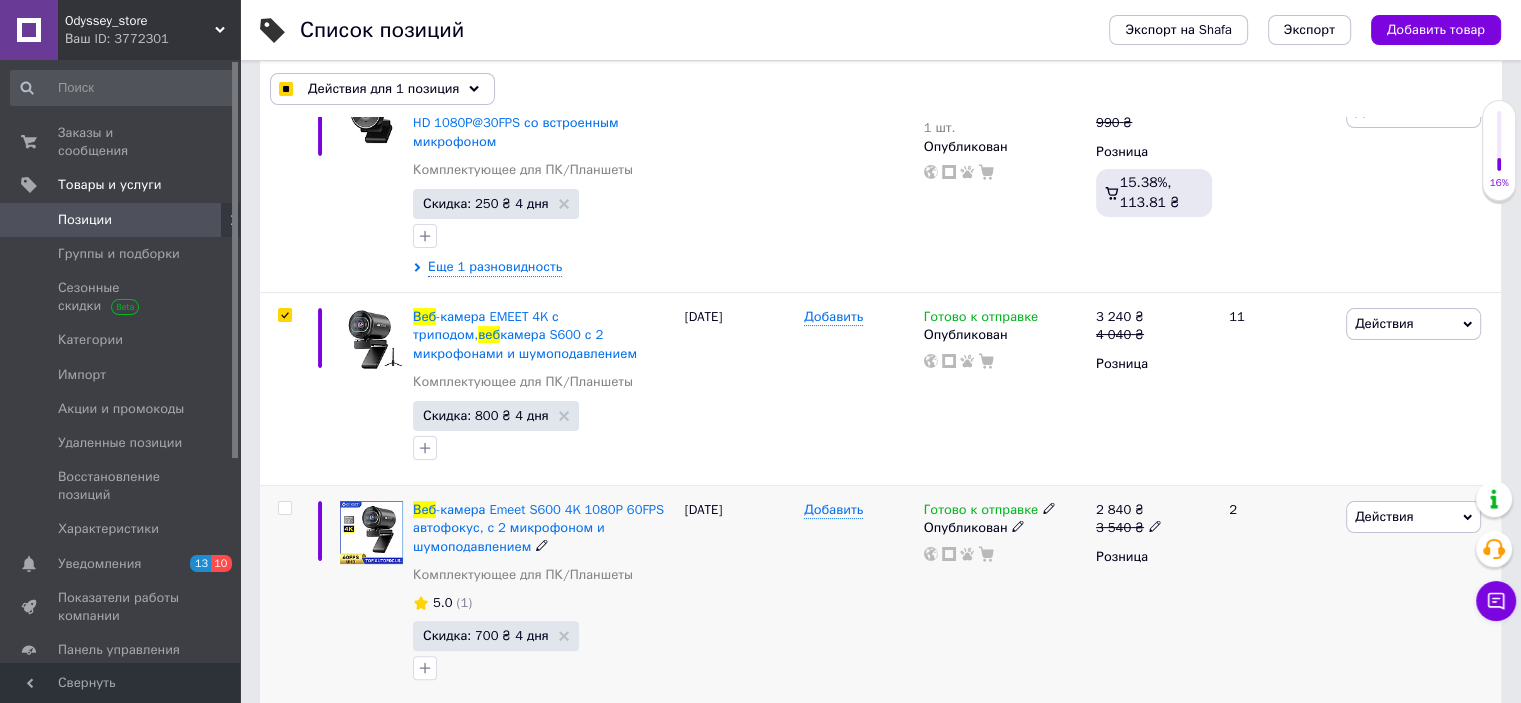 click at bounding box center (284, 508) 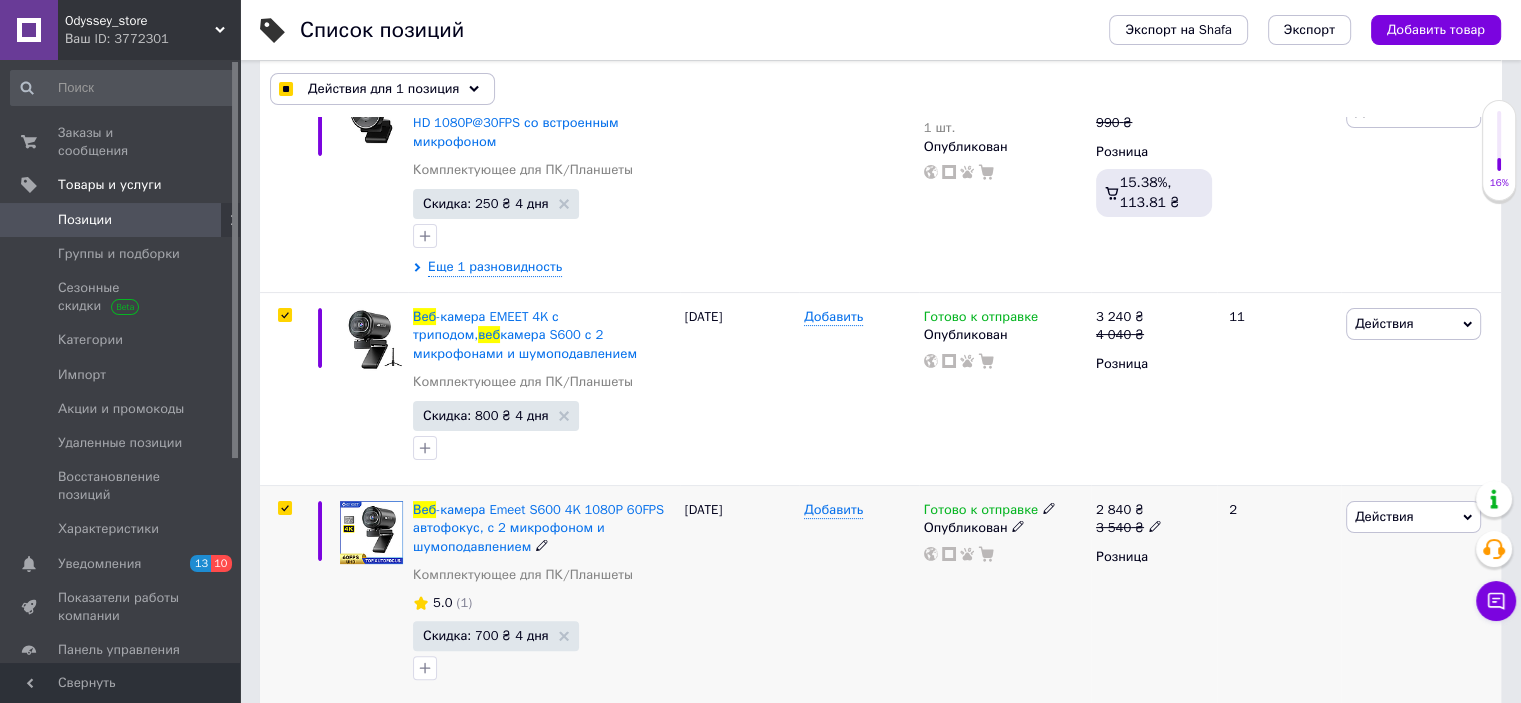 checkbox on "true" 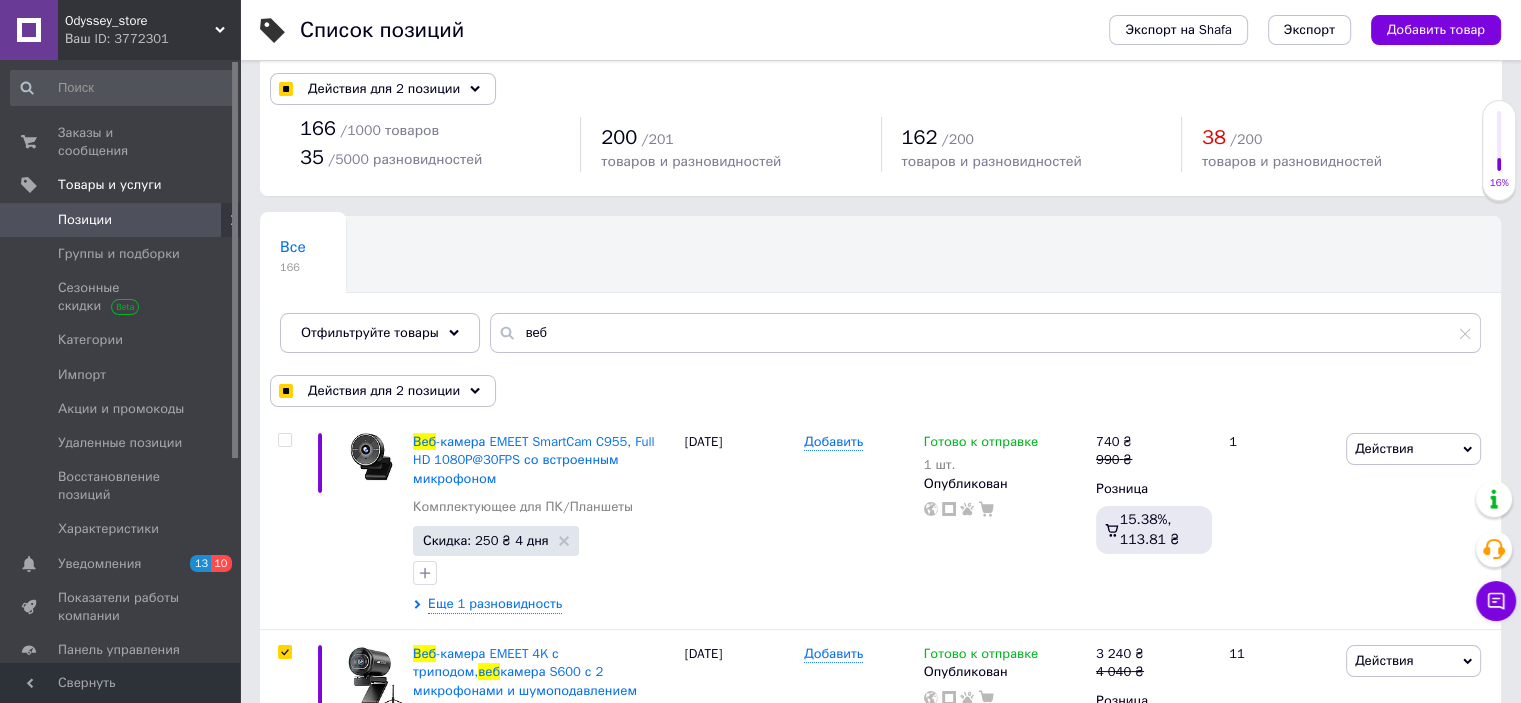 scroll, scrollTop: 0, scrollLeft: 0, axis: both 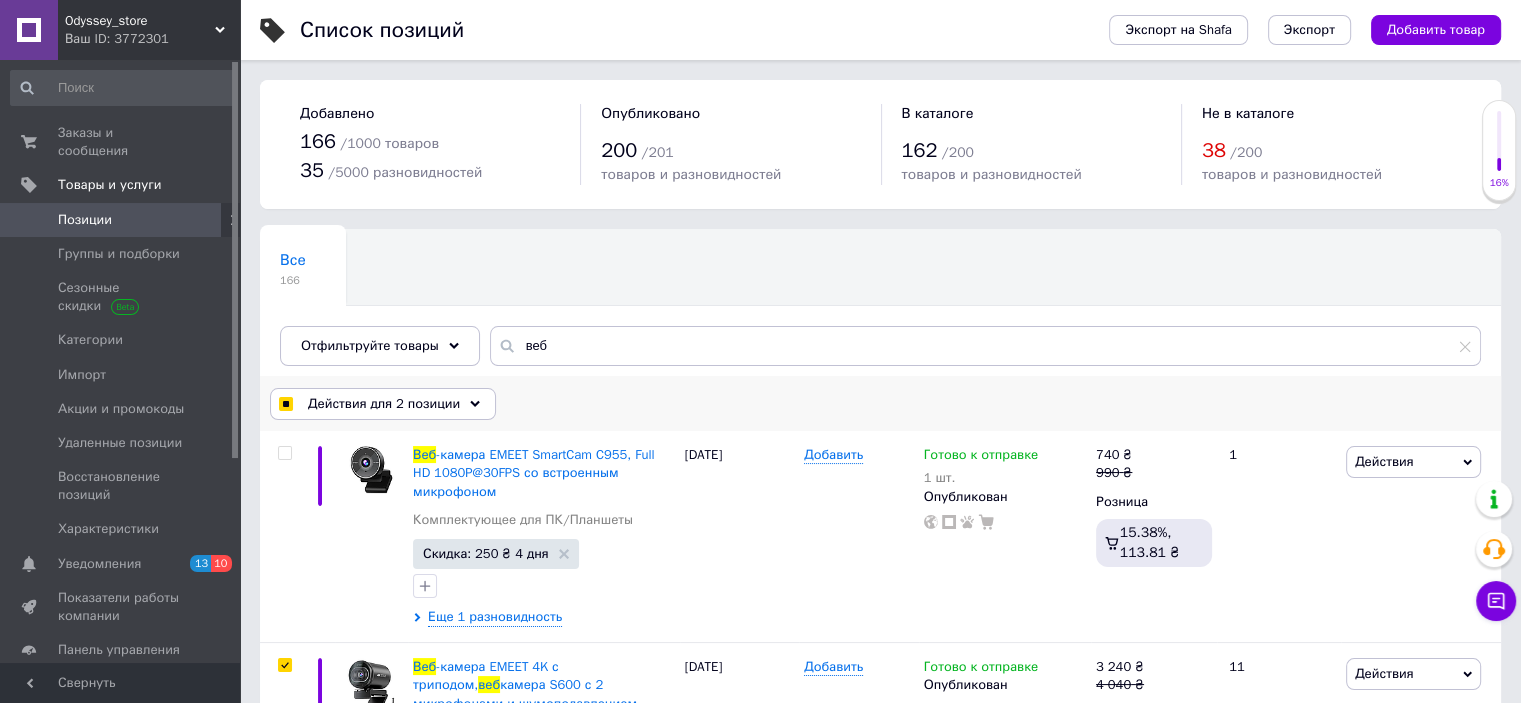 click on "Действия для 2 позиции" at bounding box center (384, 404) 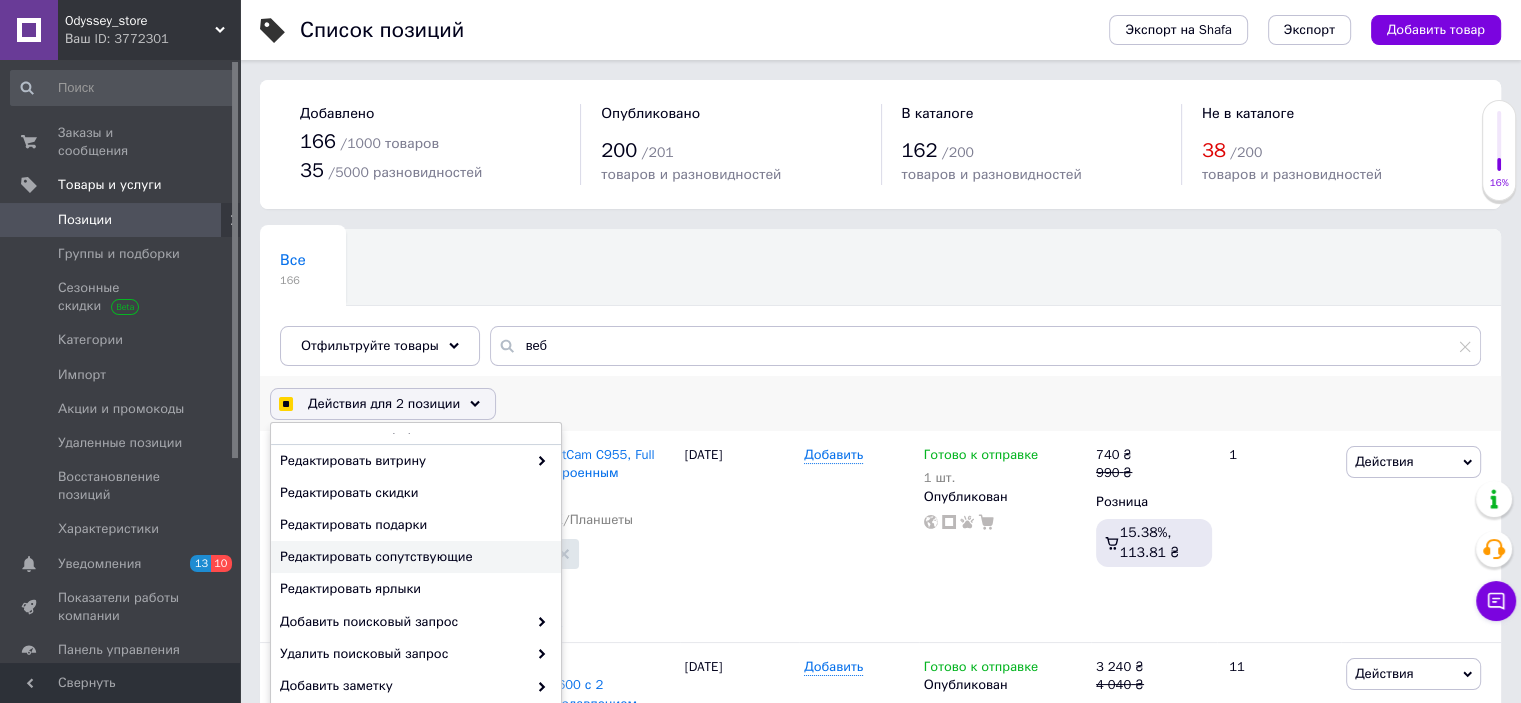 scroll, scrollTop: 152, scrollLeft: 0, axis: vertical 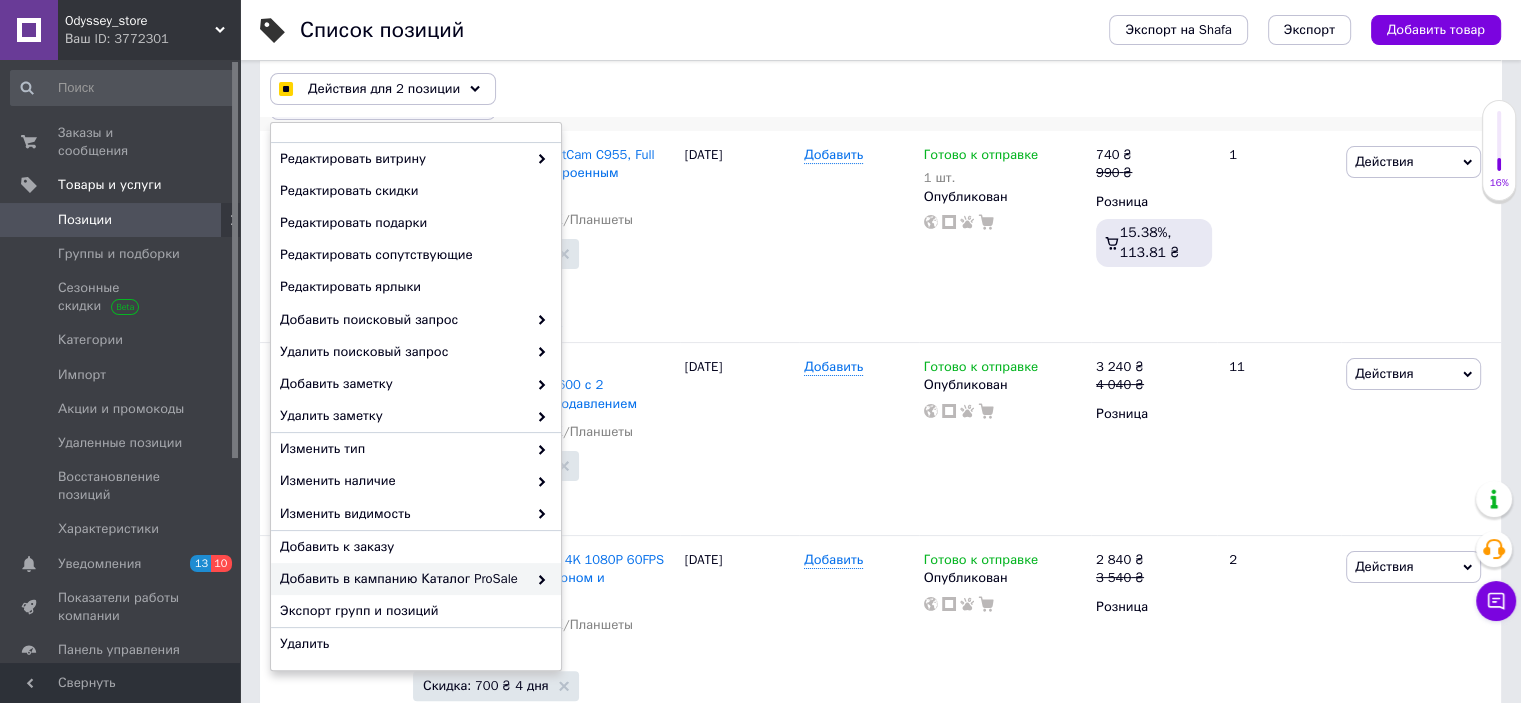 checkbox on "true" 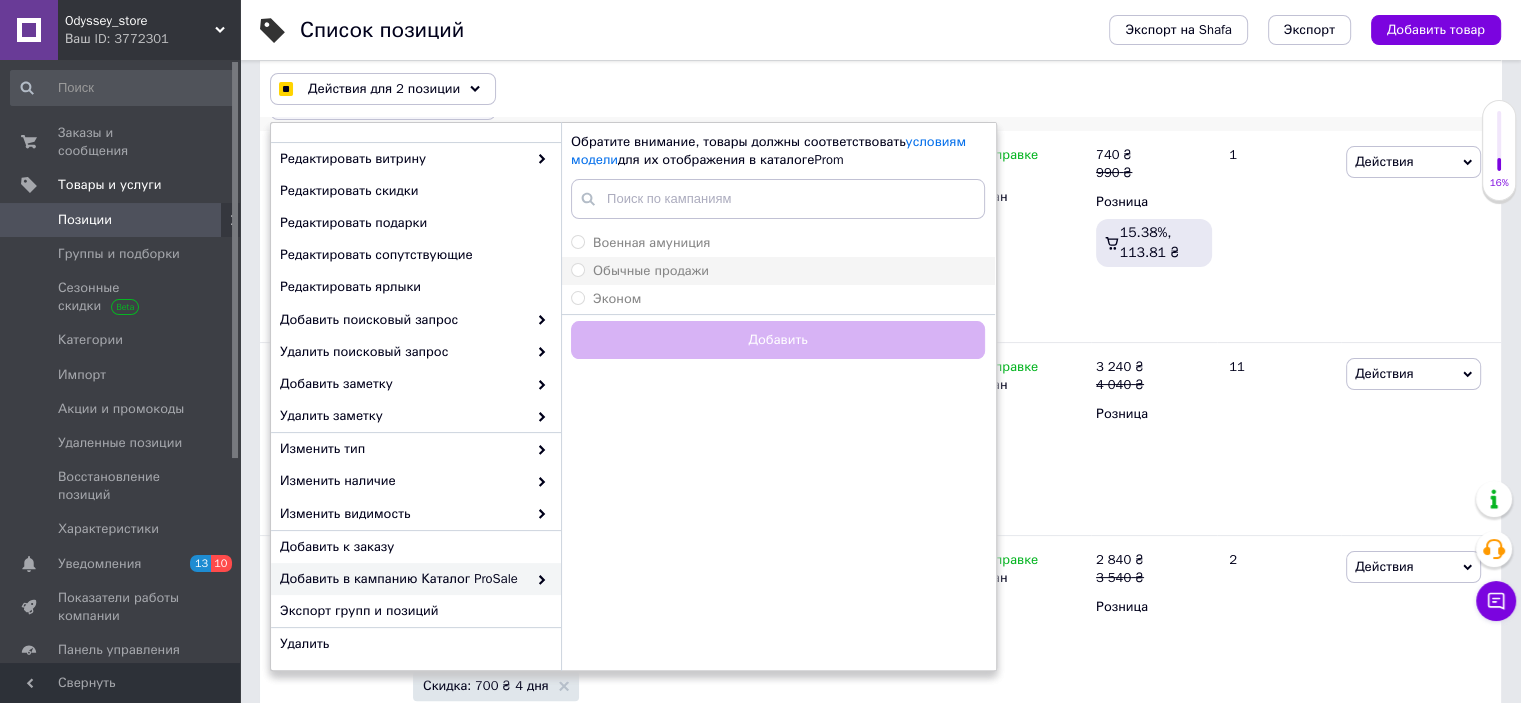 checkbox on "true" 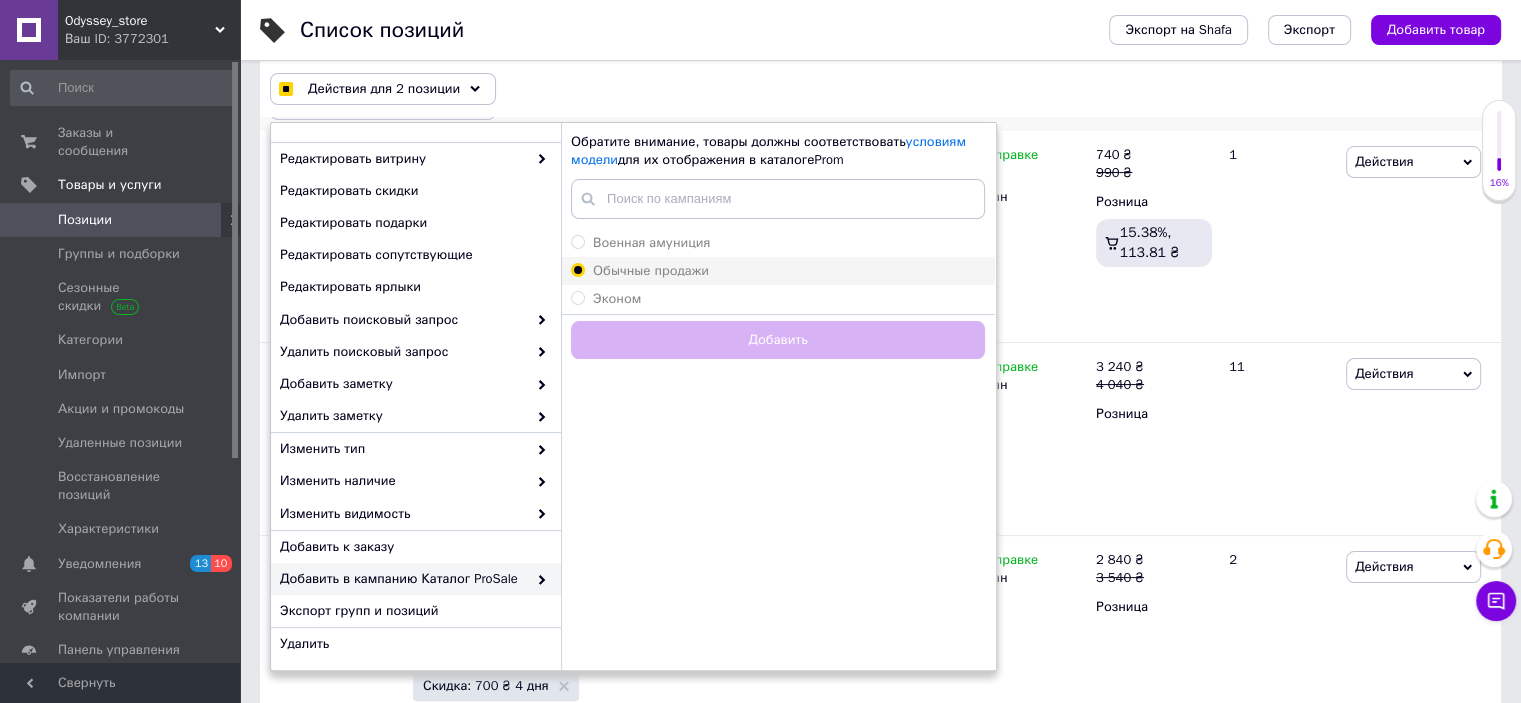 click on "Обычные продажи" at bounding box center [577, 269] 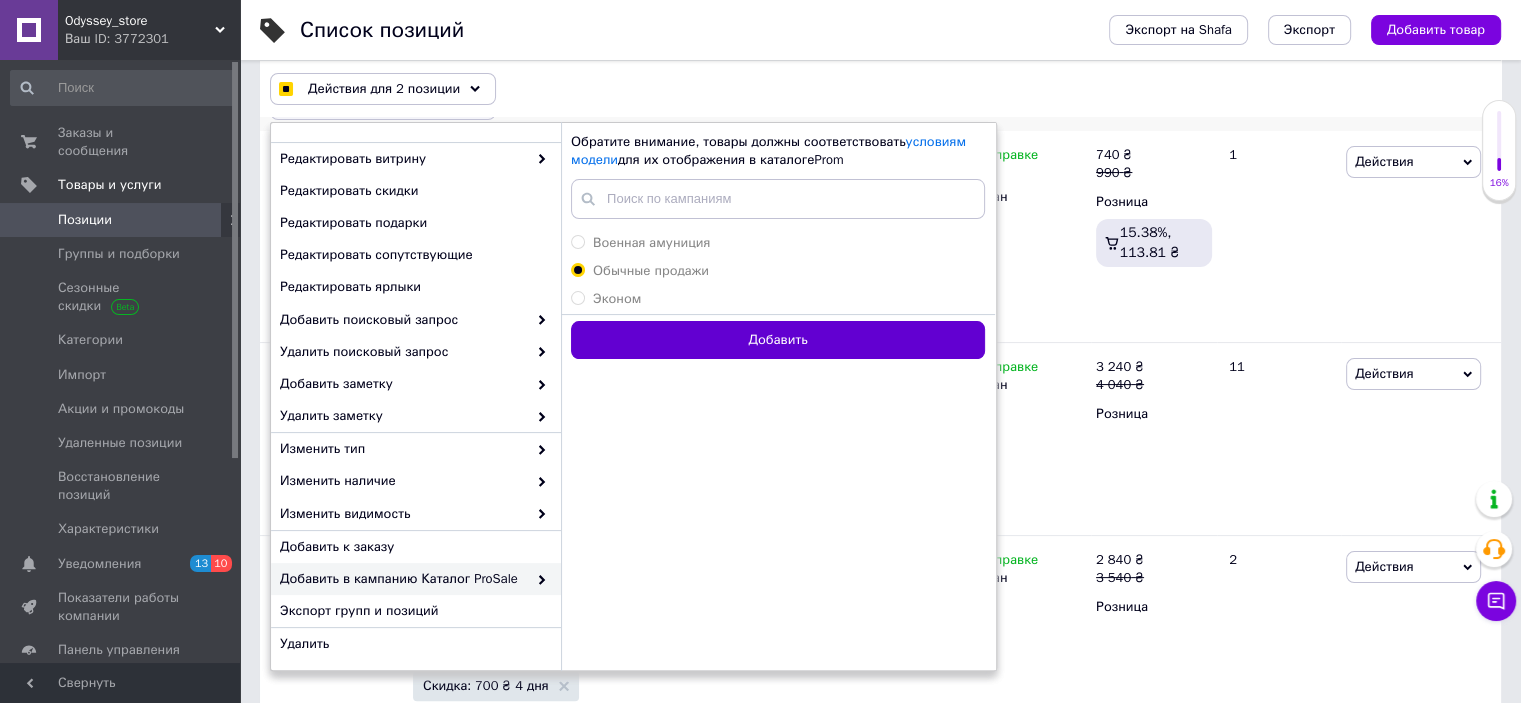 checkbox on "true" 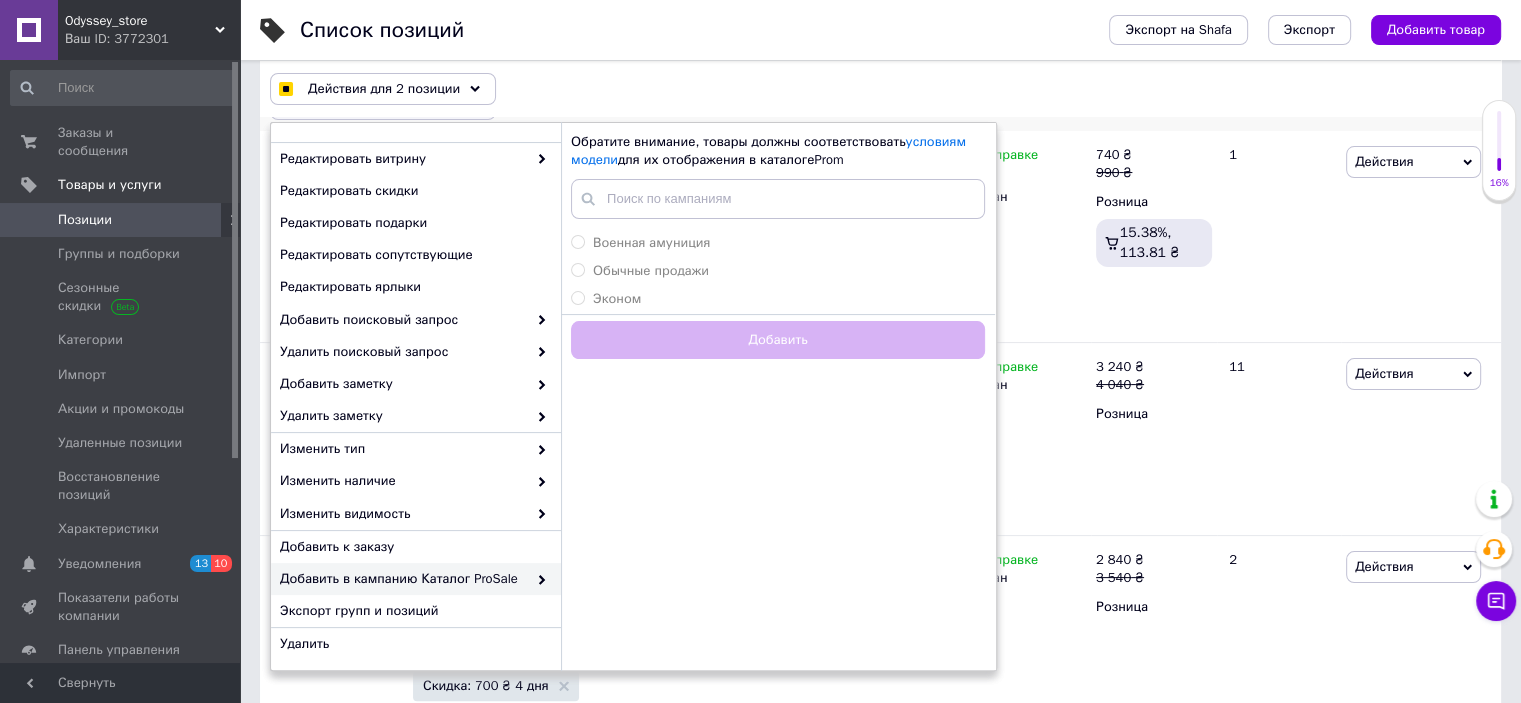 checkbox on "true" 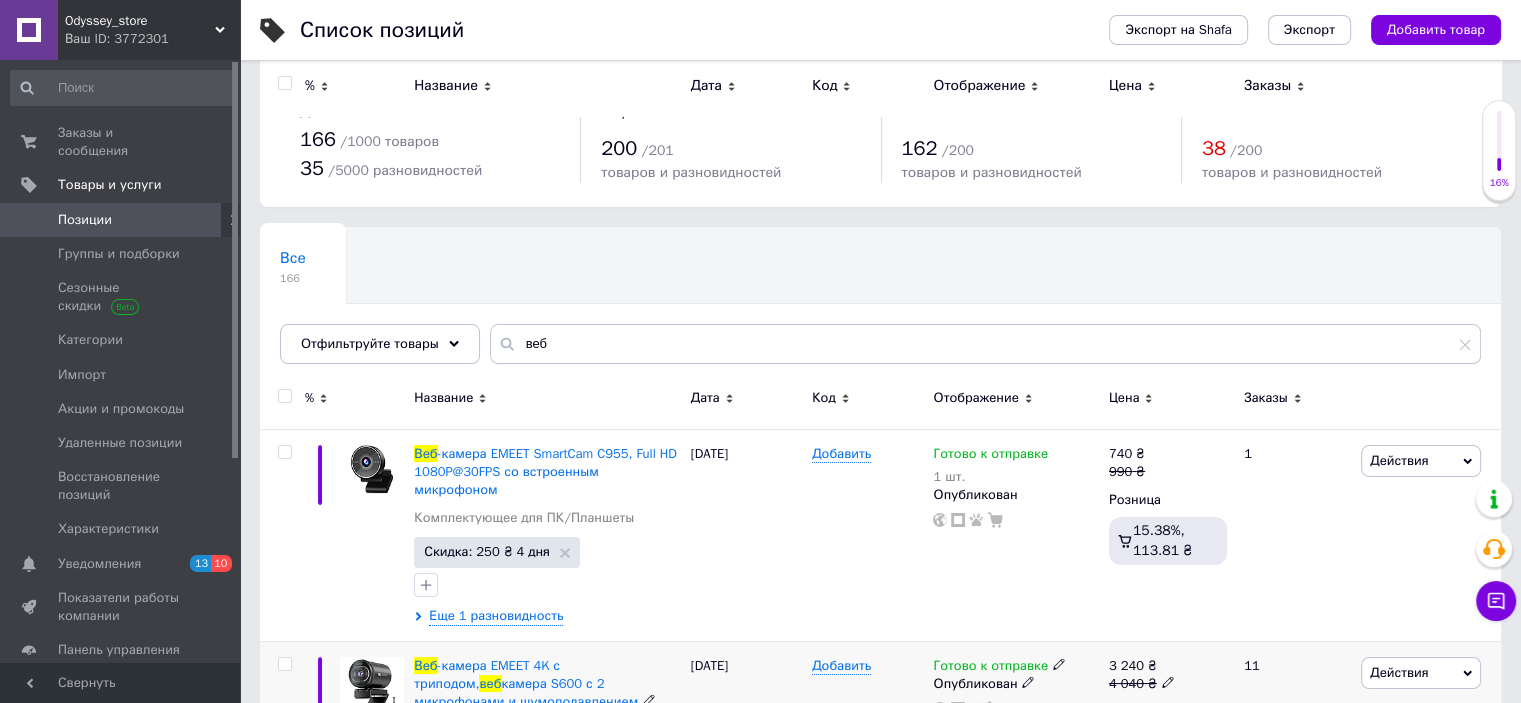 scroll, scrollTop: 0, scrollLeft: 0, axis: both 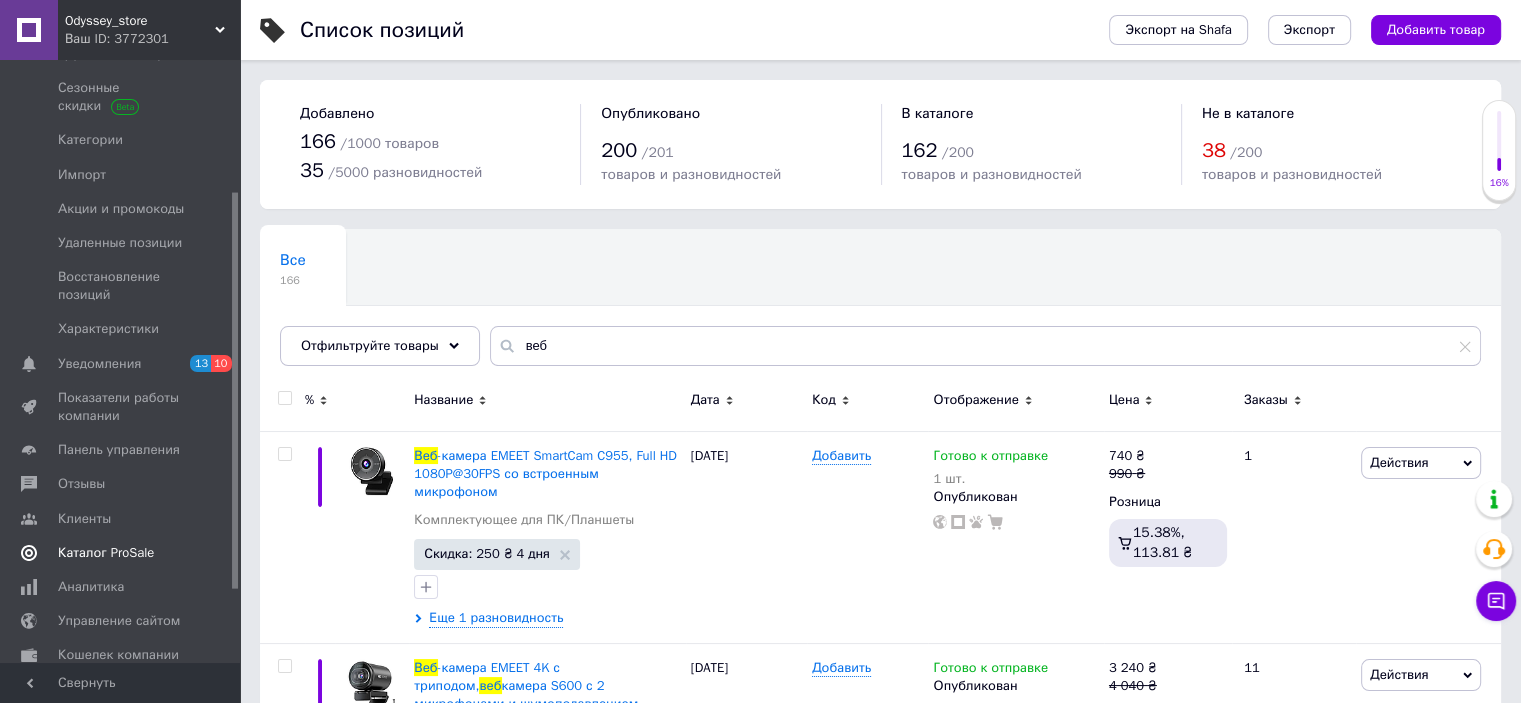 click on "Каталог ProSale" at bounding box center (106, 553) 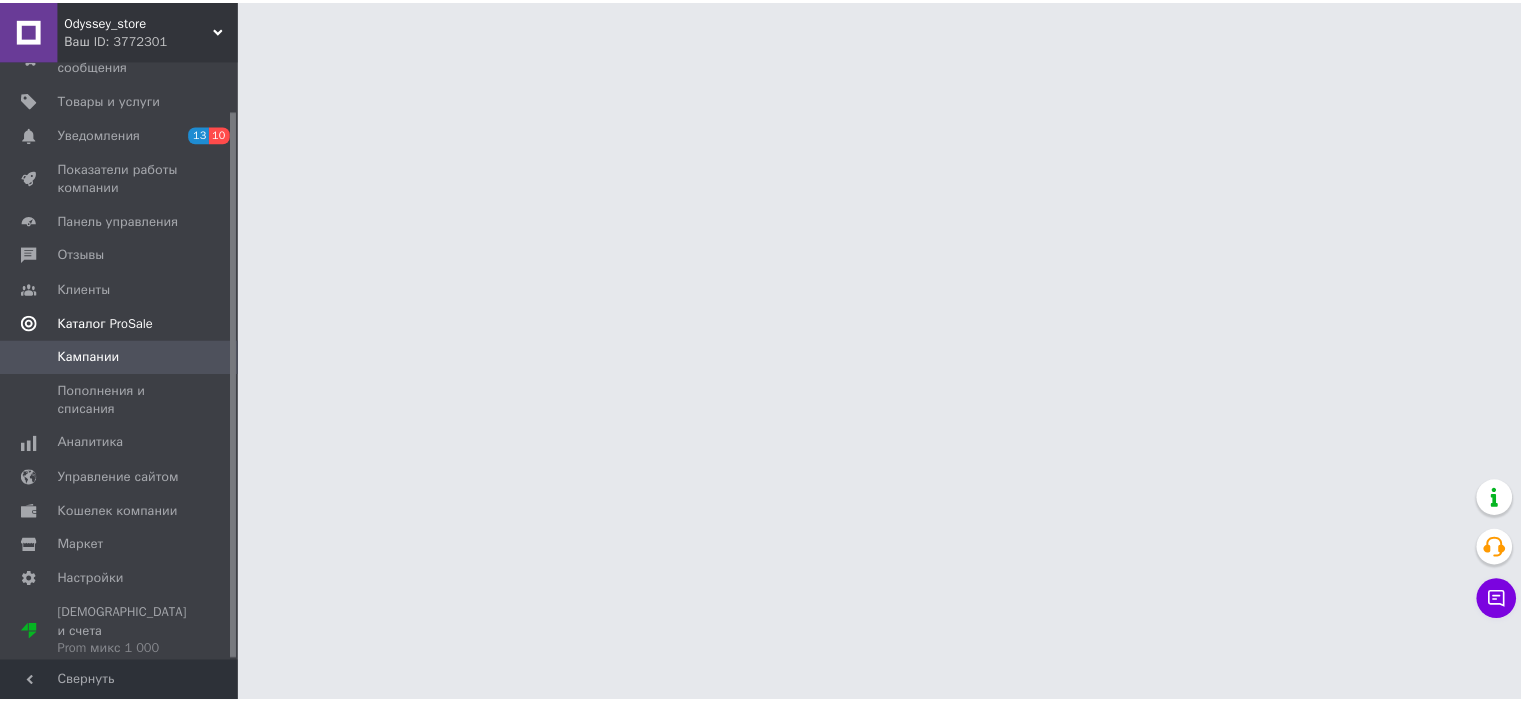 scroll, scrollTop: 53, scrollLeft: 0, axis: vertical 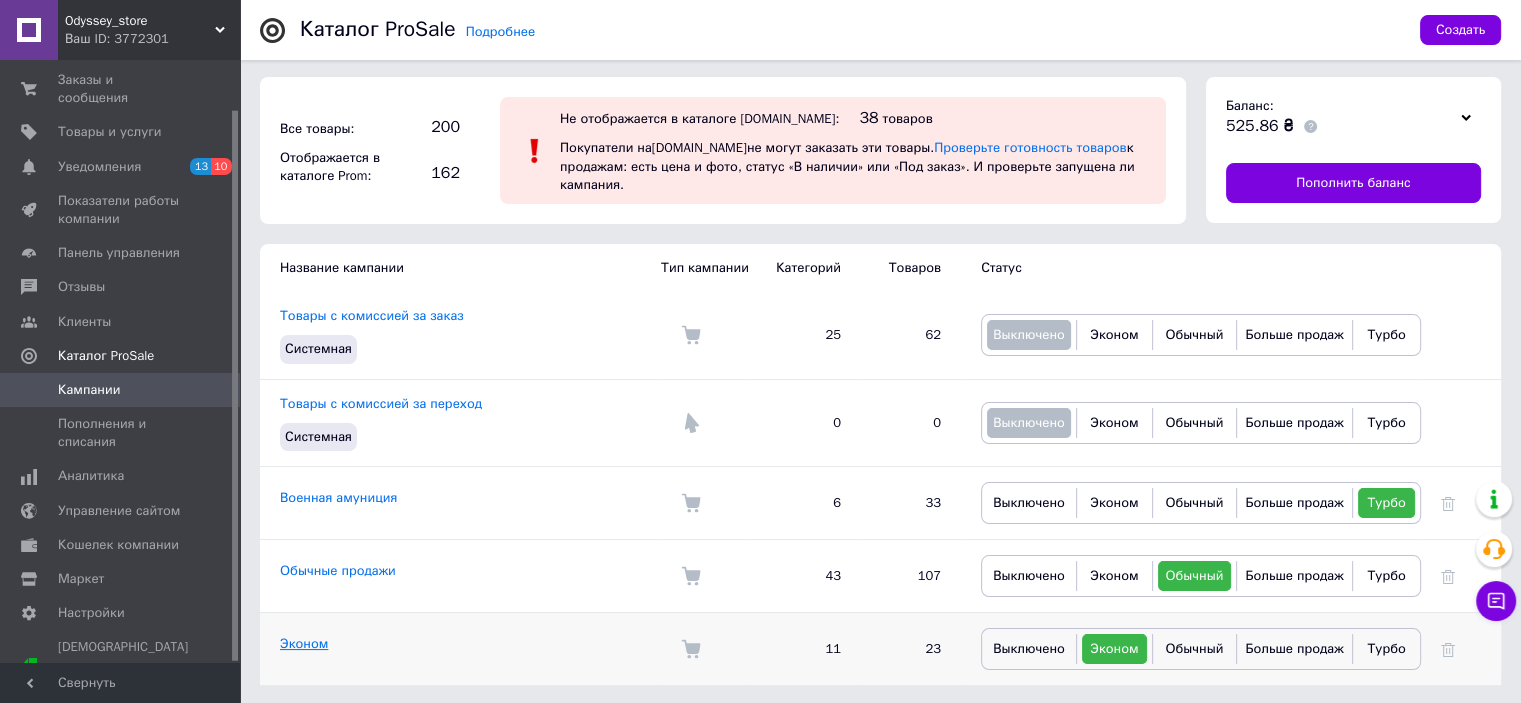 click on "Эконом" at bounding box center [304, 643] 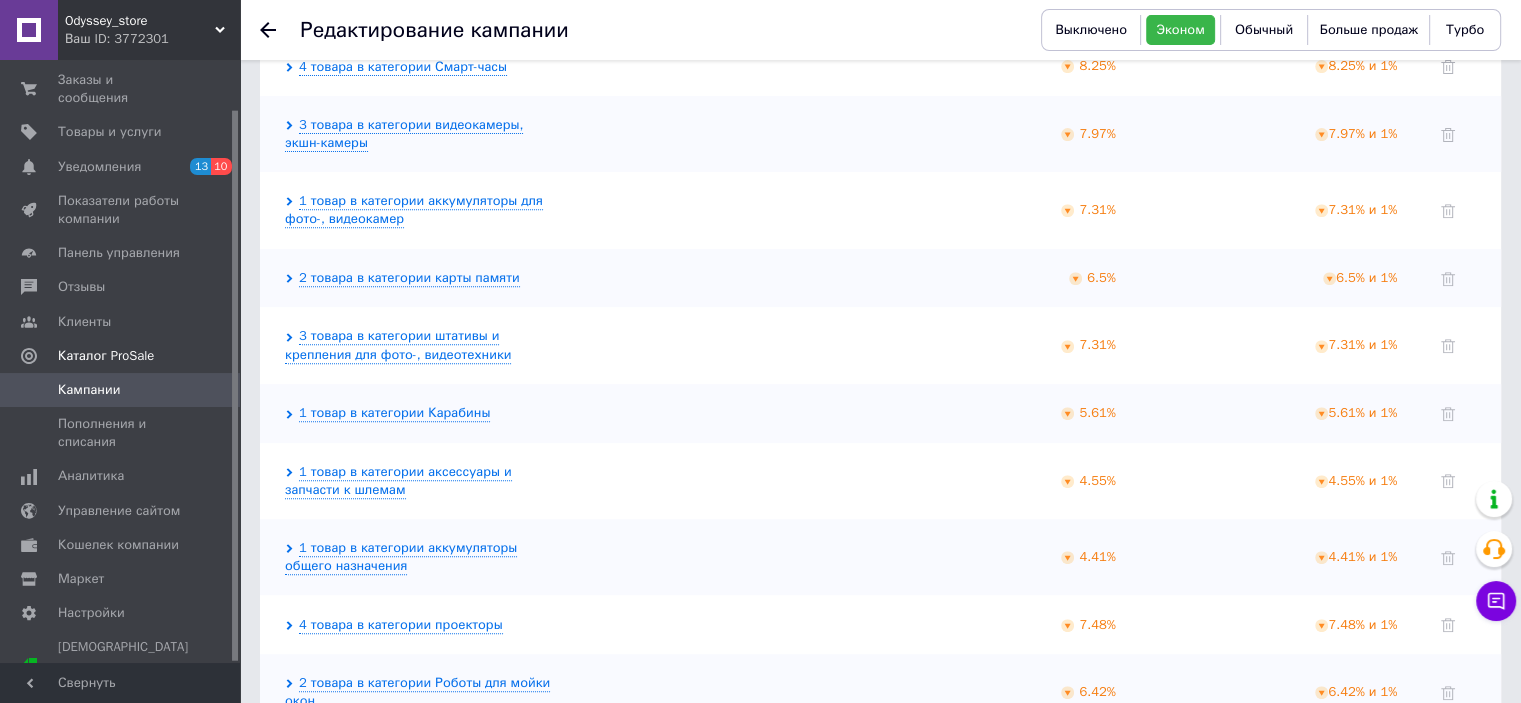 scroll, scrollTop: 892, scrollLeft: 0, axis: vertical 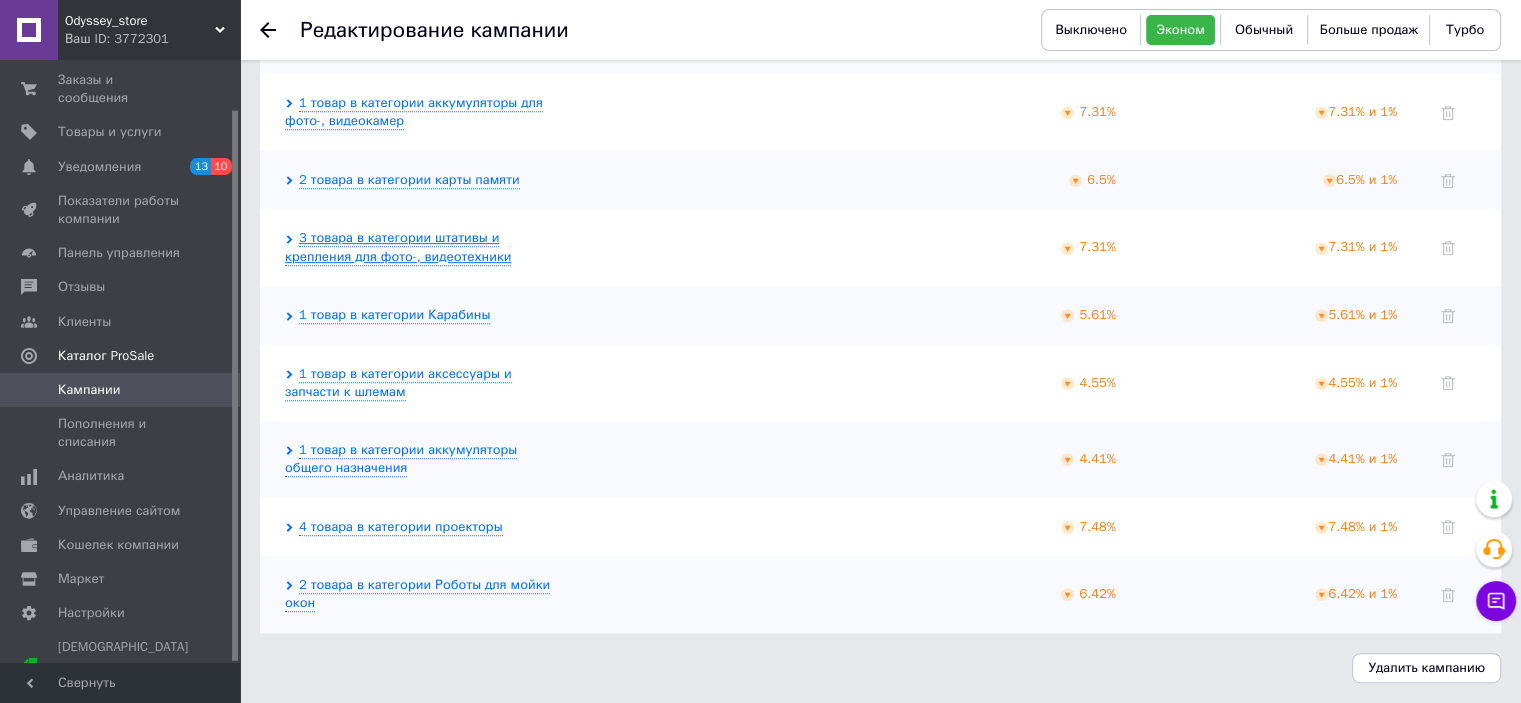 click on "3 товара в категории штативы и крепления для фото-, видеотехники" at bounding box center (398, 247) 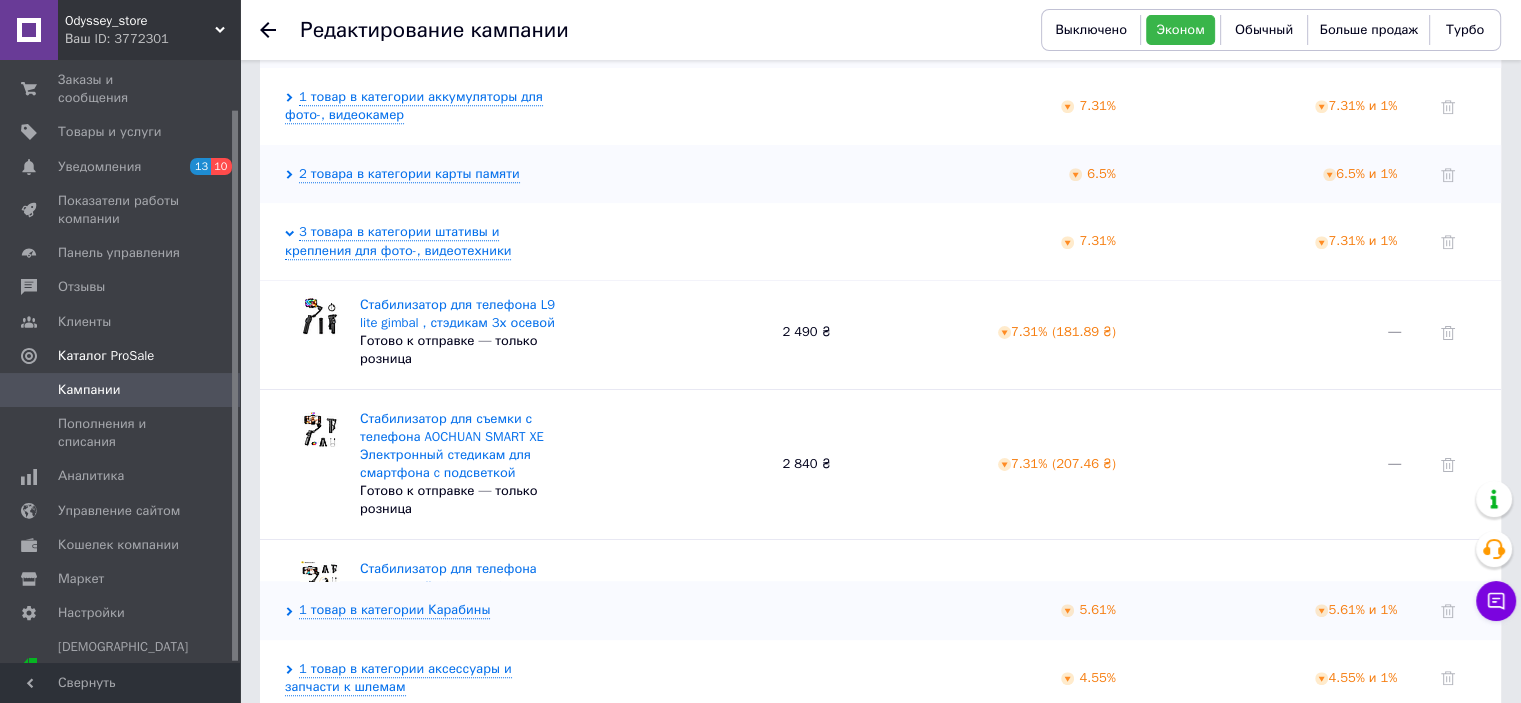 scroll, scrollTop: 0, scrollLeft: 0, axis: both 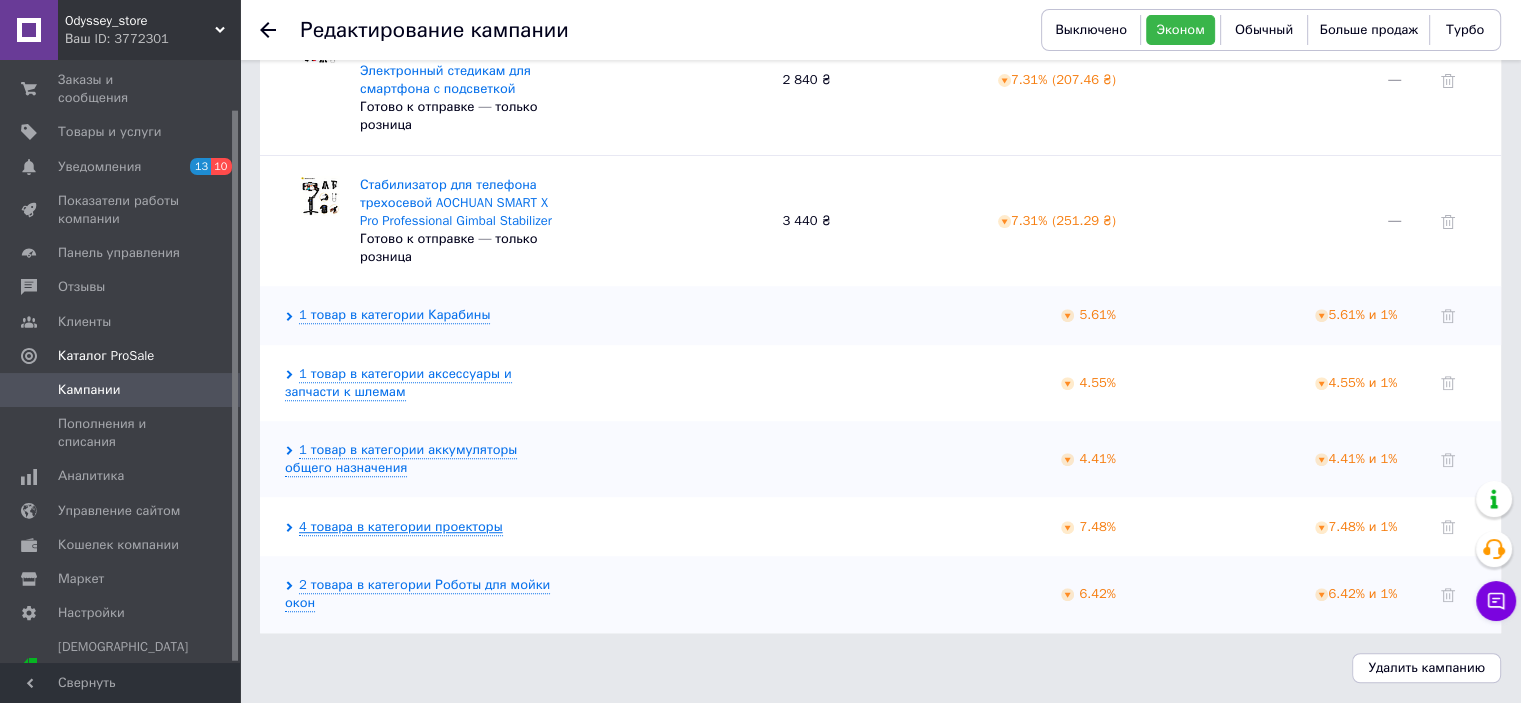 click on "4 товара в категории проекторы" at bounding box center (401, 527) 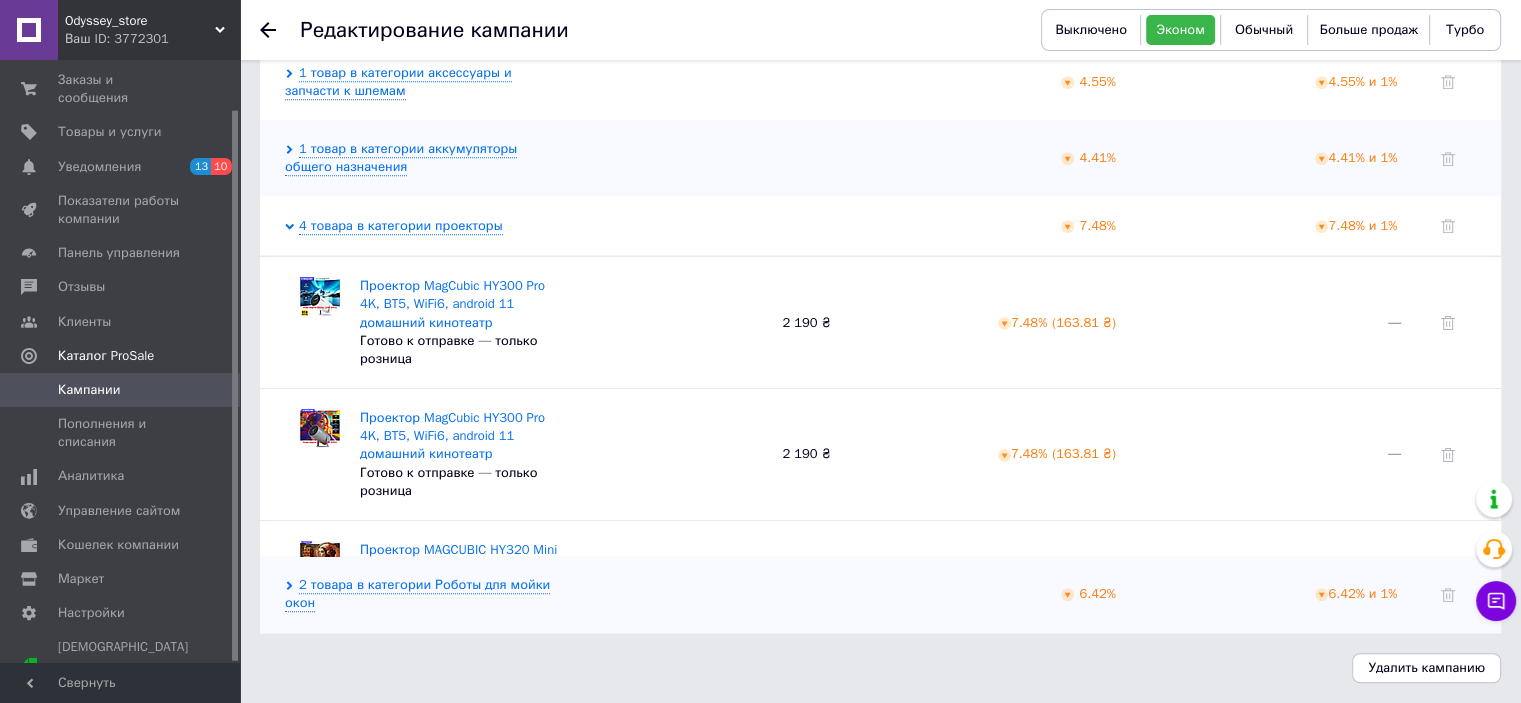 scroll, scrollTop: 1493, scrollLeft: 0, axis: vertical 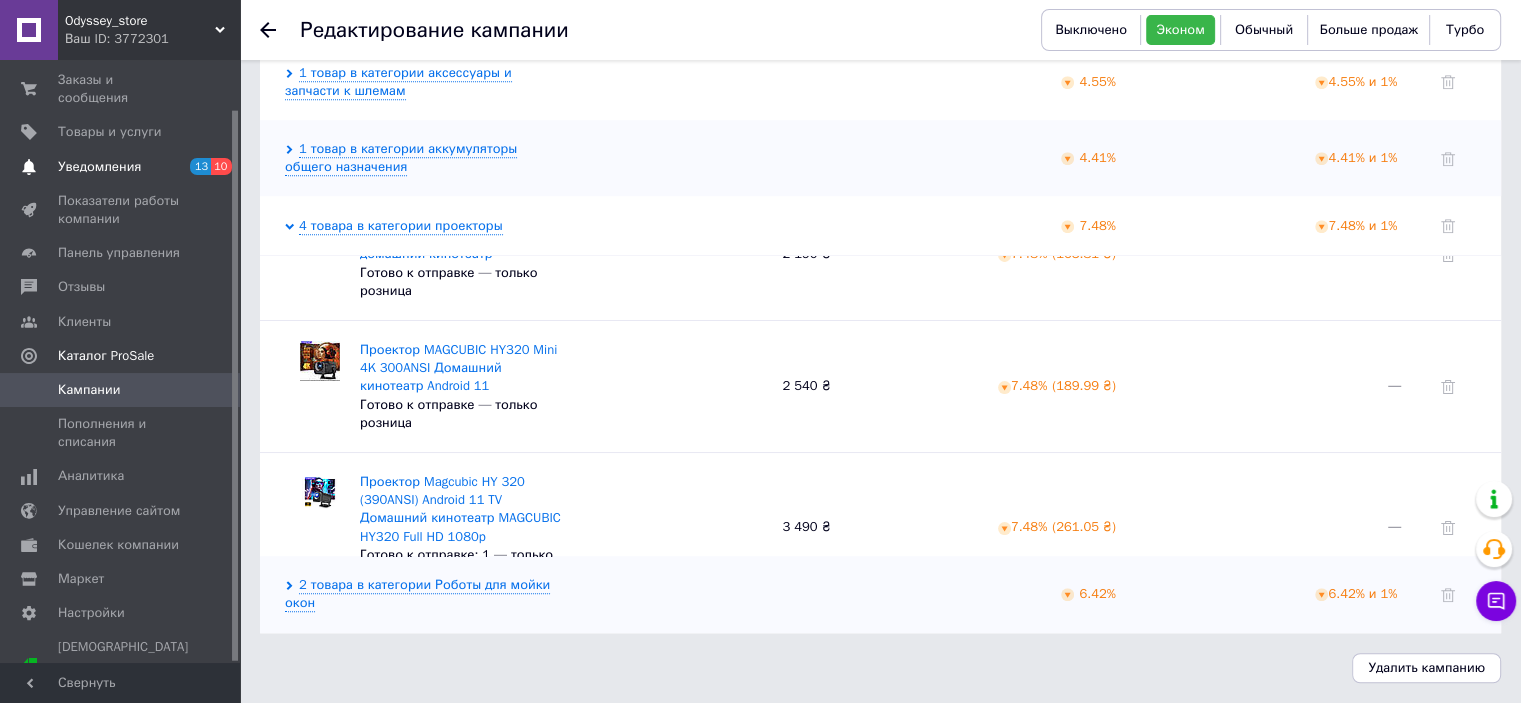 click on "Уведомления" at bounding box center [99, 167] 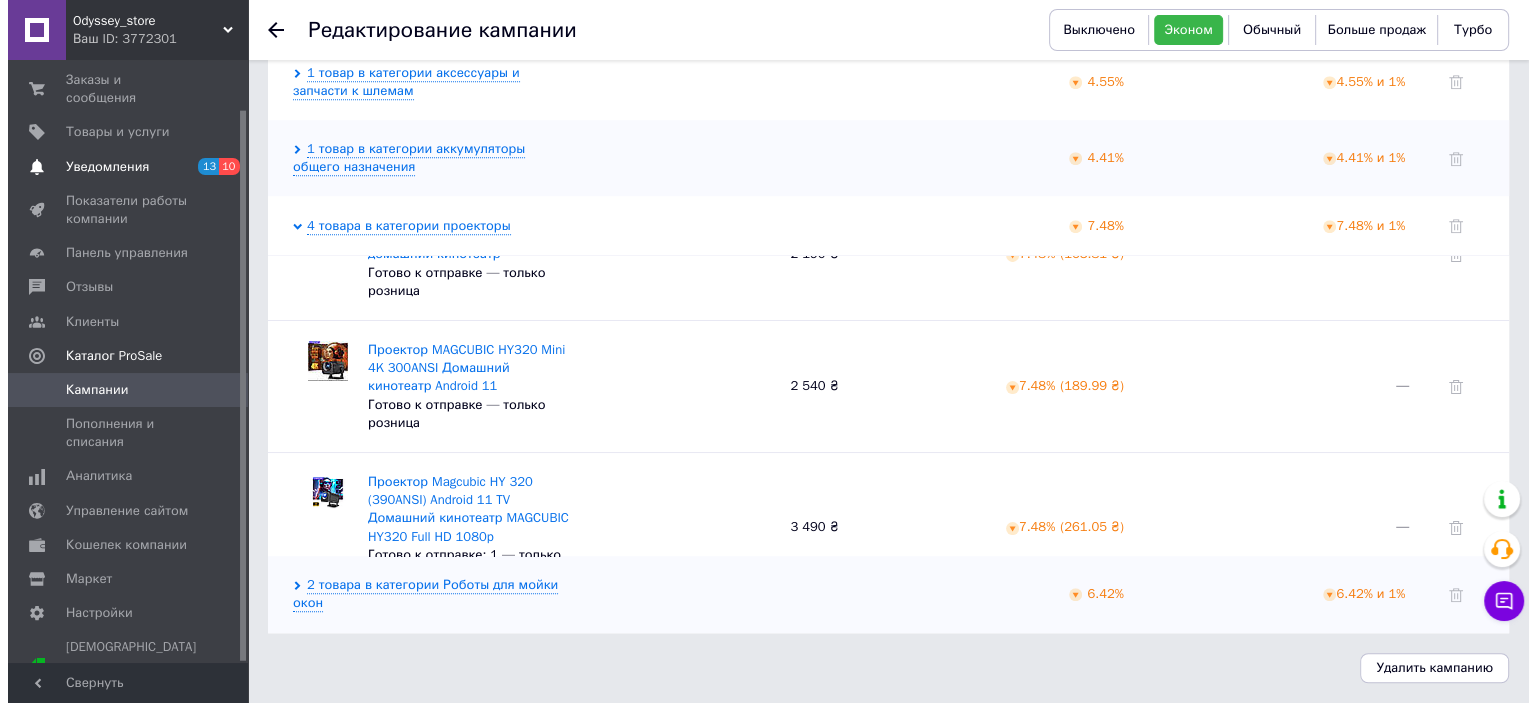 scroll, scrollTop: 0, scrollLeft: 0, axis: both 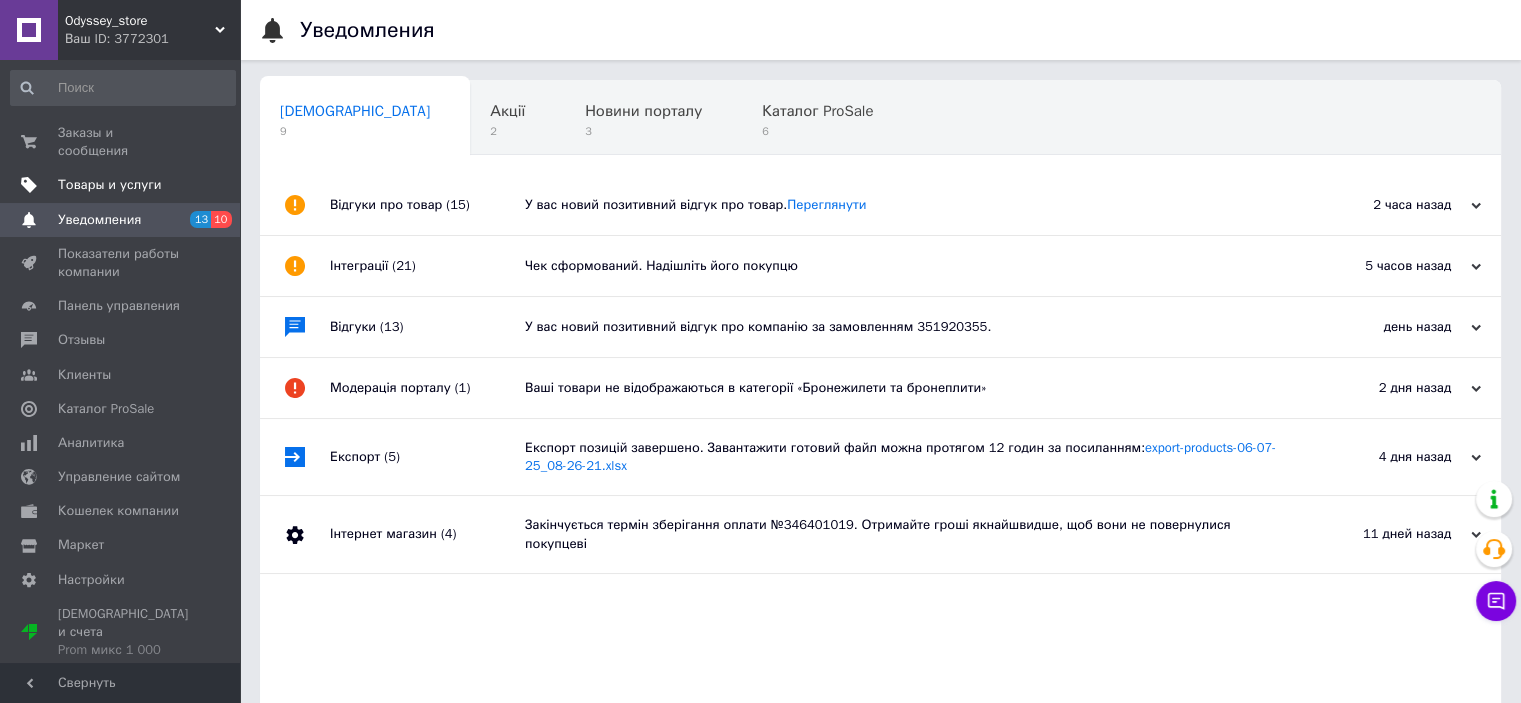 click on "Товары и услуги" at bounding box center [110, 185] 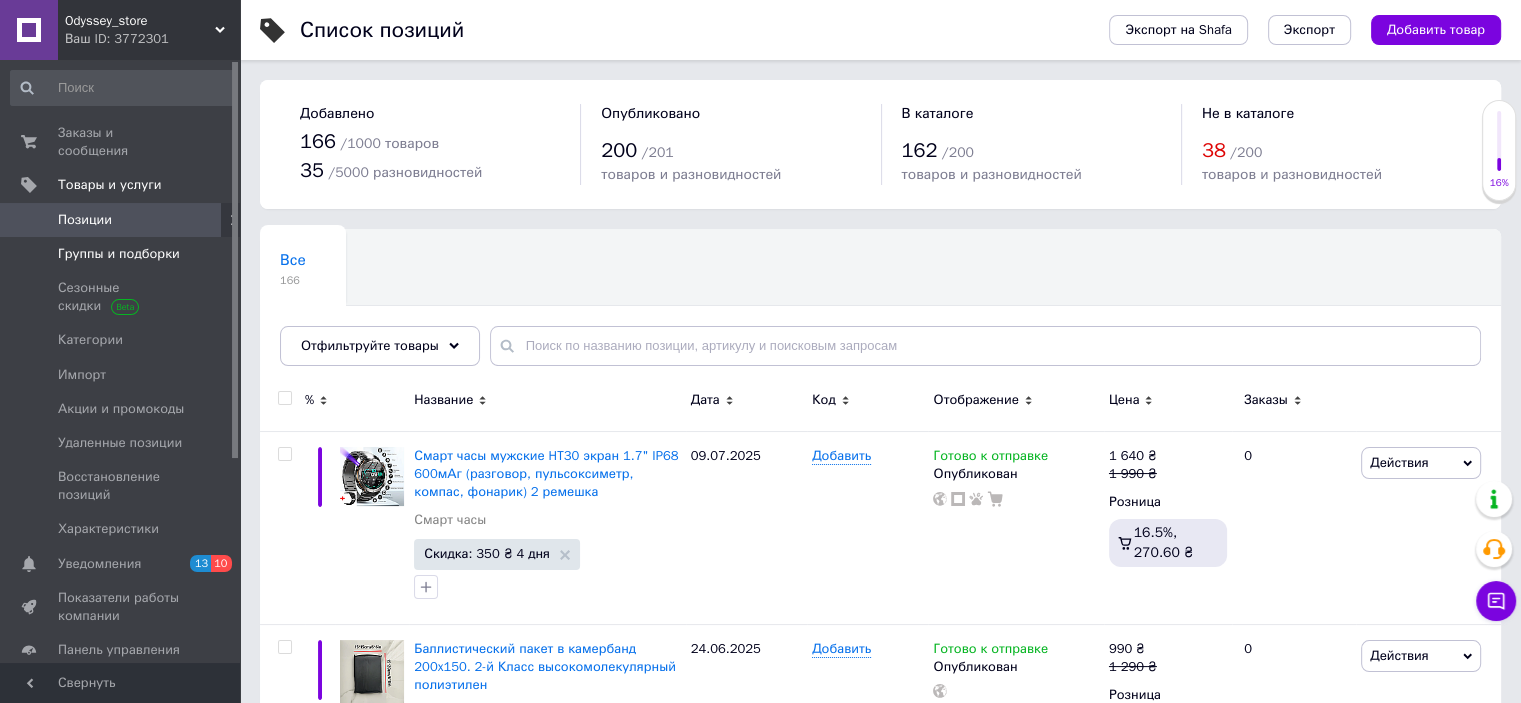 click on "Группы и подборки" at bounding box center [119, 254] 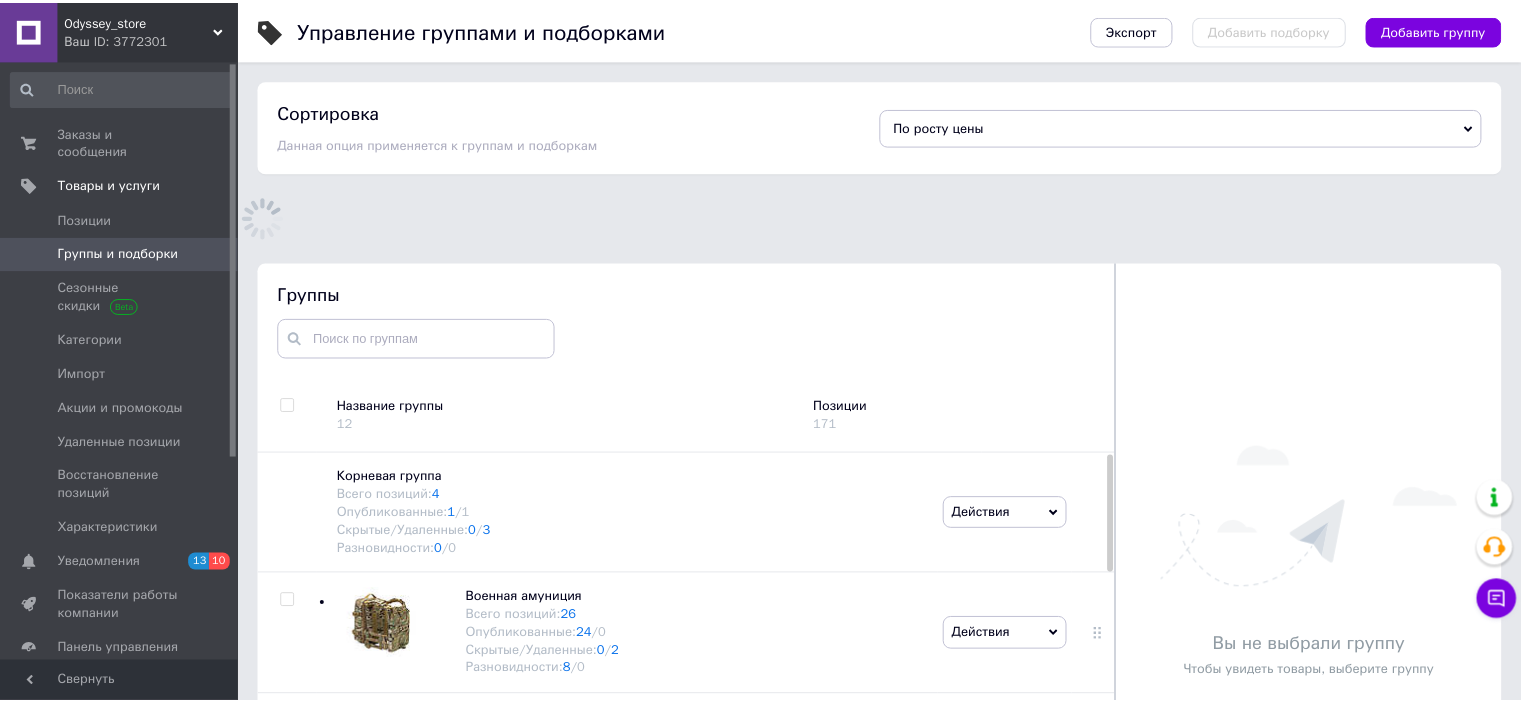 scroll, scrollTop: 139, scrollLeft: 0, axis: vertical 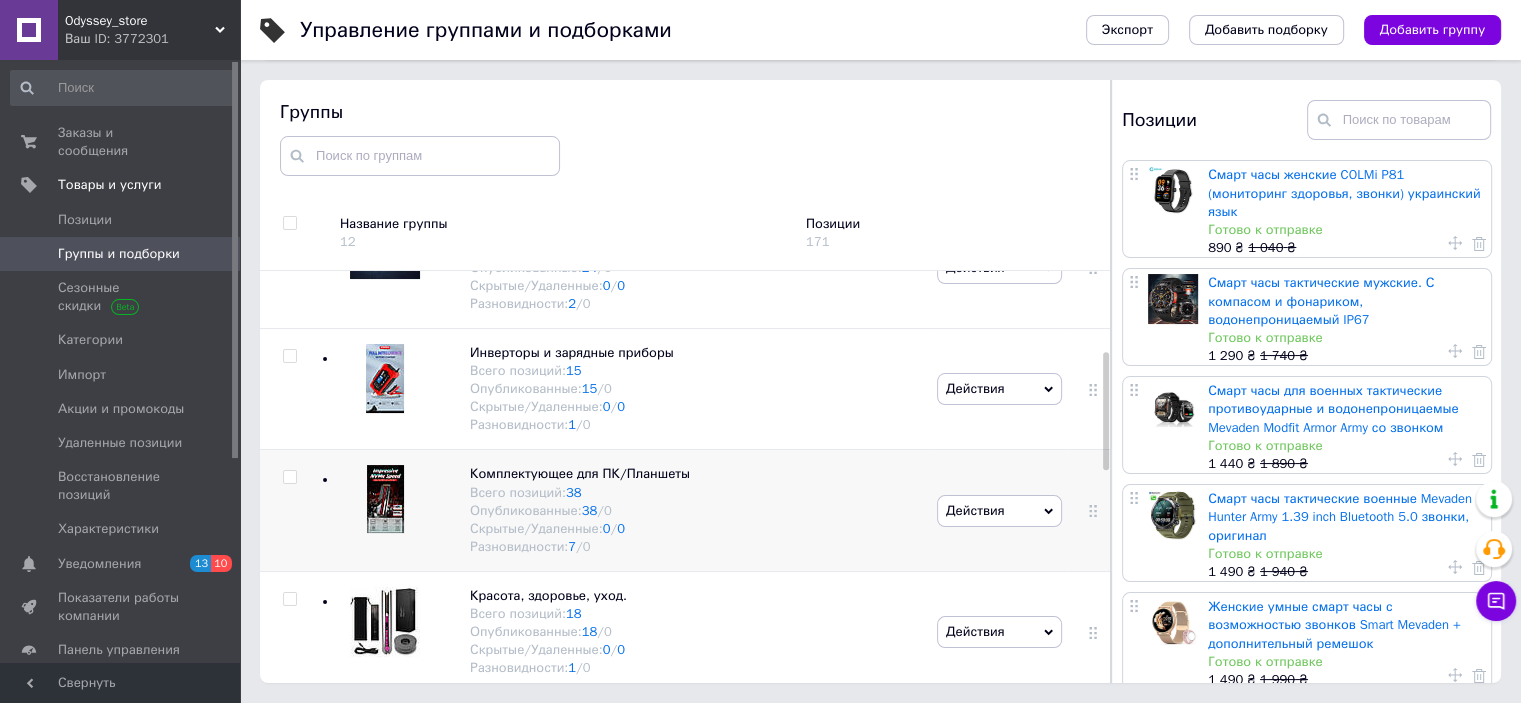 click at bounding box center (385, 499) 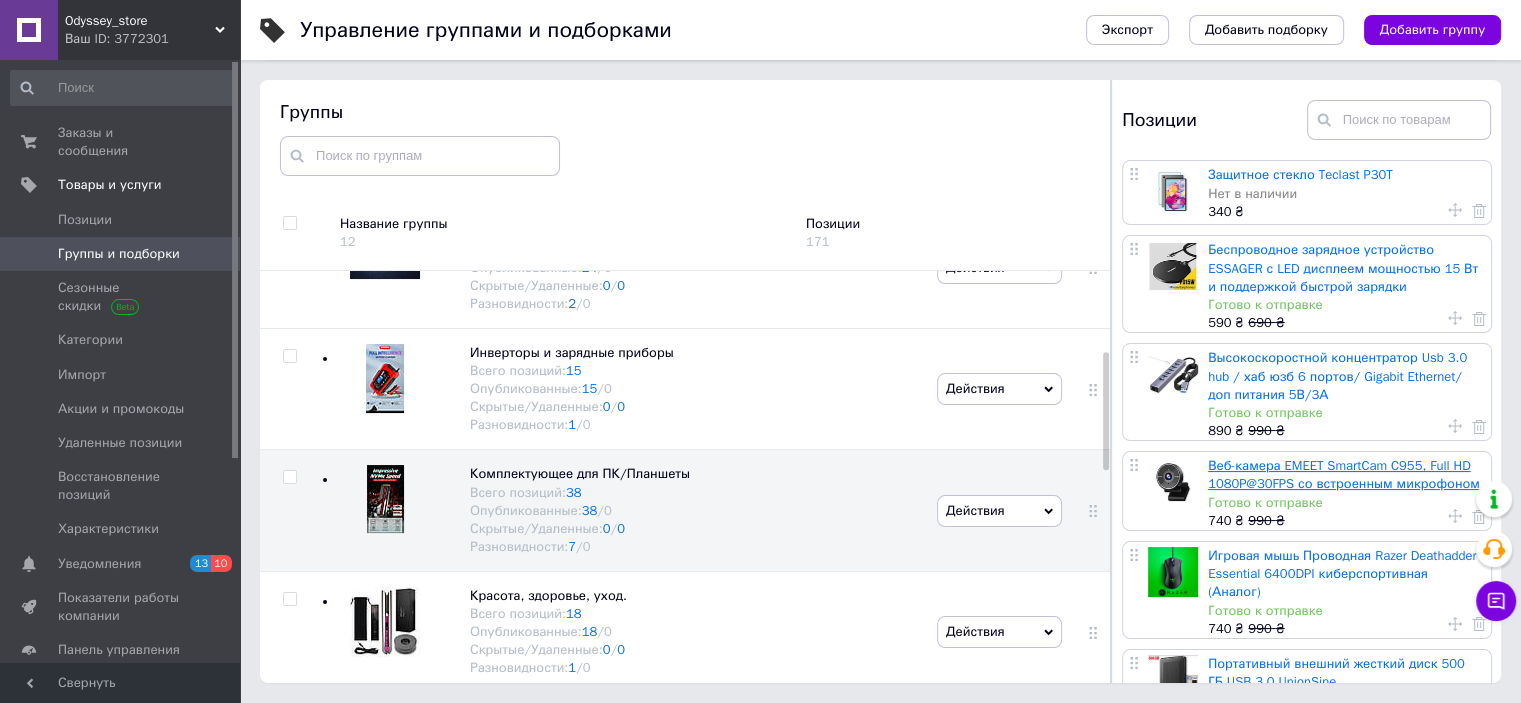 click on "Веб-камера EMEET SmartCam C955, Full HD 1080P@30FPS со встроенным микрофоном" at bounding box center [1344, 474] 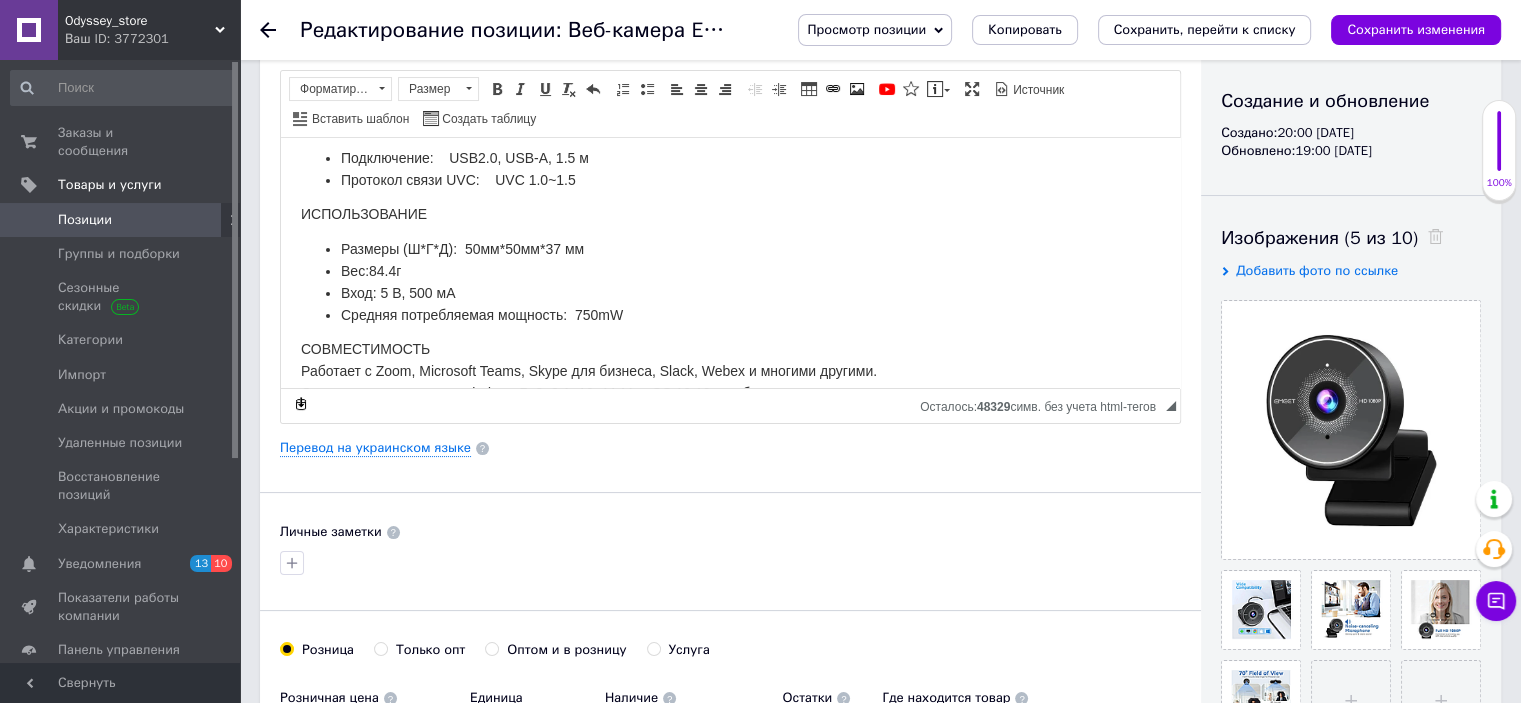 scroll, scrollTop: 200, scrollLeft: 0, axis: vertical 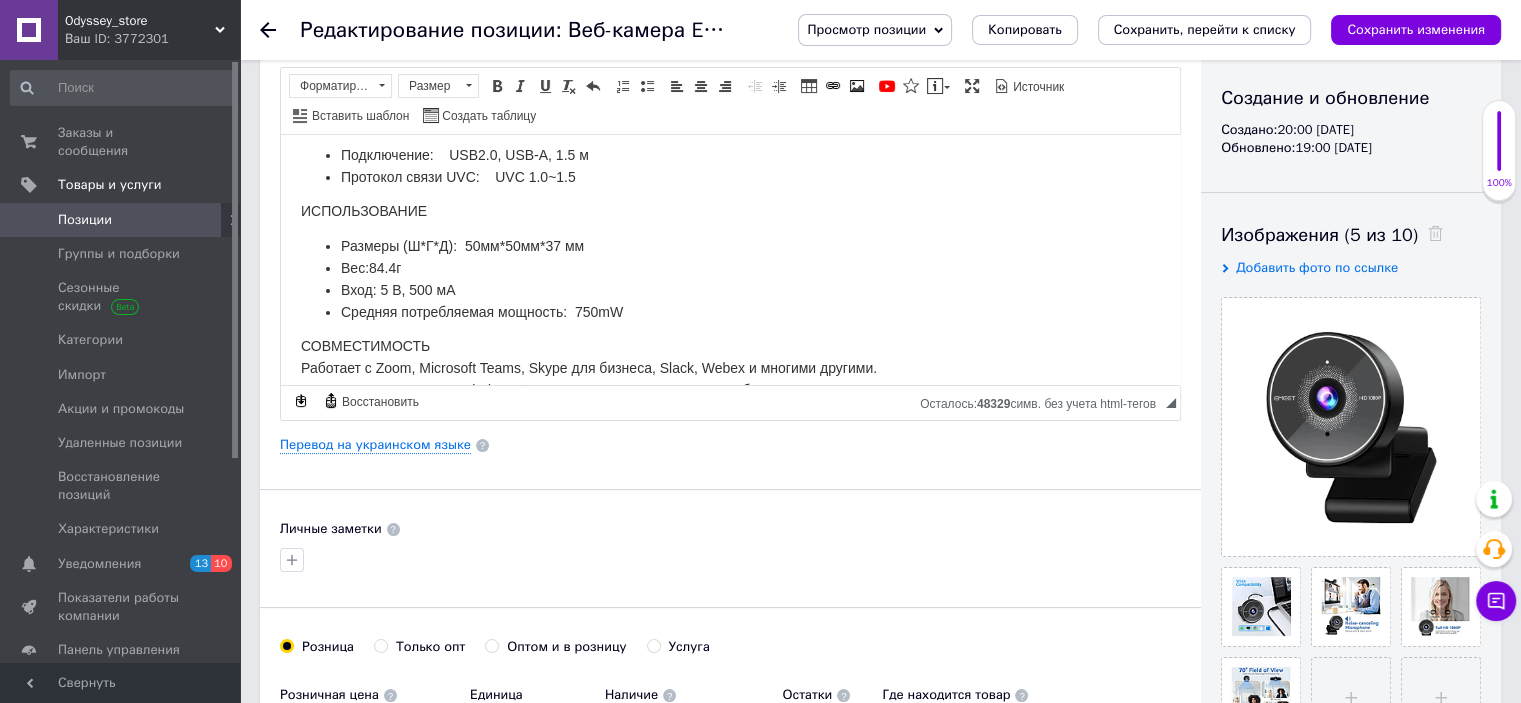click 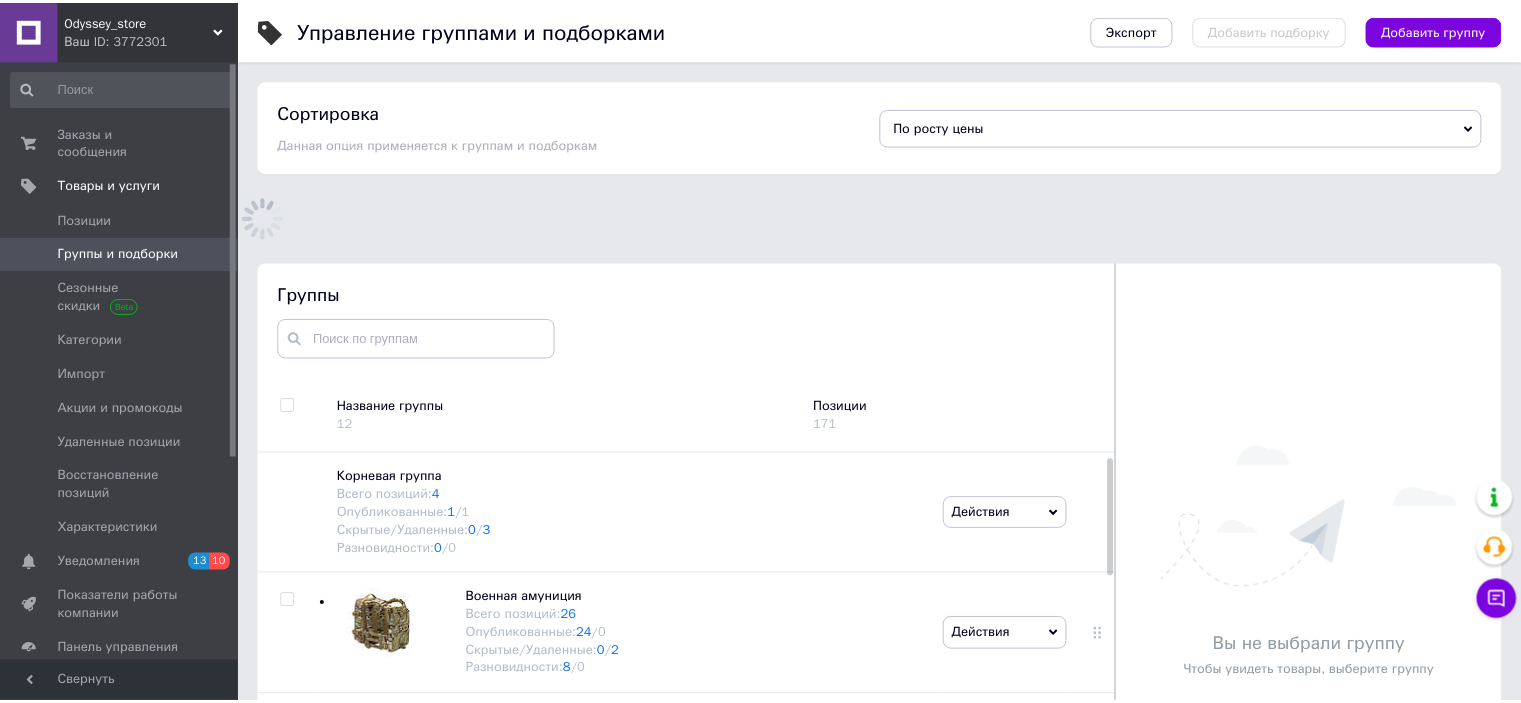 scroll, scrollTop: 107, scrollLeft: 0, axis: vertical 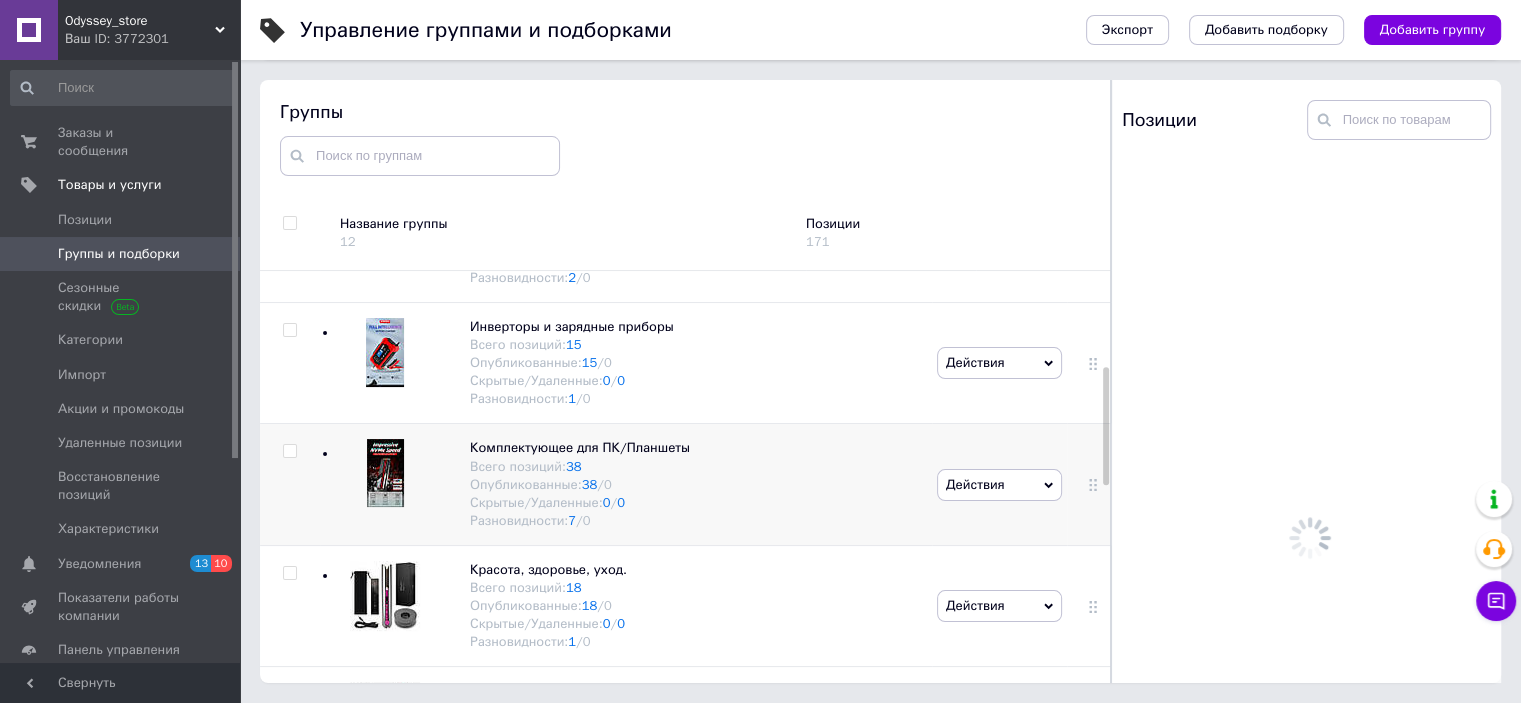 click at bounding box center [385, 473] 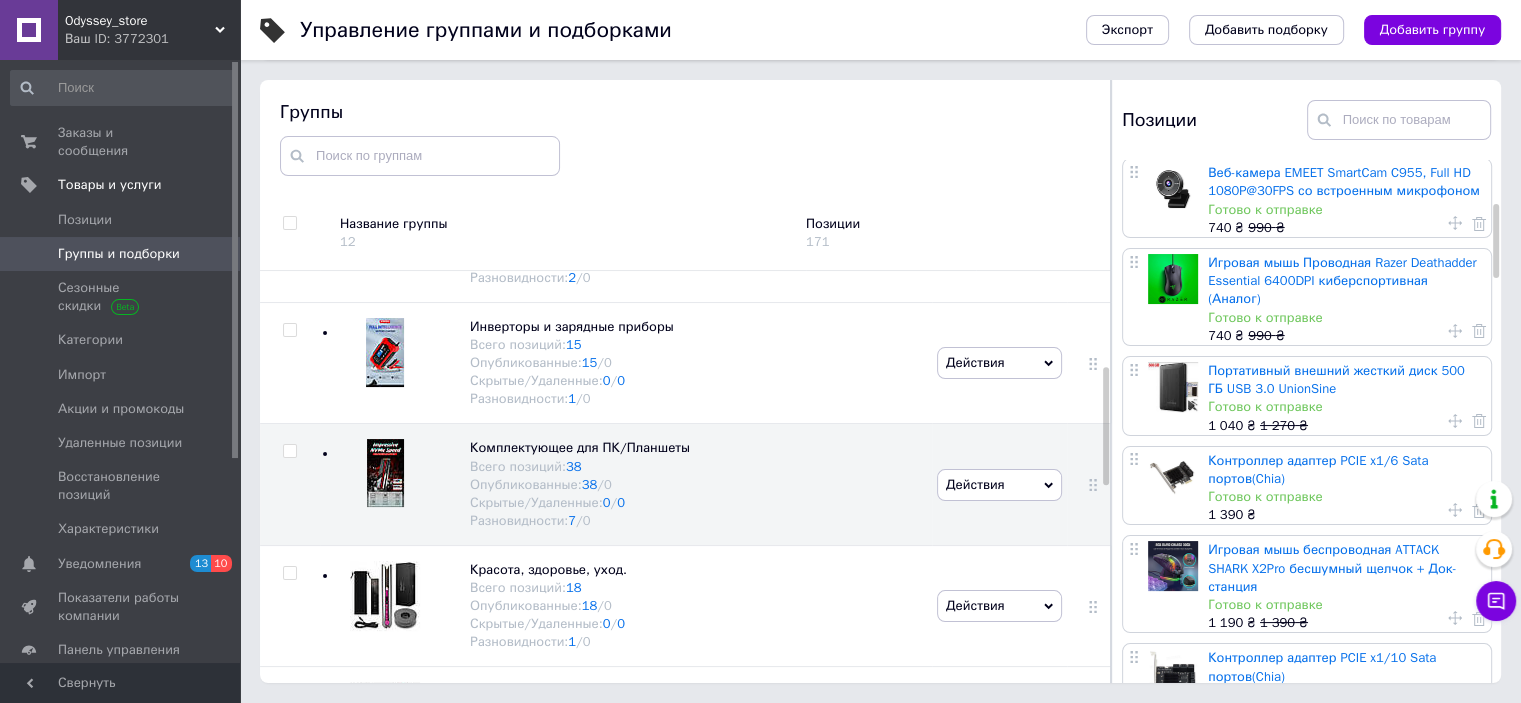 scroll, scrollTop: 300, scrollLeft: 0, axis: vertical 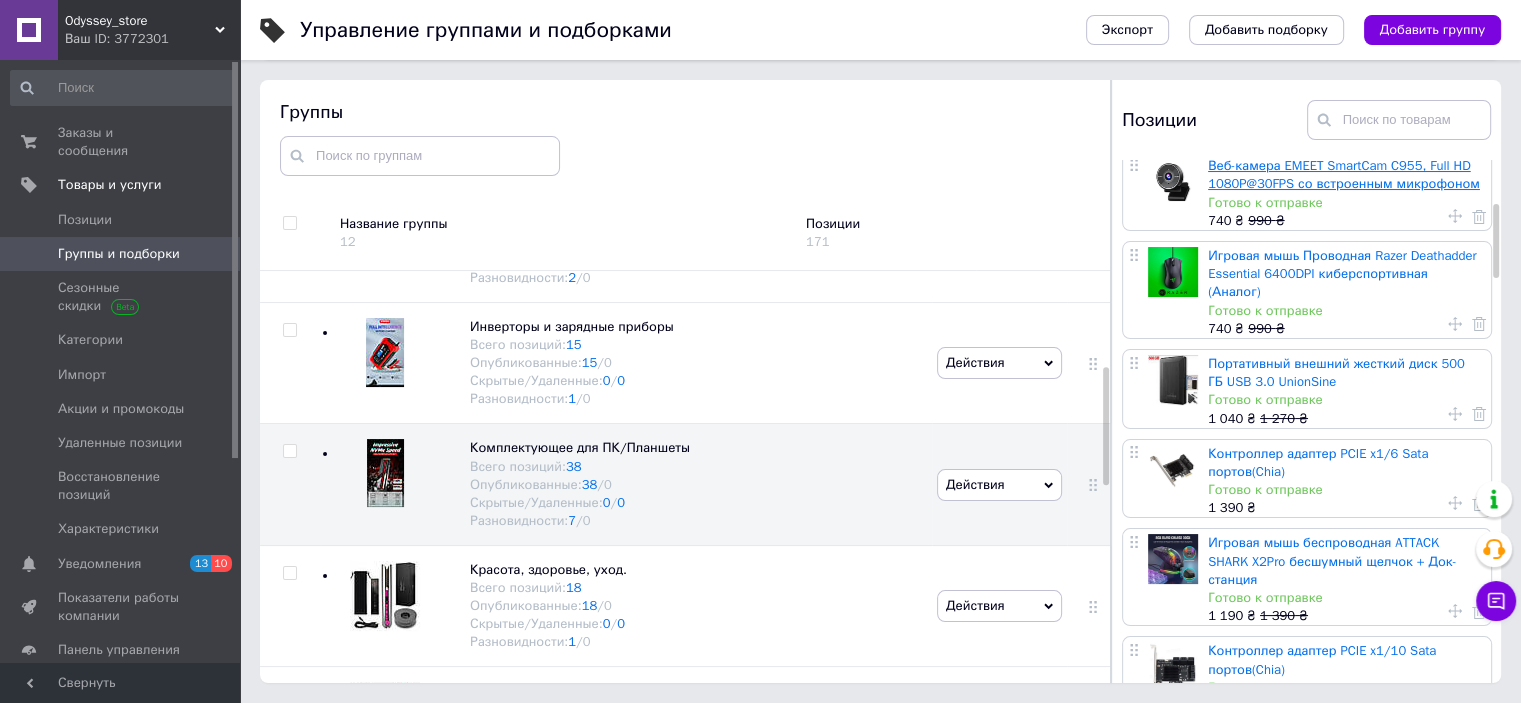 click on "Веб-камера EMEET SmartCam C955, Full HD 1080P@30FPS со встроенным микрофоном" at bounding box center [1344, 174] 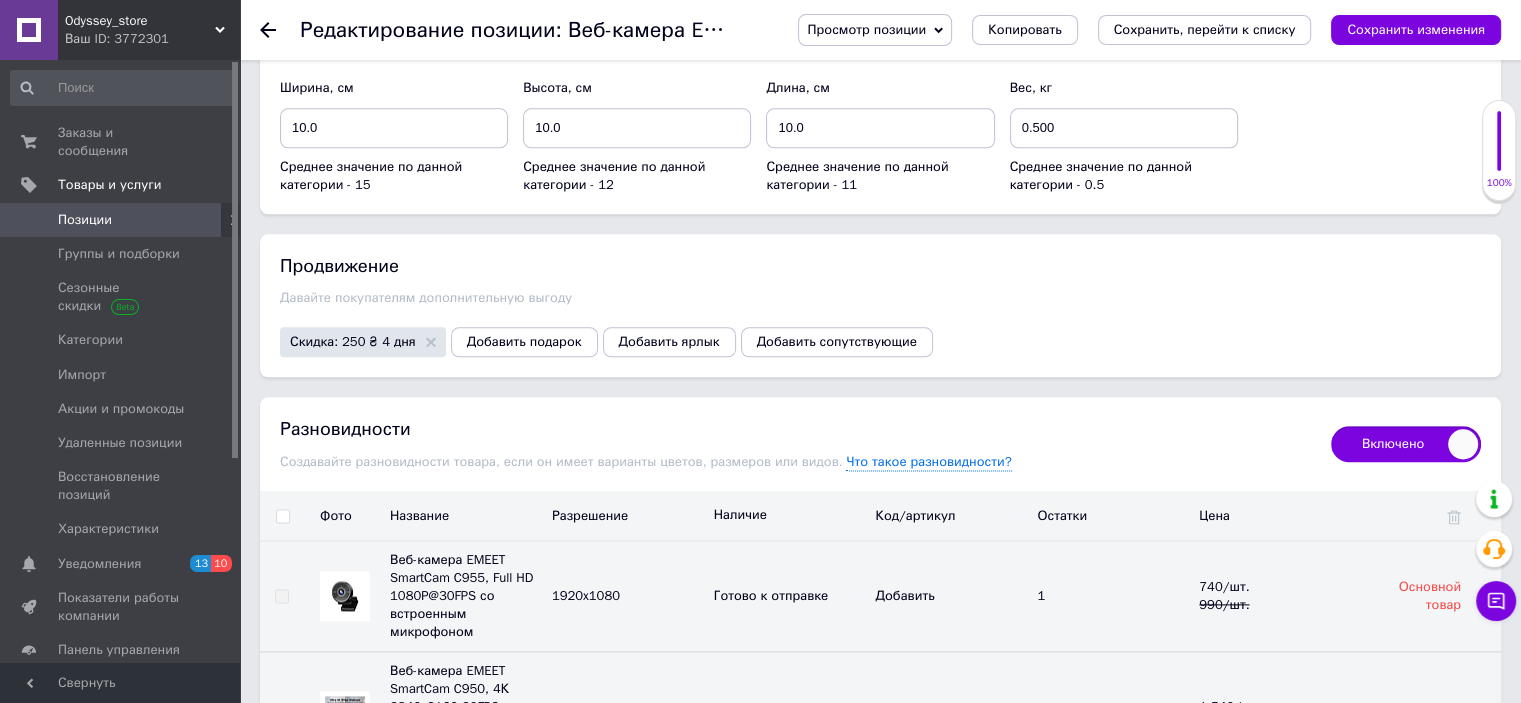 scroll, scrollTop: 2700, scrollLeft: 0, axis: vertical 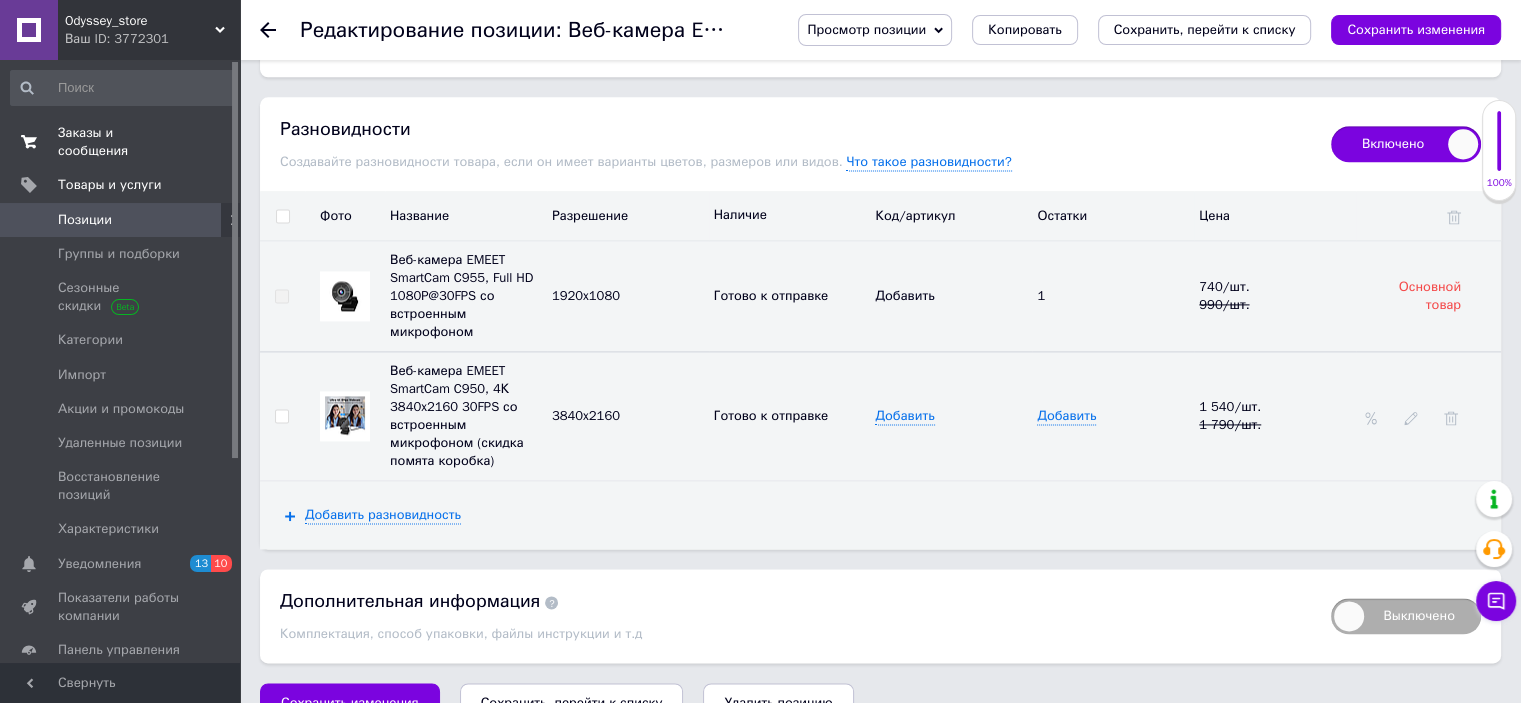 click on "Заказы и сообщения" at bounding box center [121, 142] 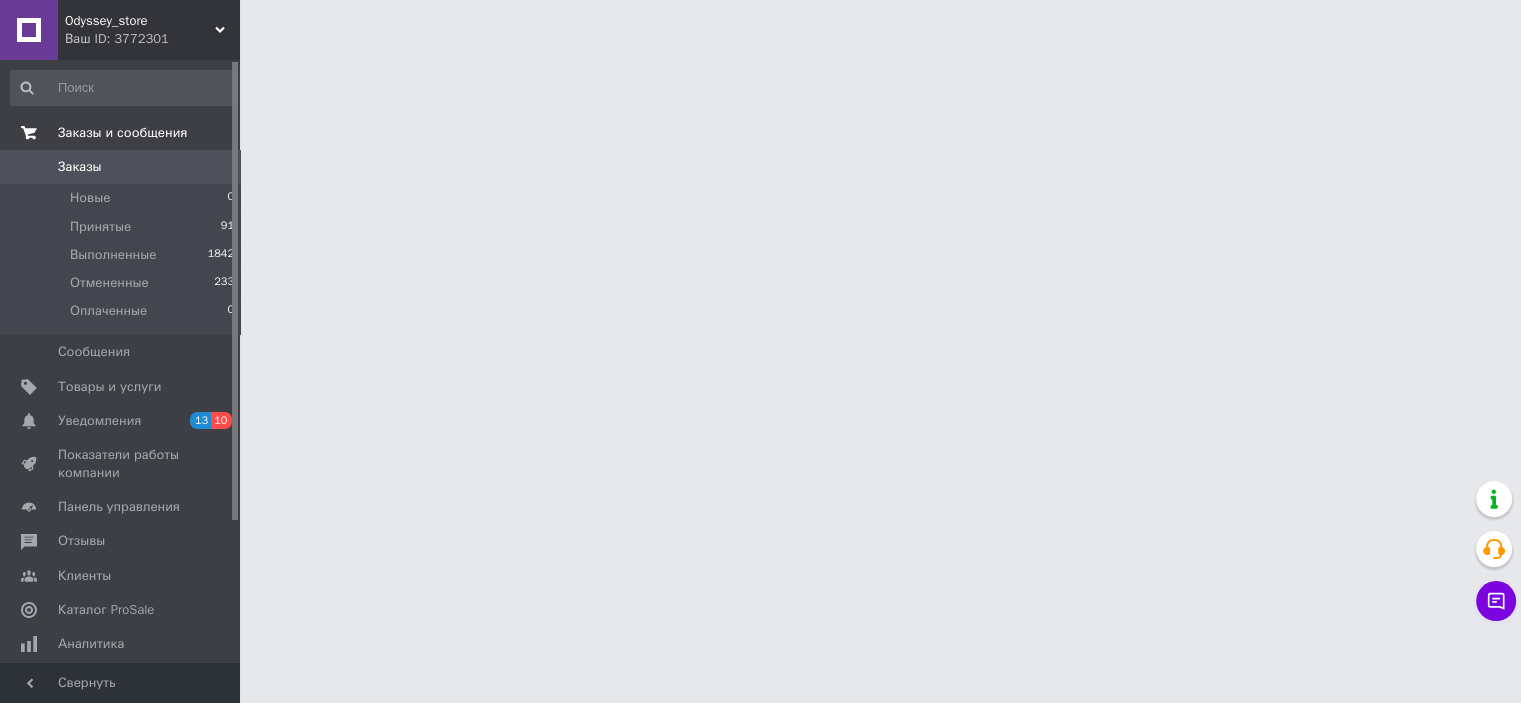 scroll, scrollTop: 0, scrollLeft: 0, axis: both 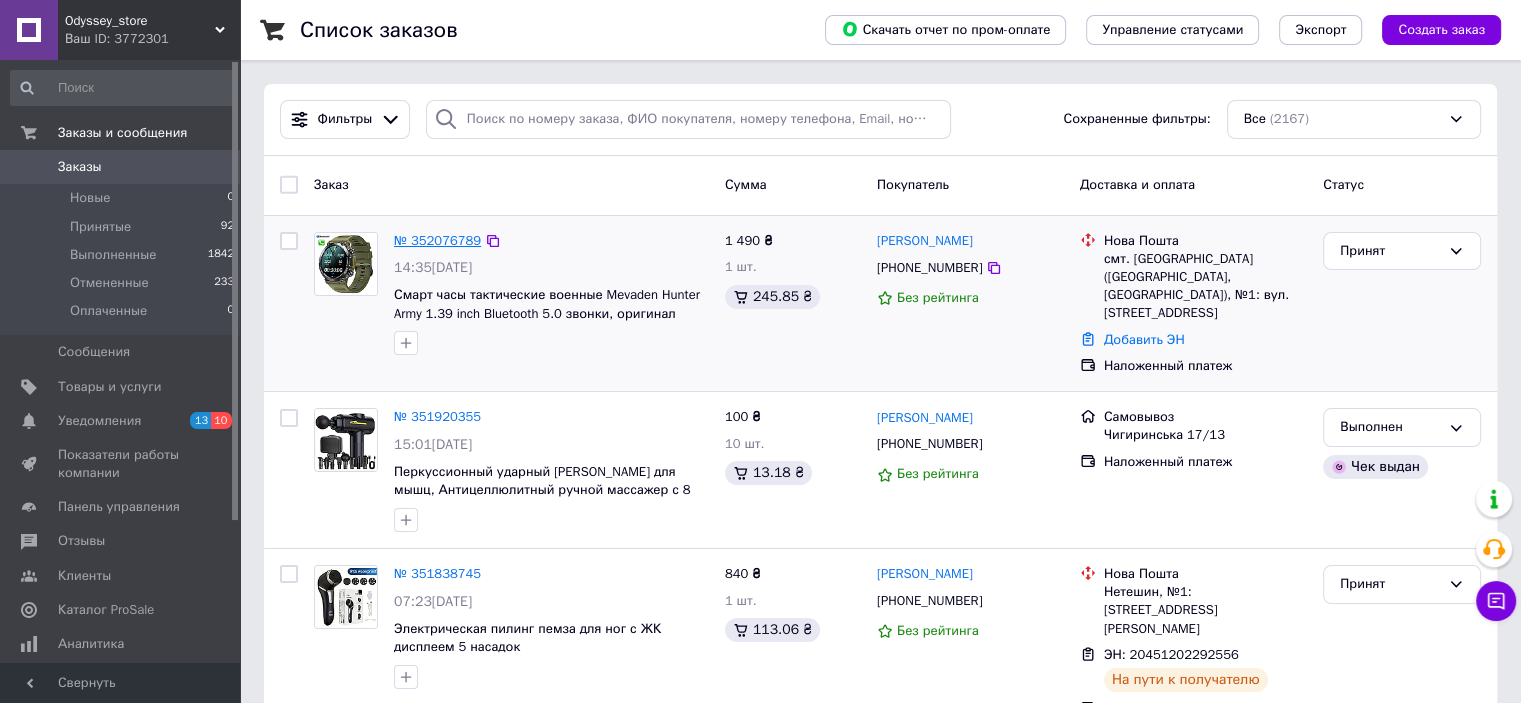 click on "№ 352076789" at bounding box center (437, 240) 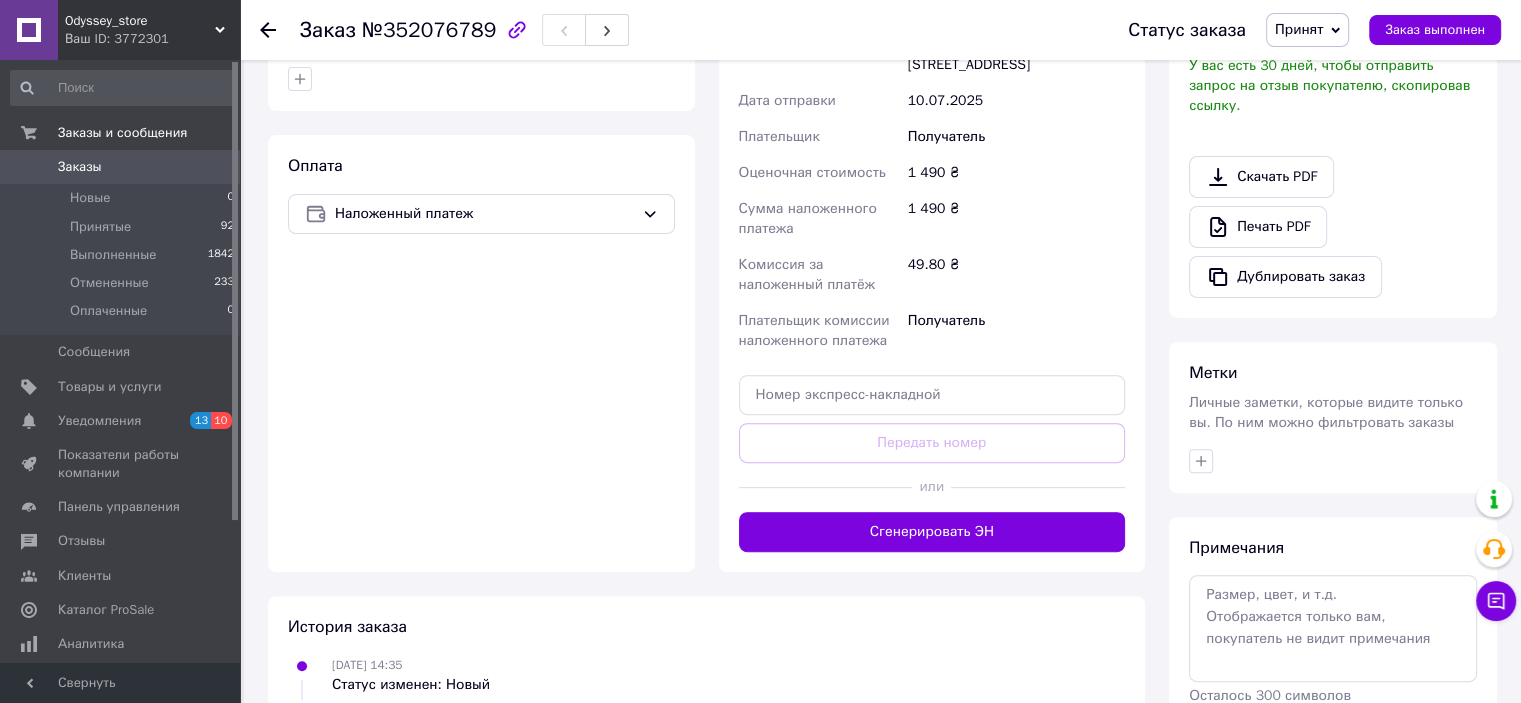 scroll, scrollTop: 619, scrollLeft: 0, axis: vertical 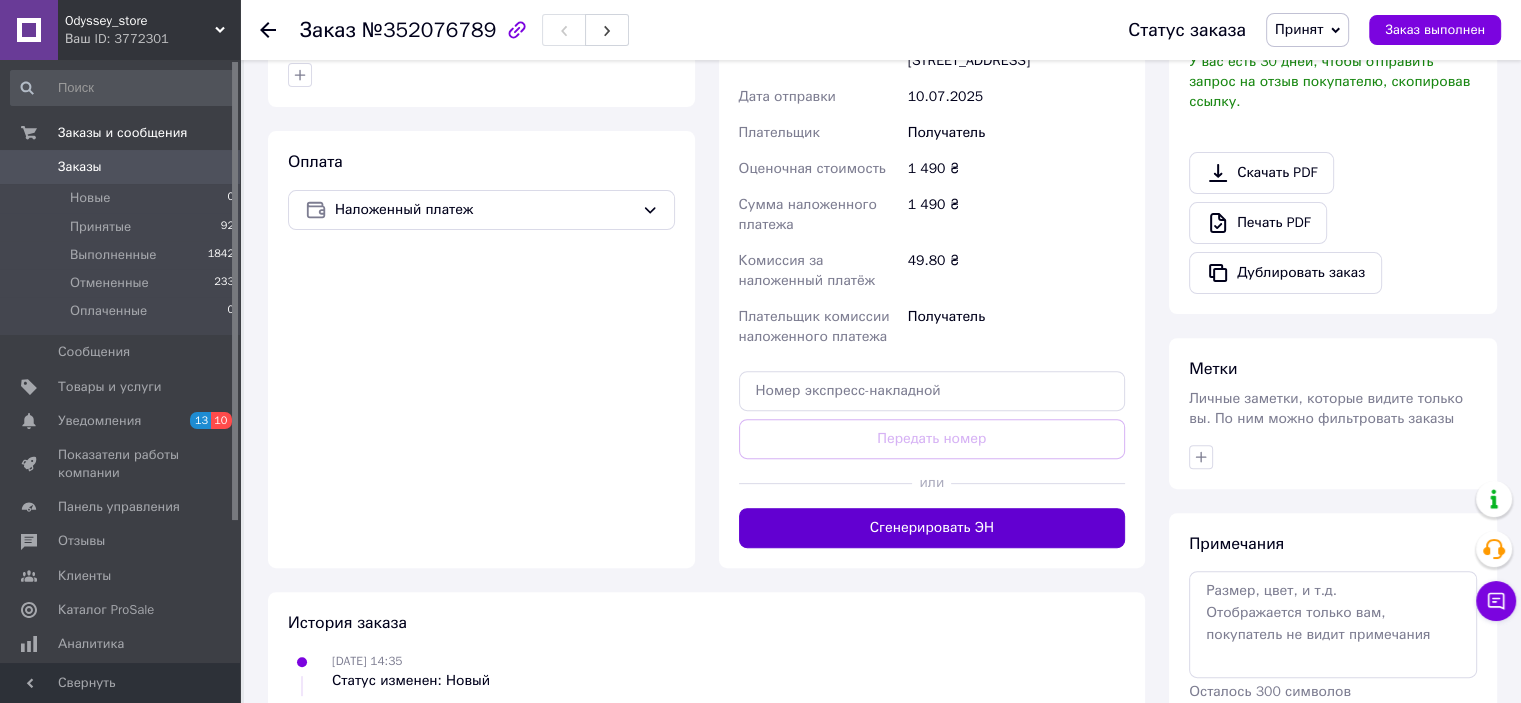 click on "Сгенерировать ЭН" at bounding box center [932, 528] 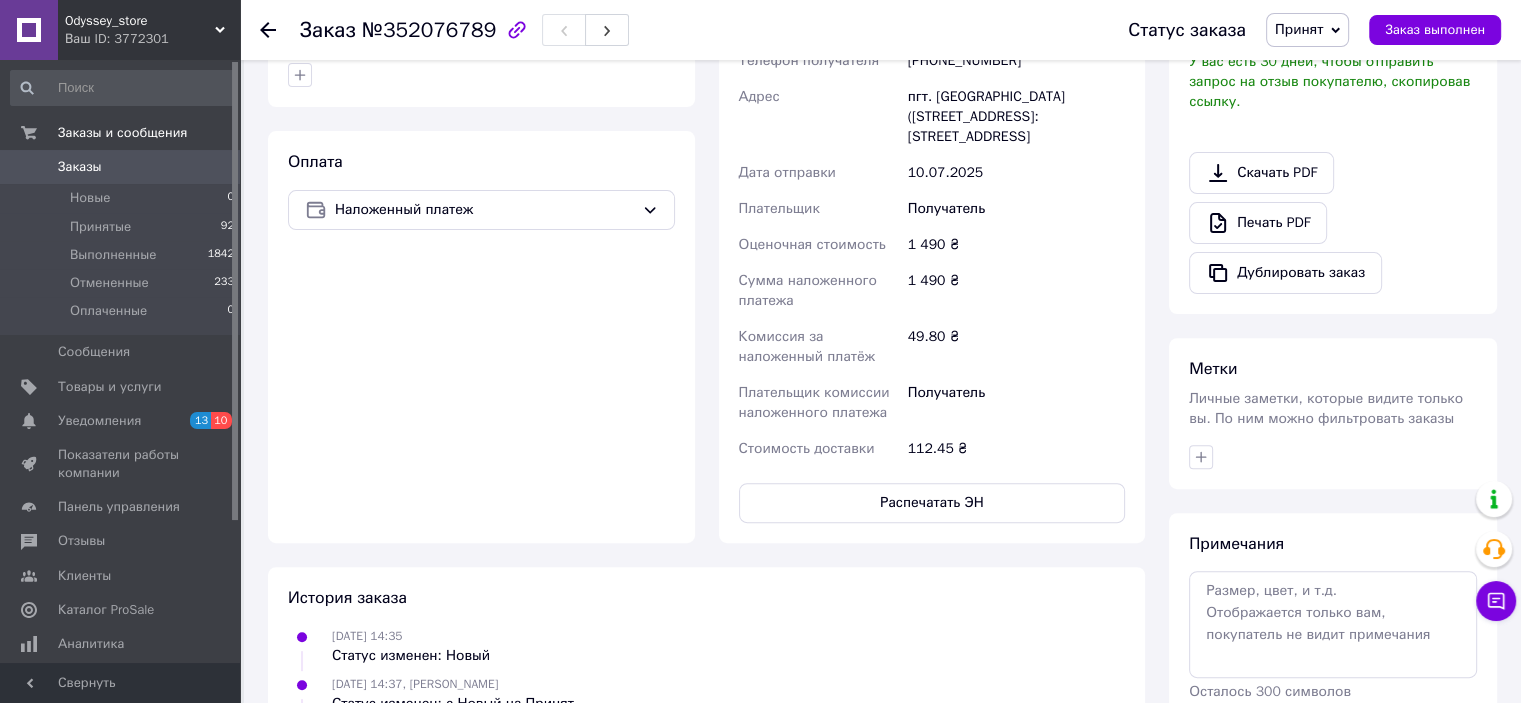 click on "Заказы 0" at bounding box center [123, 167] 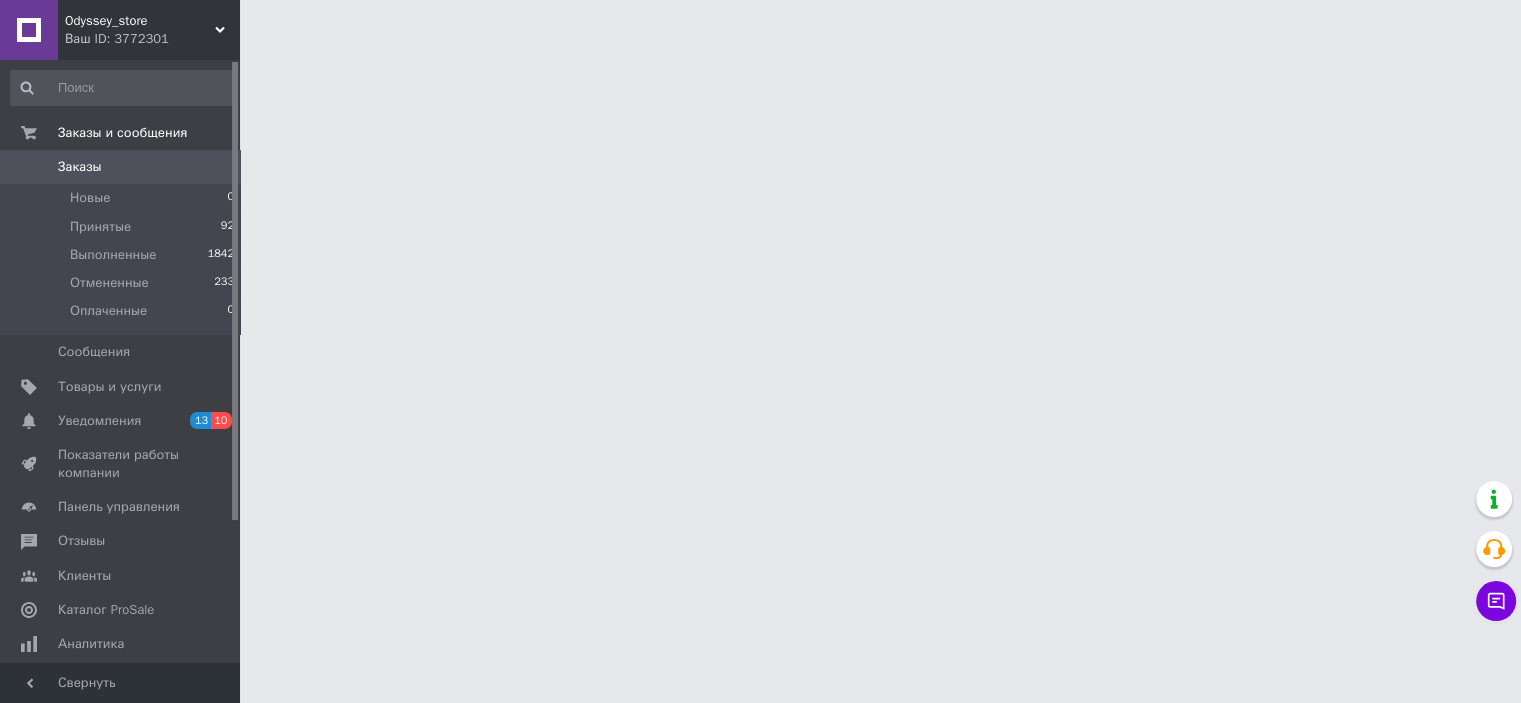 scroll, scrollTop: 0, scrollLeft: 0, axis: both 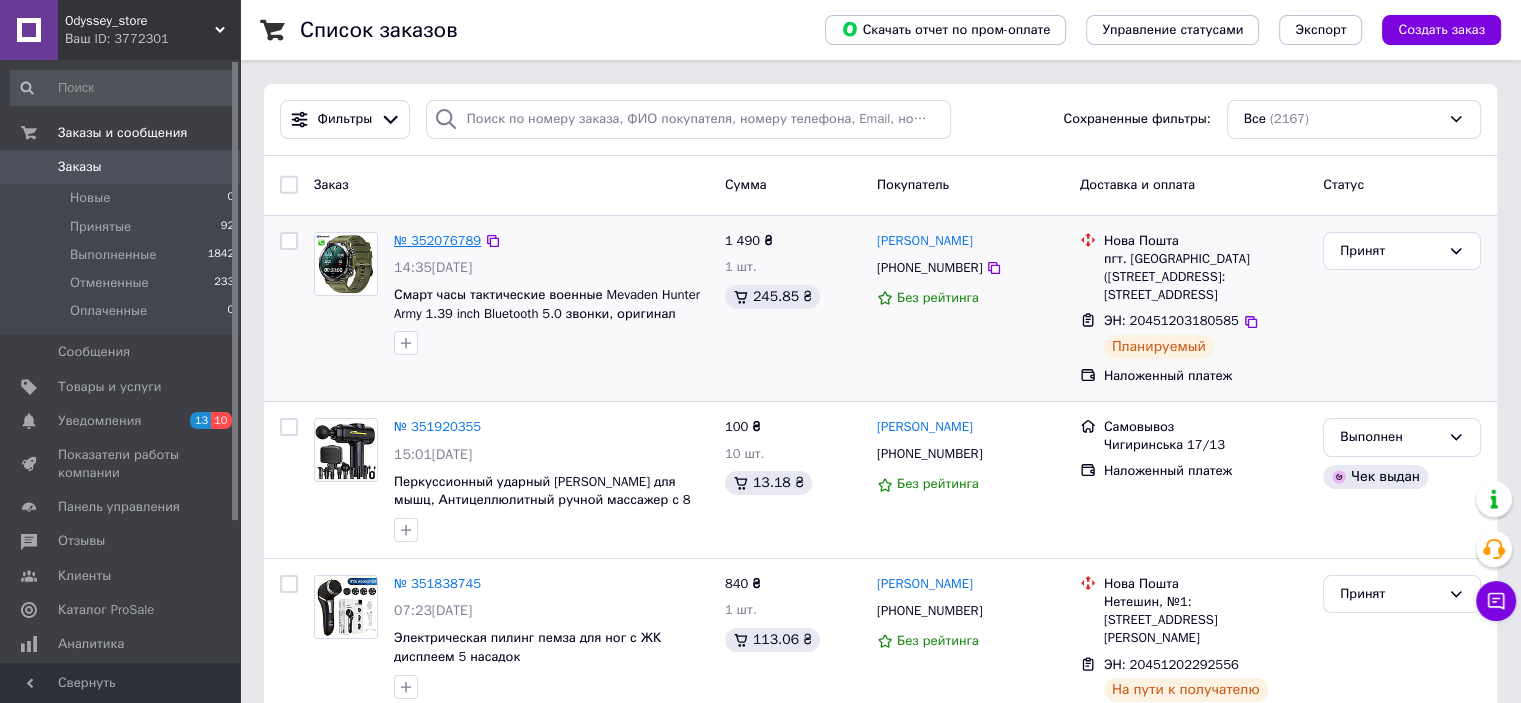click on "№ 352076789" at bounding box center (437, 240) 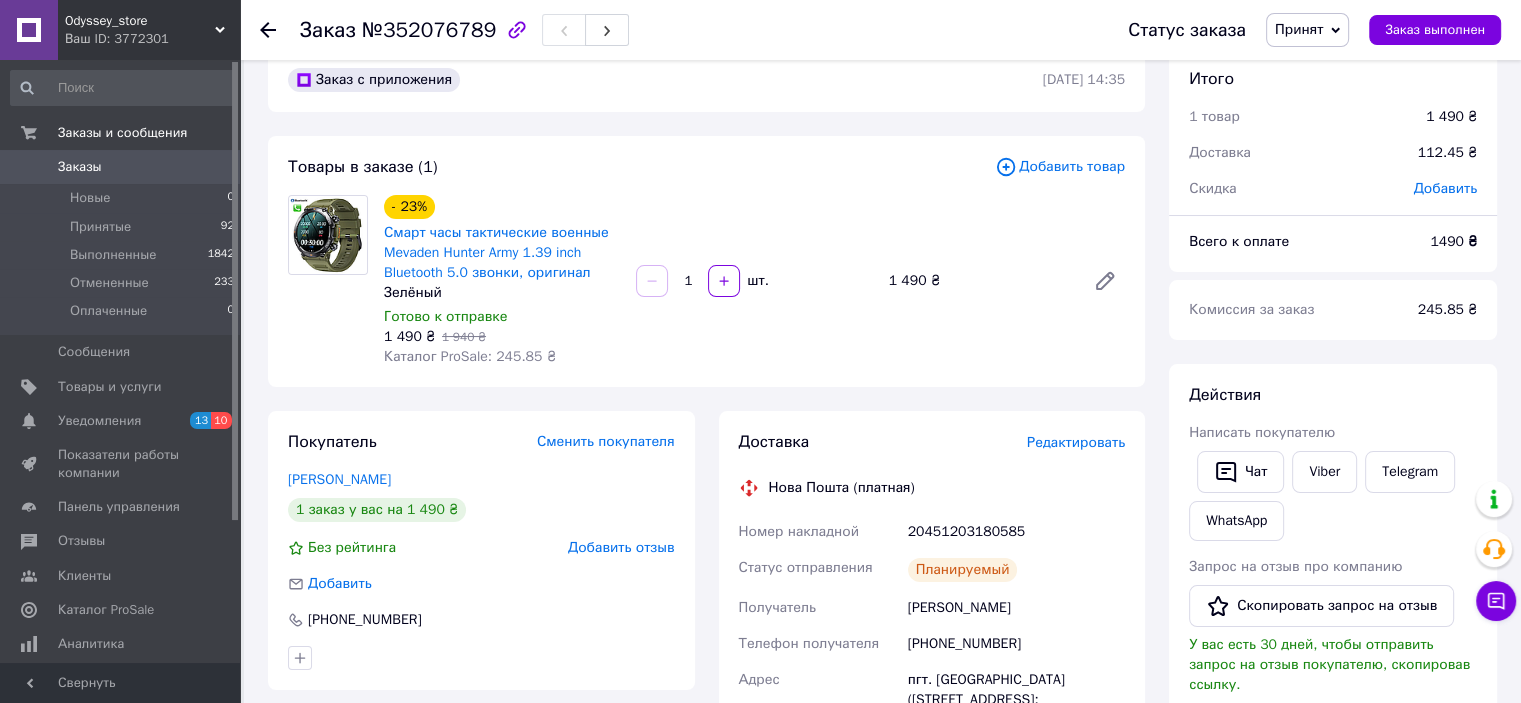 scroll, scrollTop: 0, scrollLeft: 0, axis: both 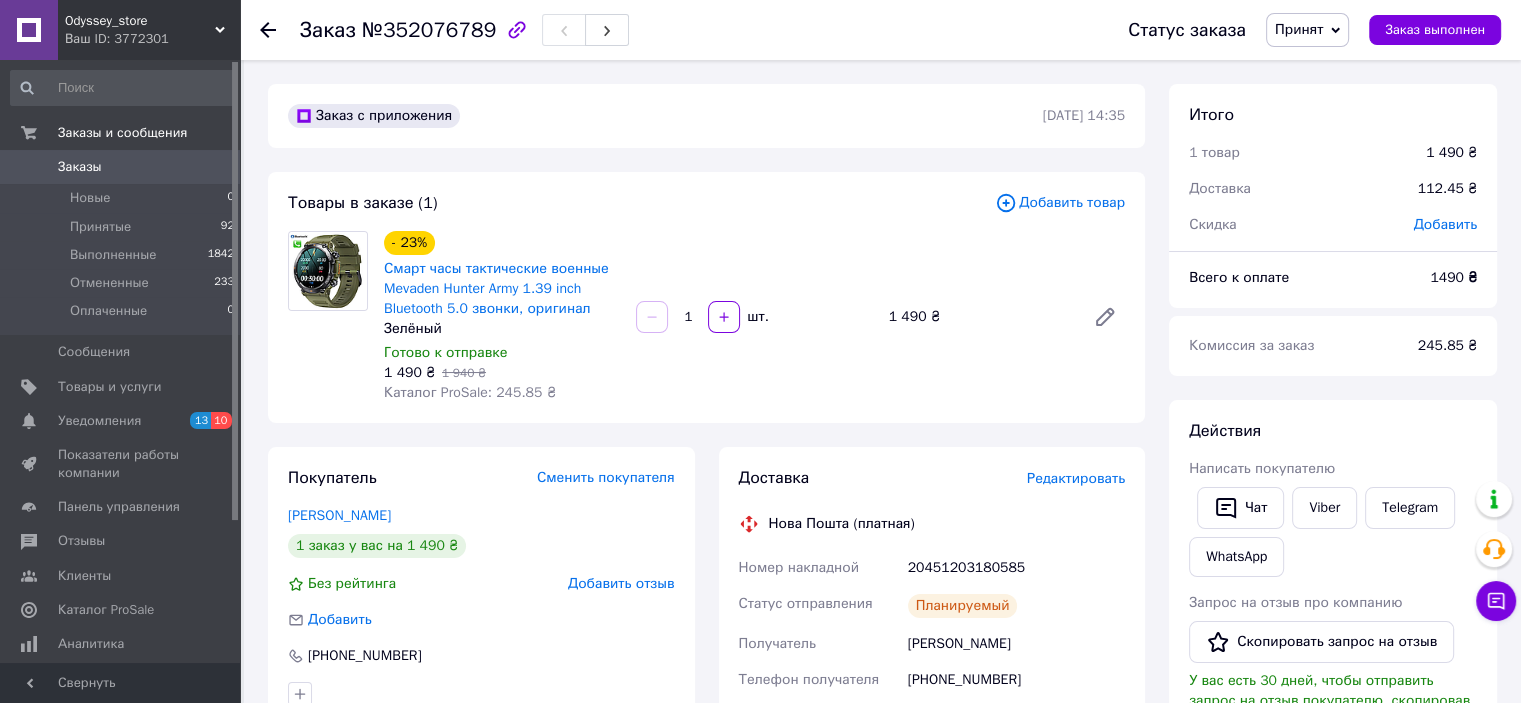 click on "Заказы" at bounding box center [80, 167] 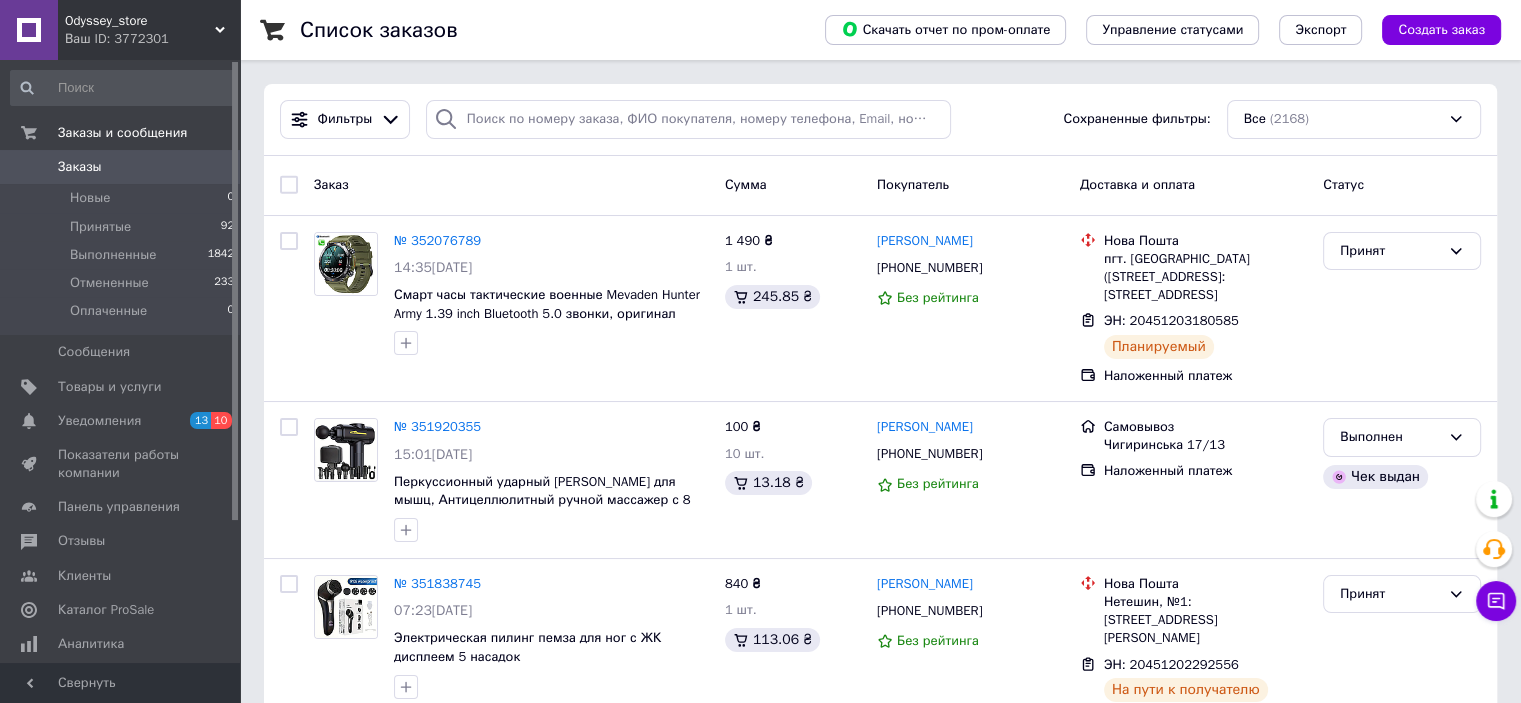 click on "Заказы" at bounding box center (80, 167) 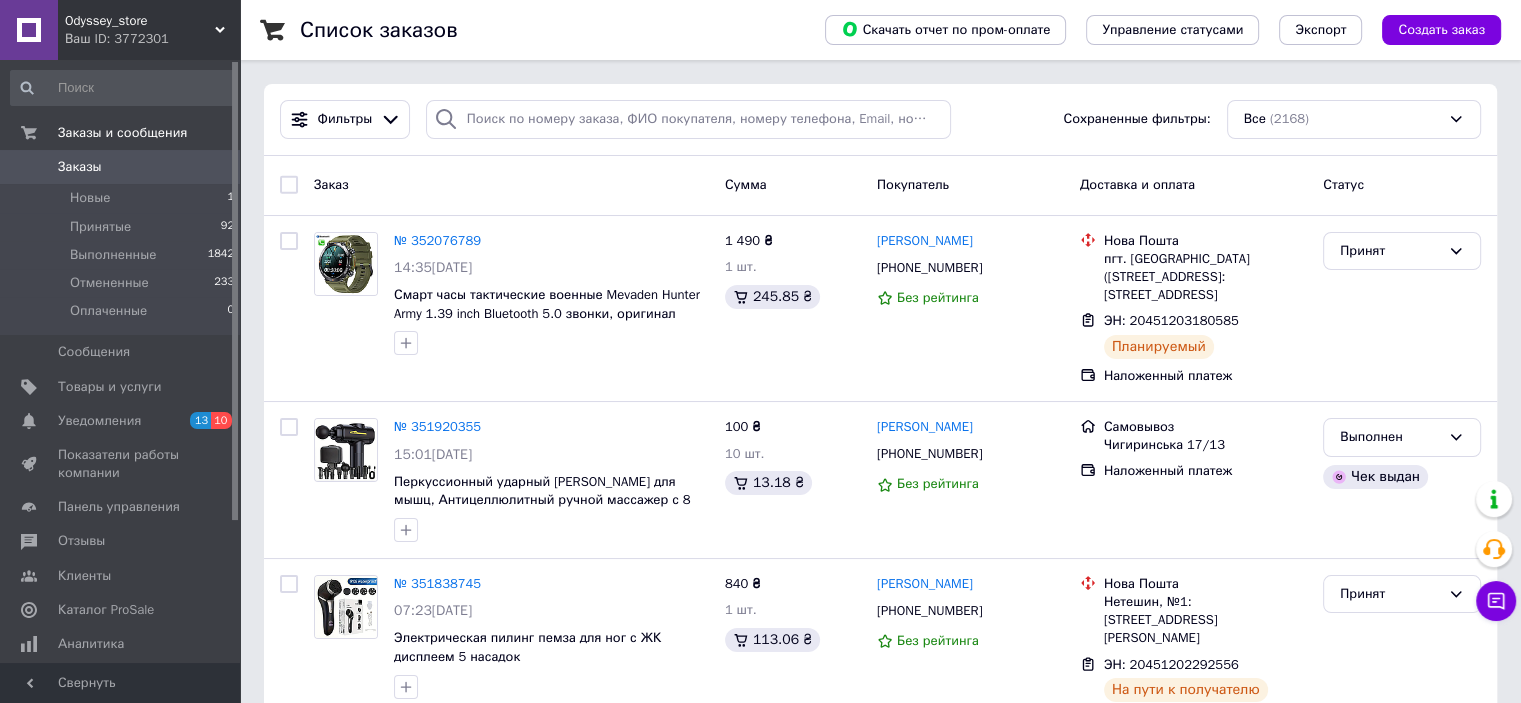 click on "Заказы" at bounding box center [80, 167] 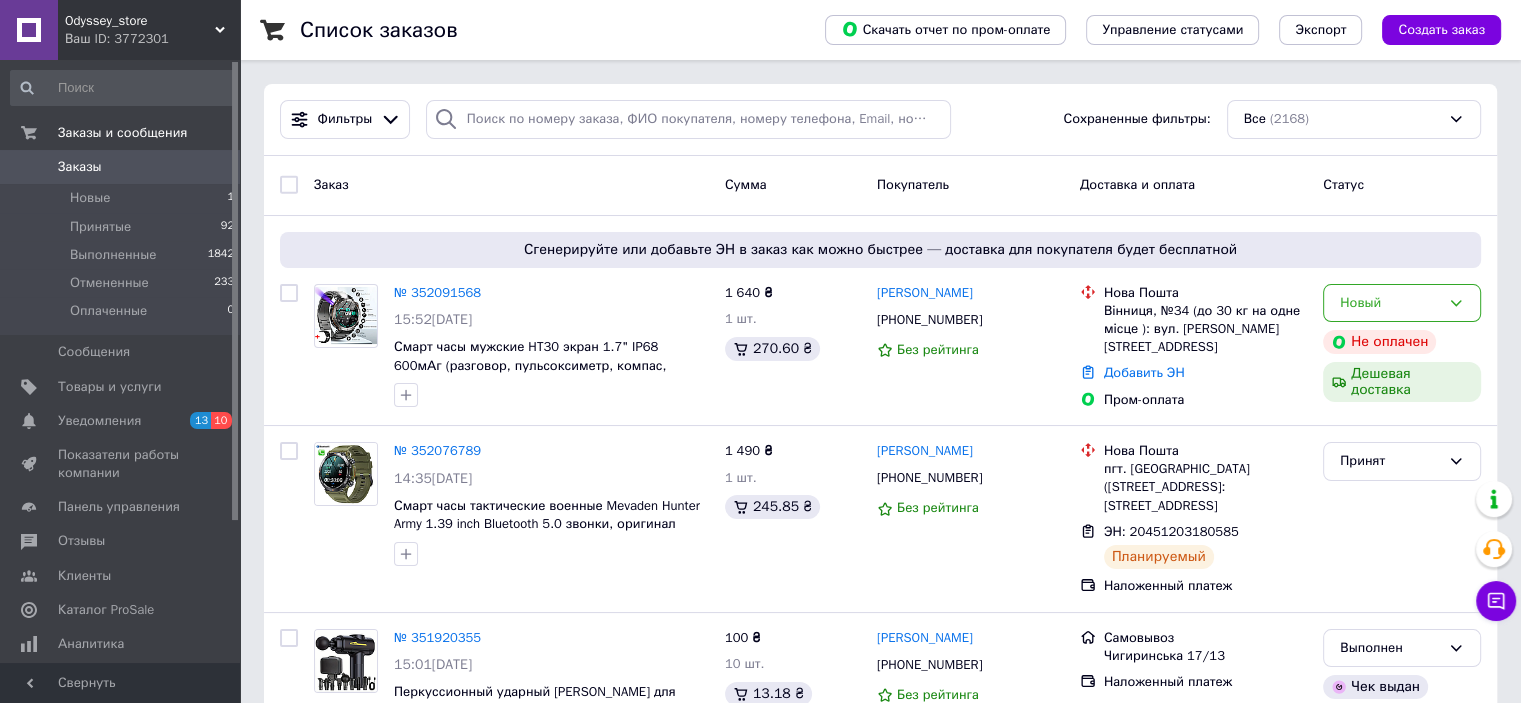 click on "Заказы" at bounding box center (80, 167) 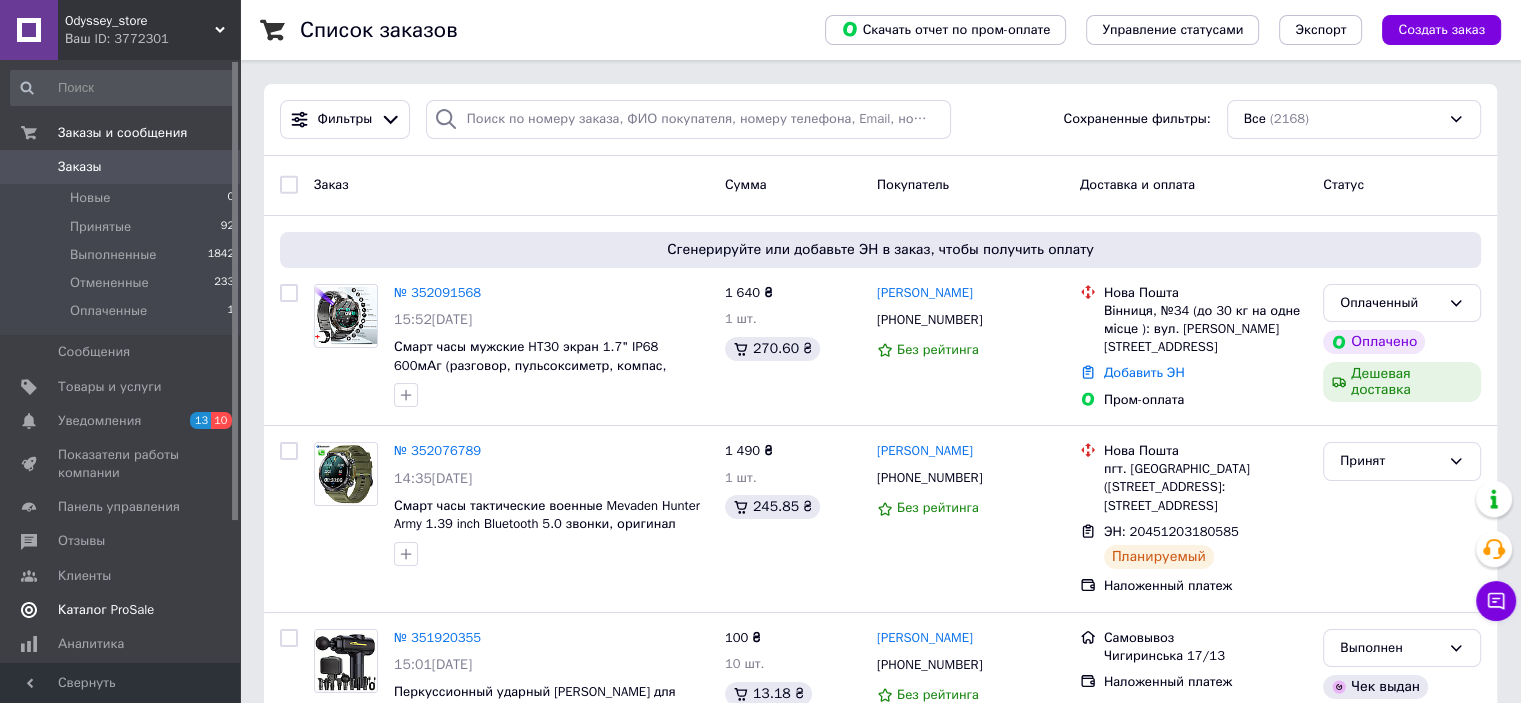click on "Каталог ProSale" at bounding box center (106, 610) 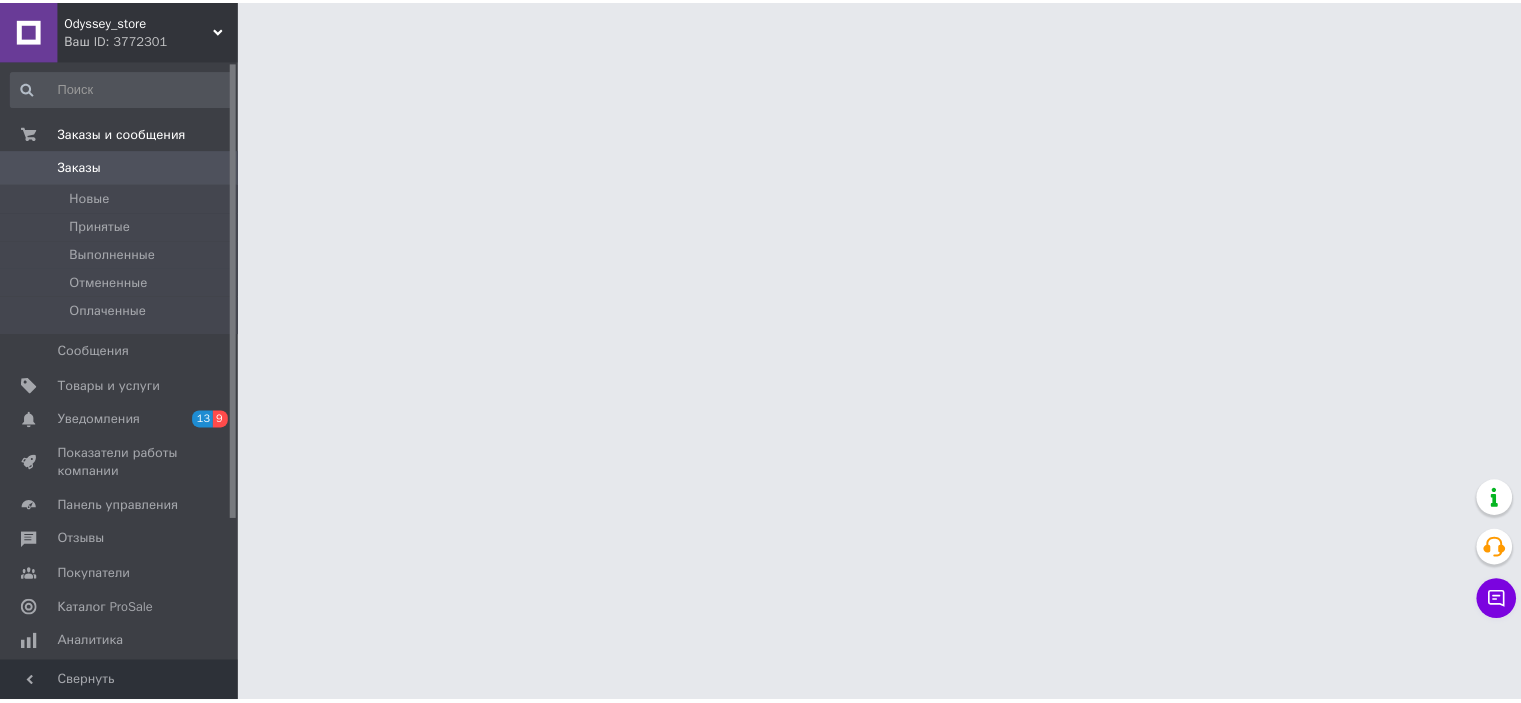 scroll, scrollTop: 0, scrollLeft: 0, axis: both 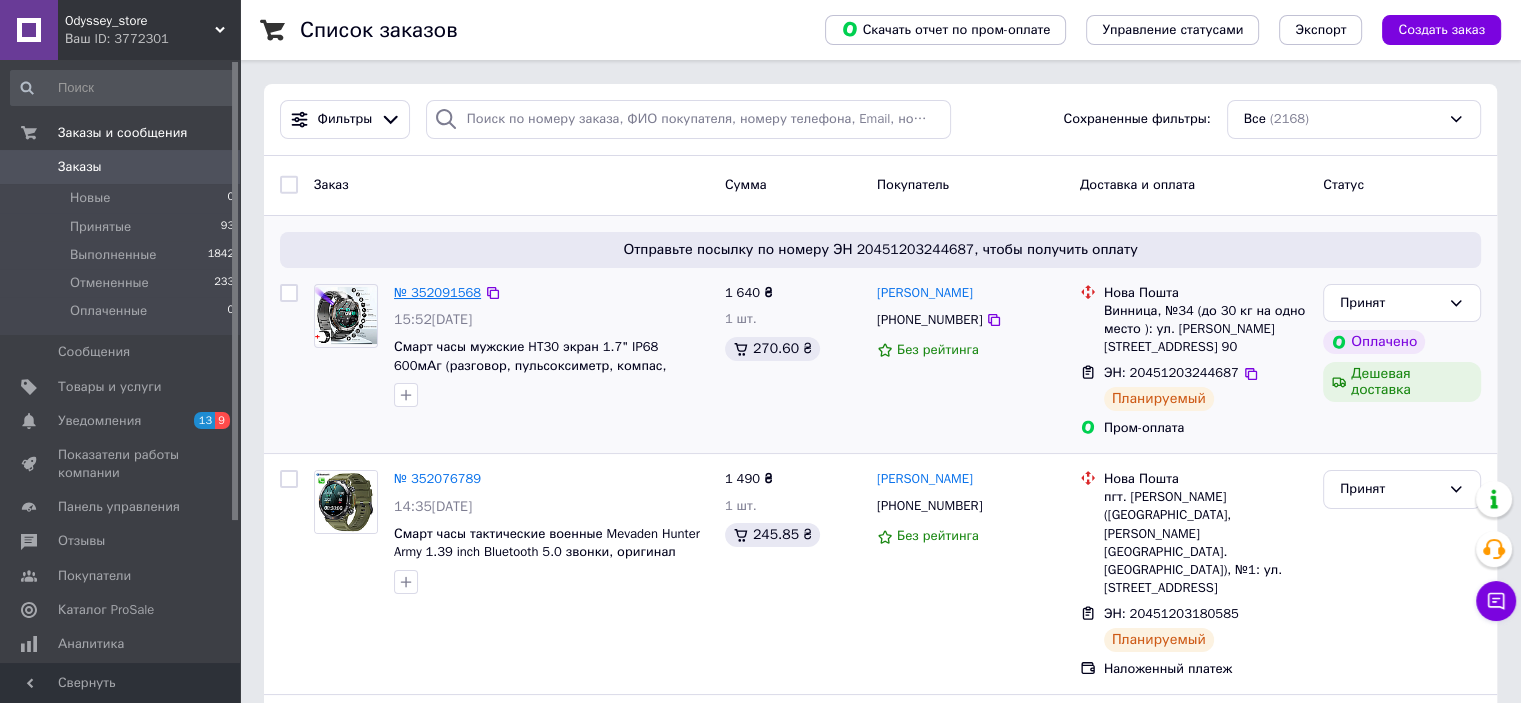 click on "№ 352091568" at bounding box center (437, 292) 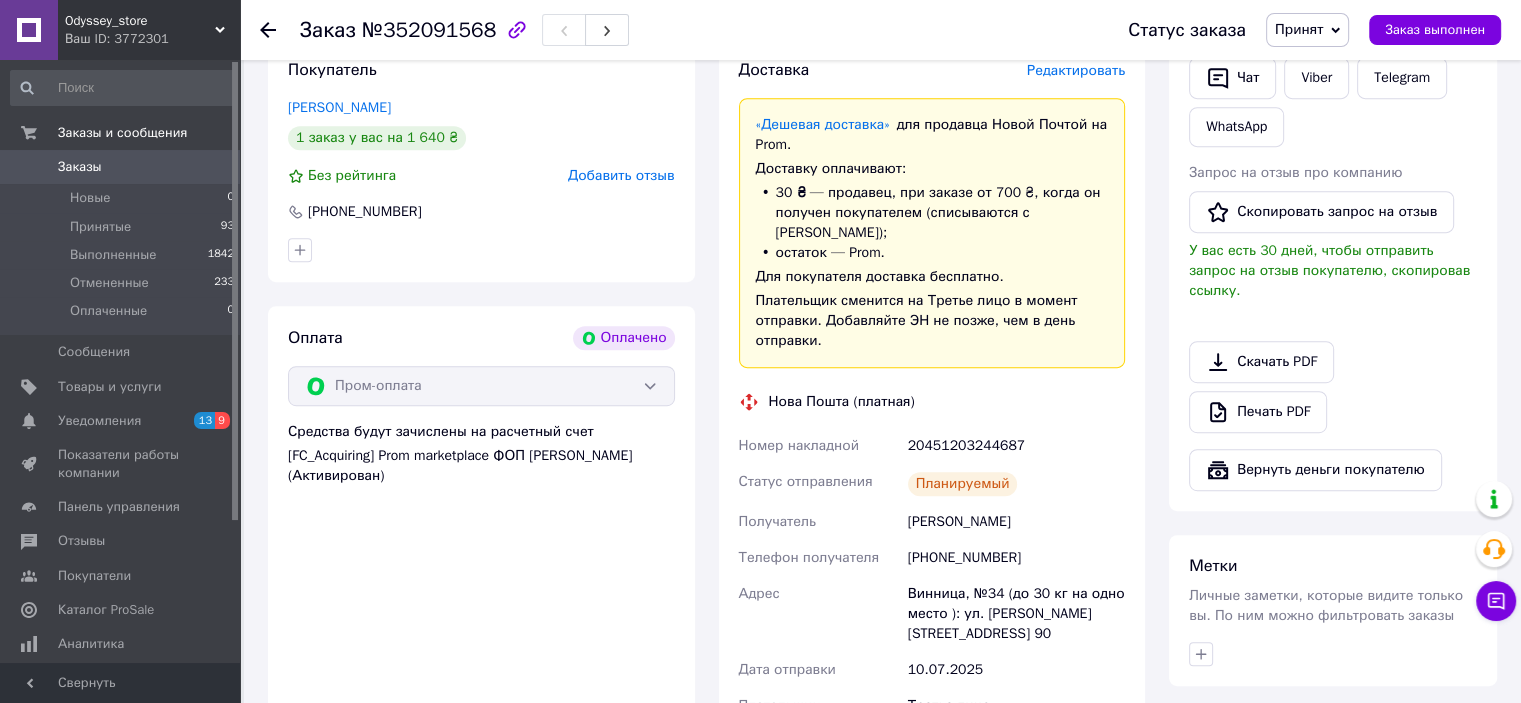 scroll, scrollTop: 754, scrollLeft: 0, axis: vertical 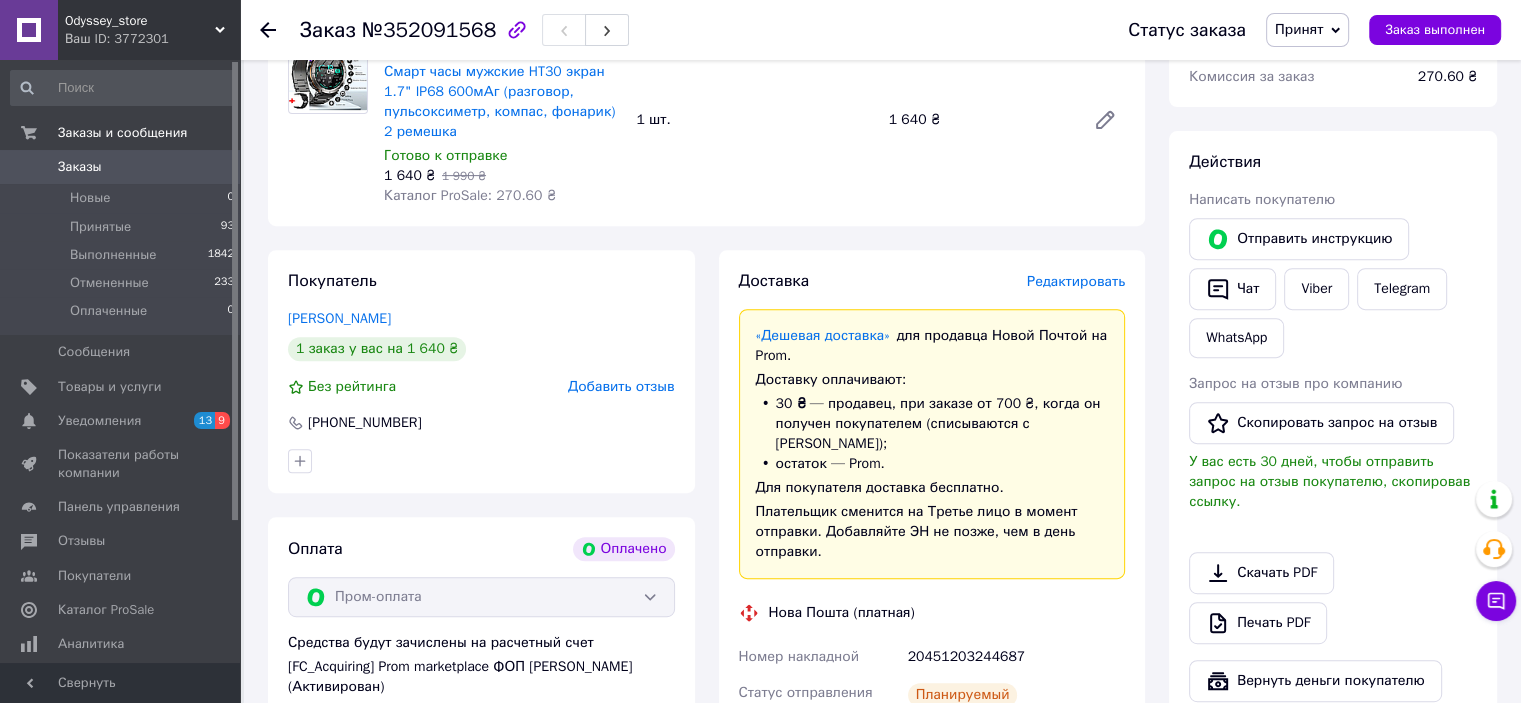 click at bounding box center [29, 167] 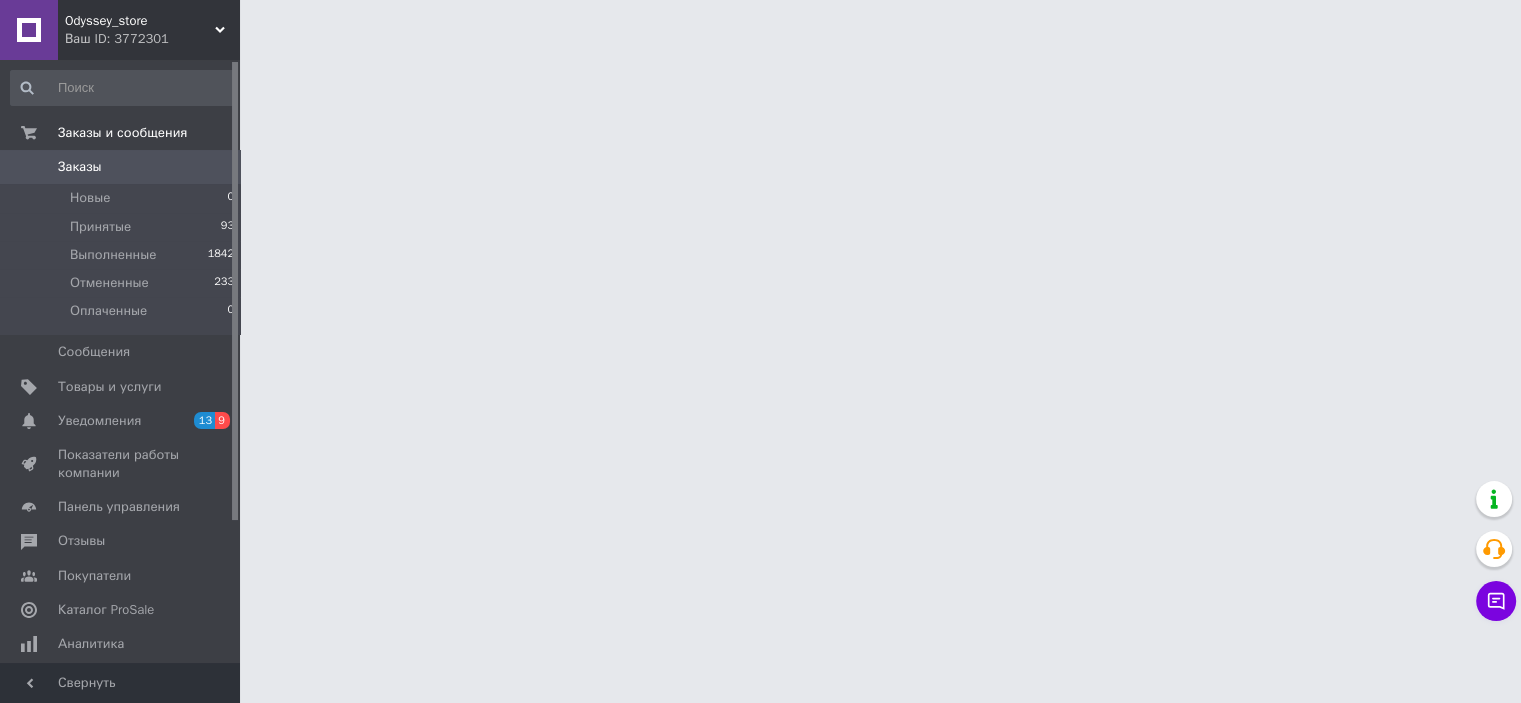 scroll, scrollTop: 0, scrollLeft: 0, axis: both 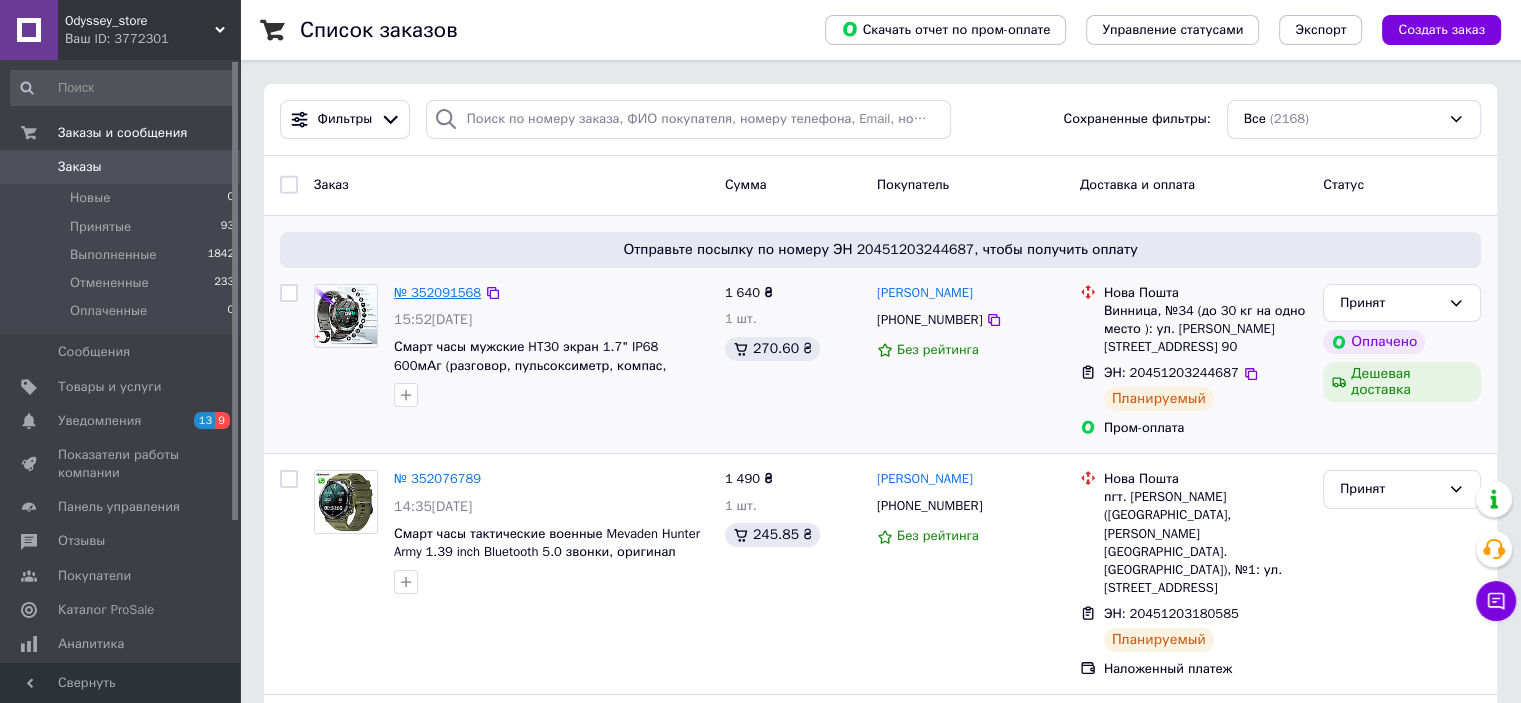 click on "№ 352091568" at bounding box center [437, 292] 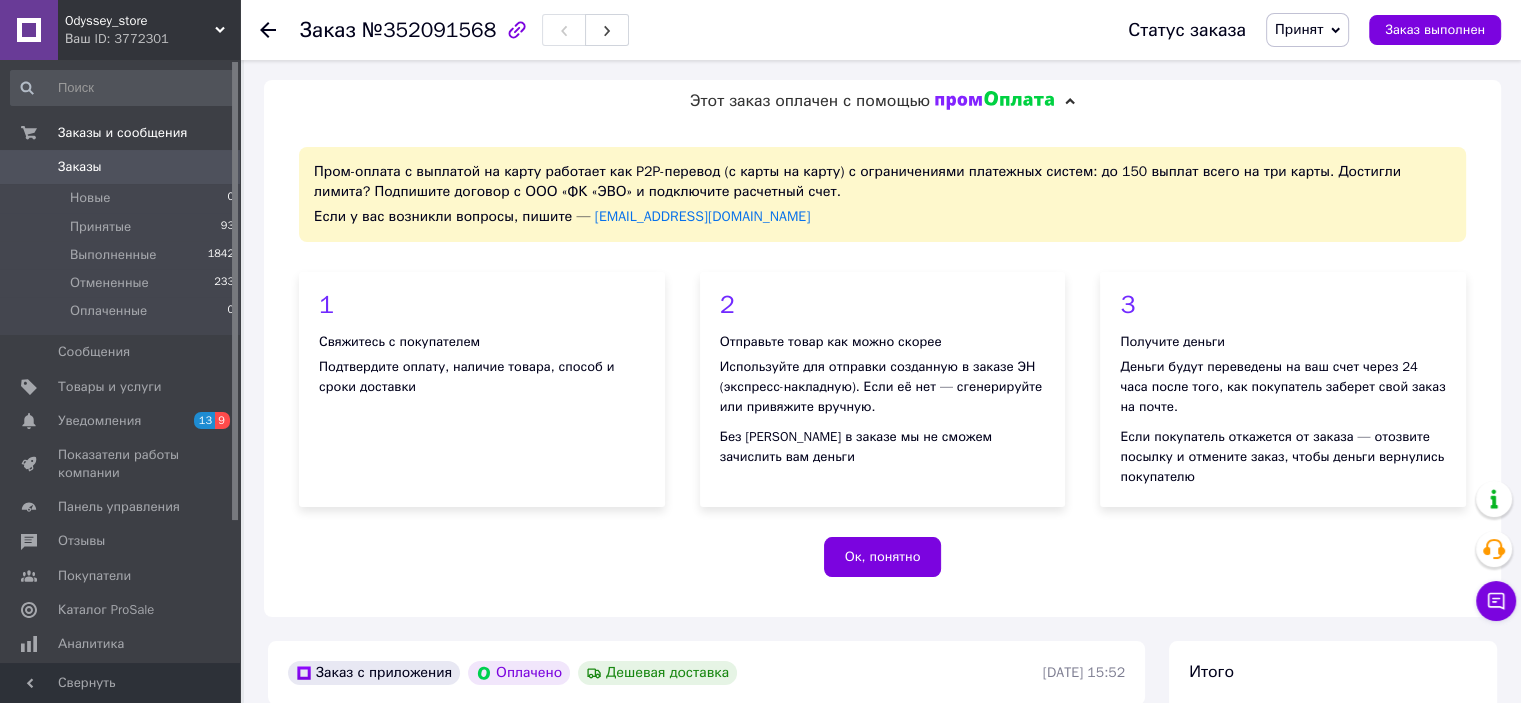 click 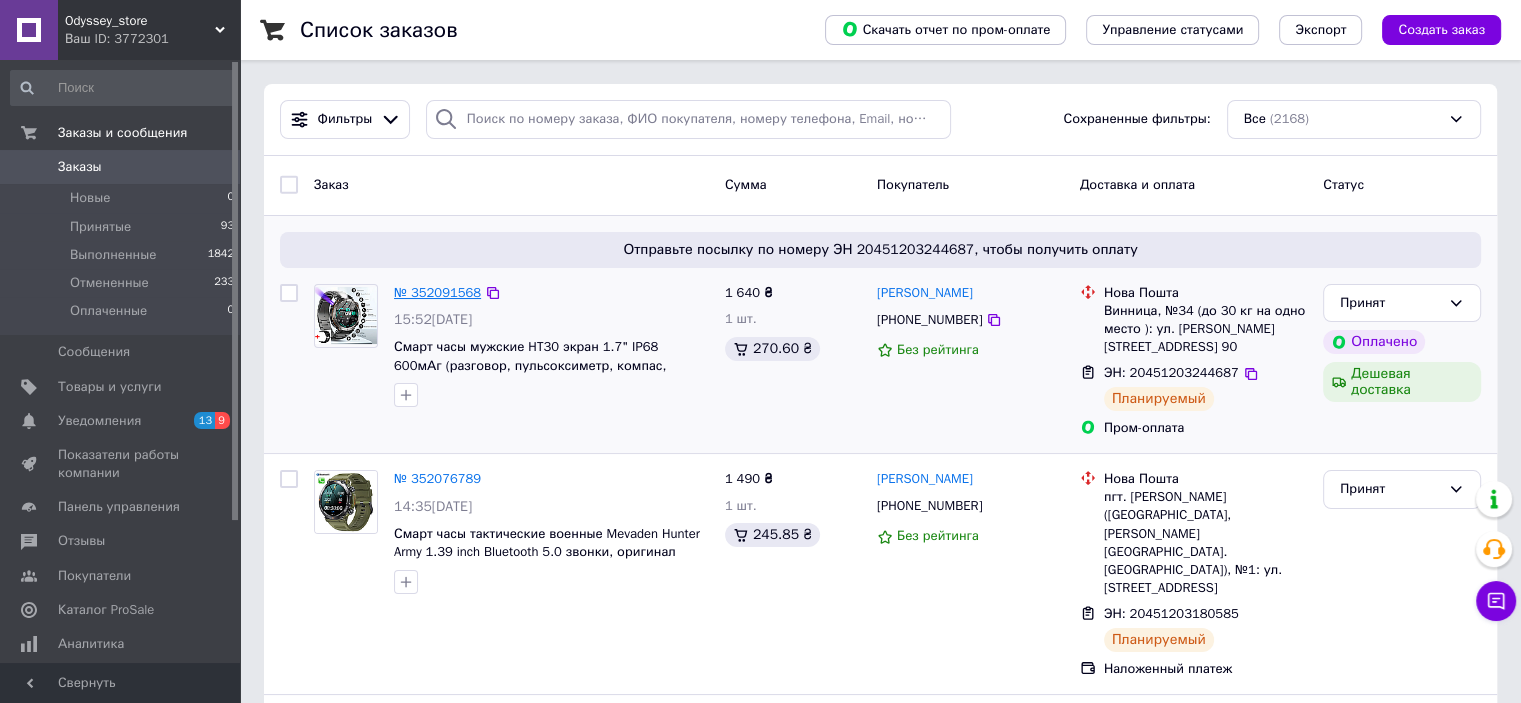 click on "№ 352091568" at bounding box center (437, 292) 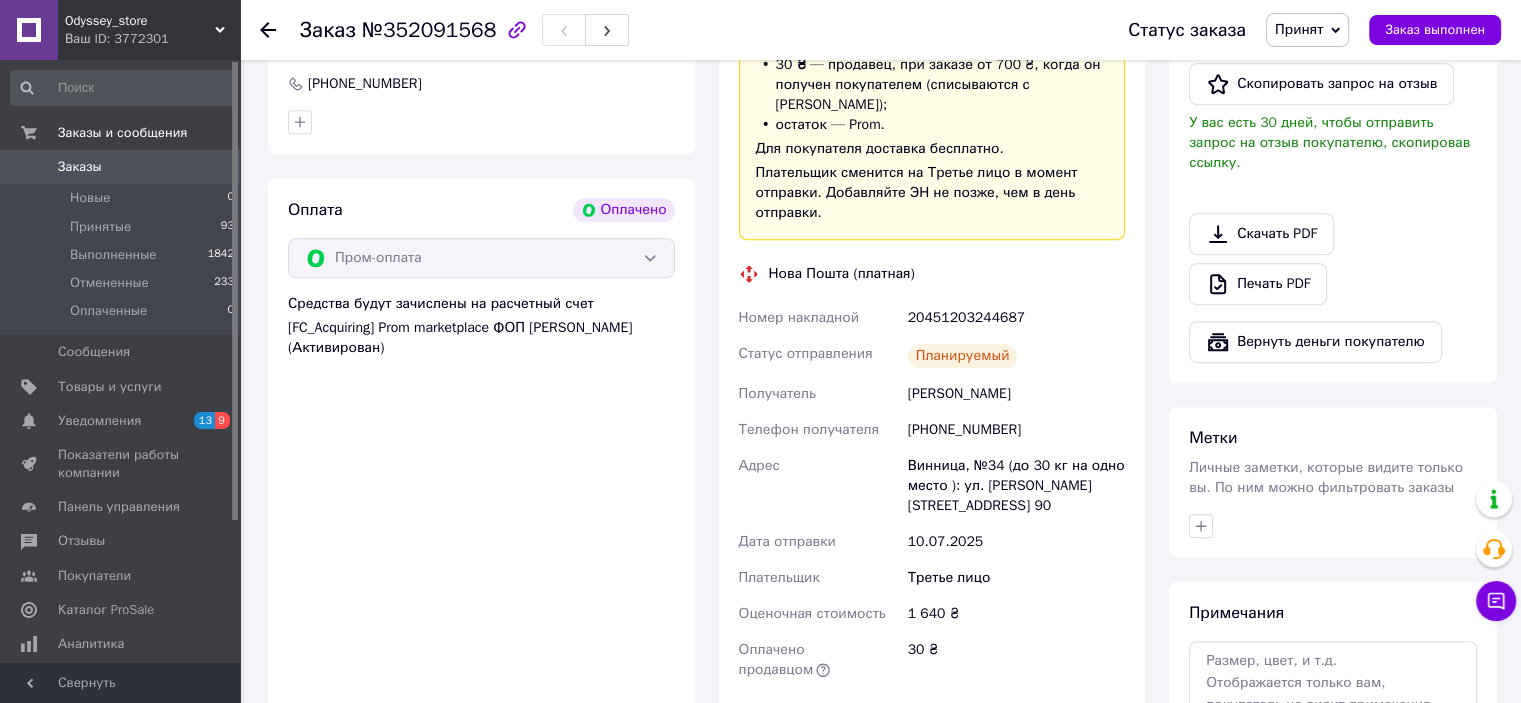 scroll, scrollTop: 1100, scrollLeft: 0, axis: vertical 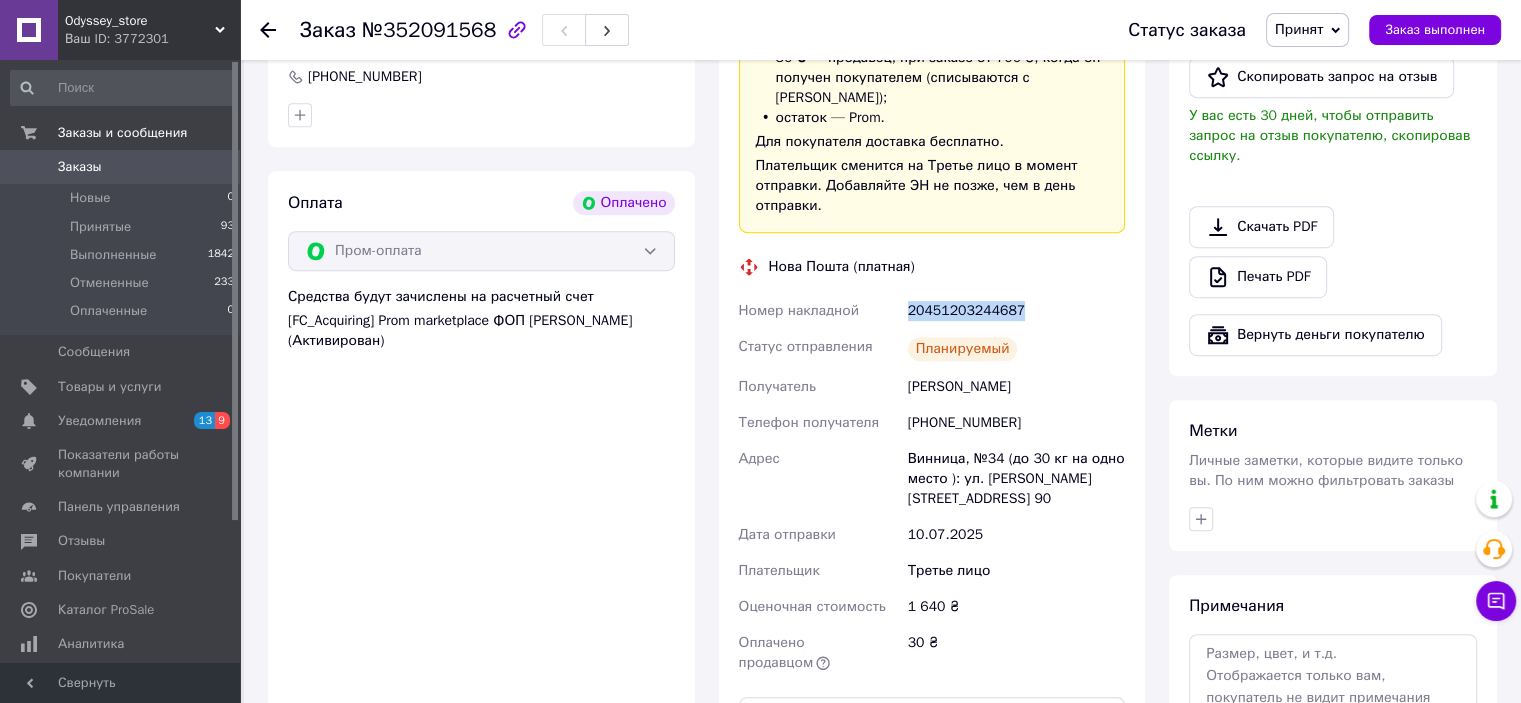 drag, startPoint x: 1024, startPoint y: 290, endPoint x: 910, endPoint y: 302, distance: 114.62984 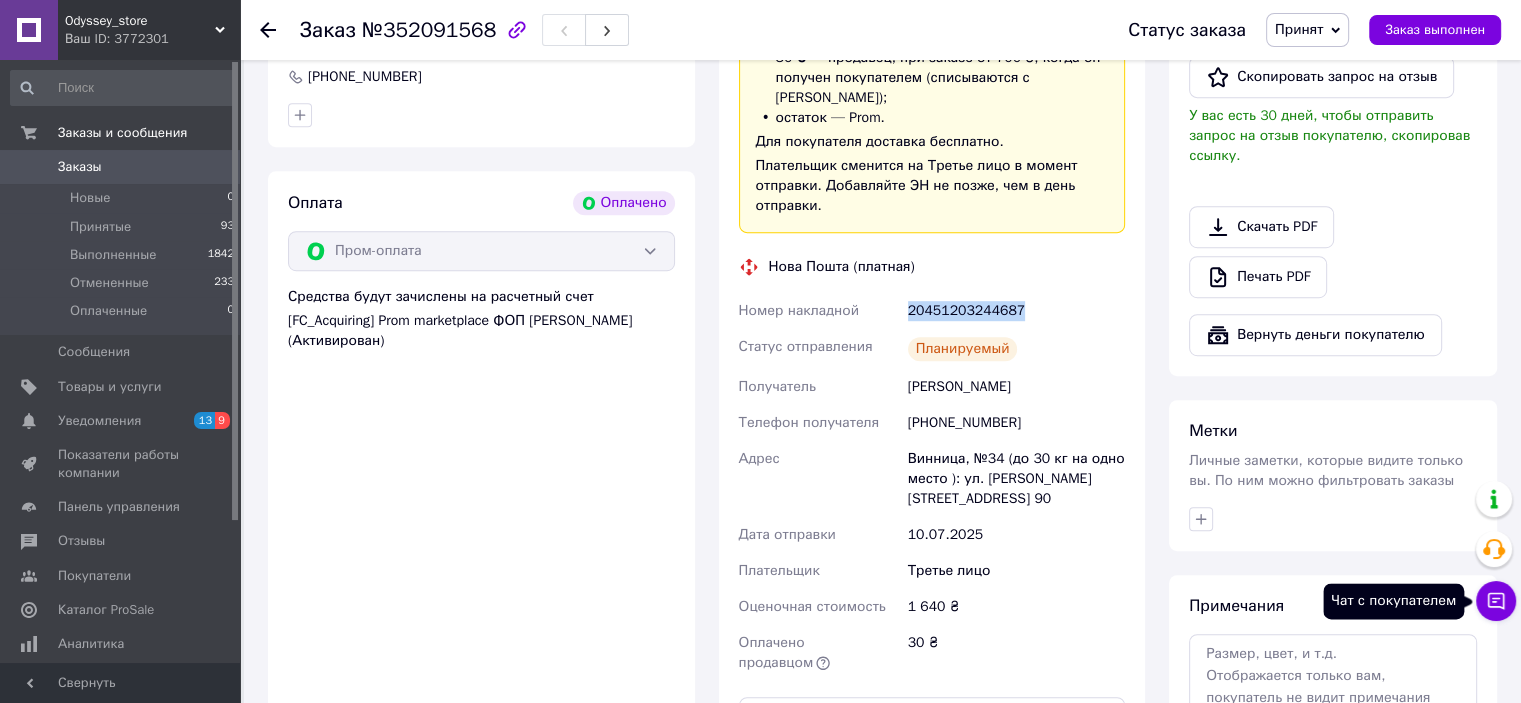 click 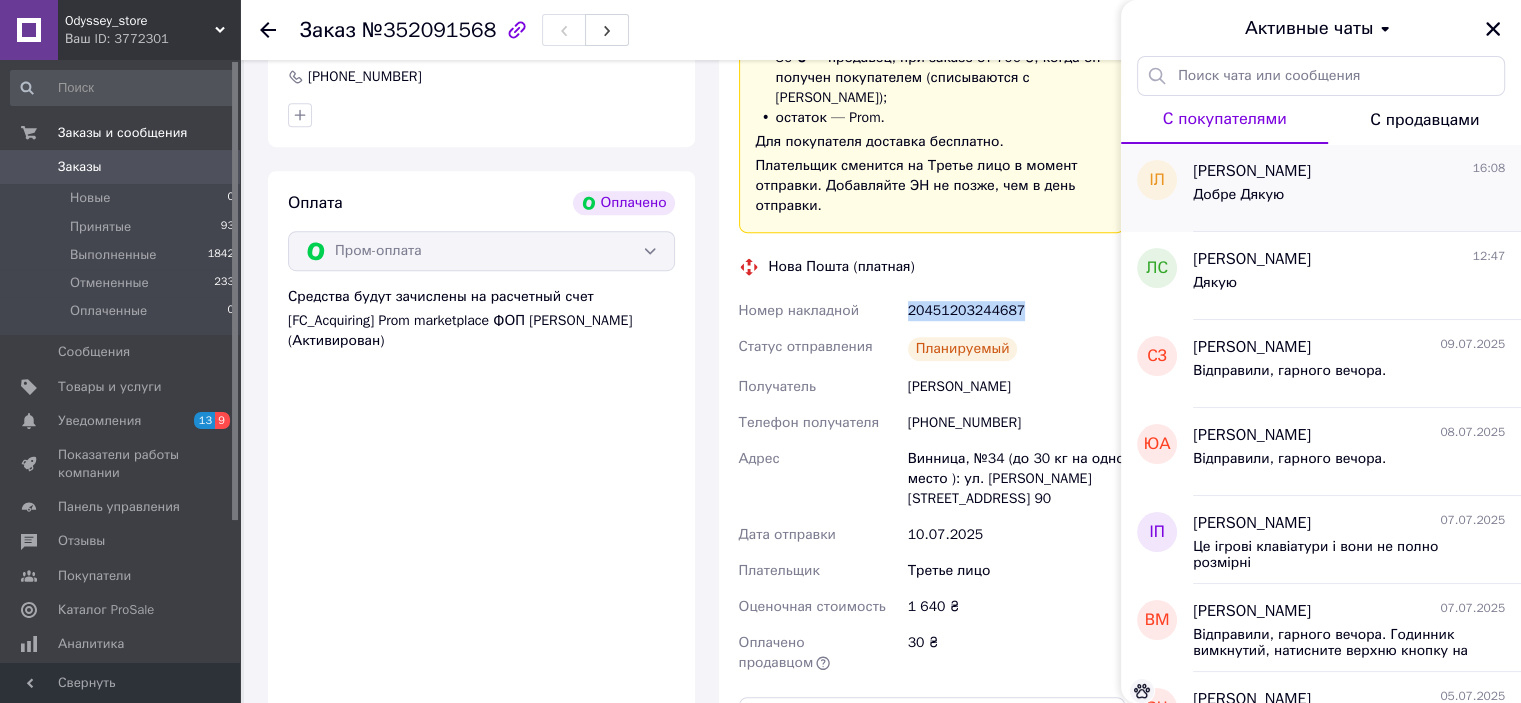 click on "[PERSON_NAME]" at bounding box center [1252, 171] 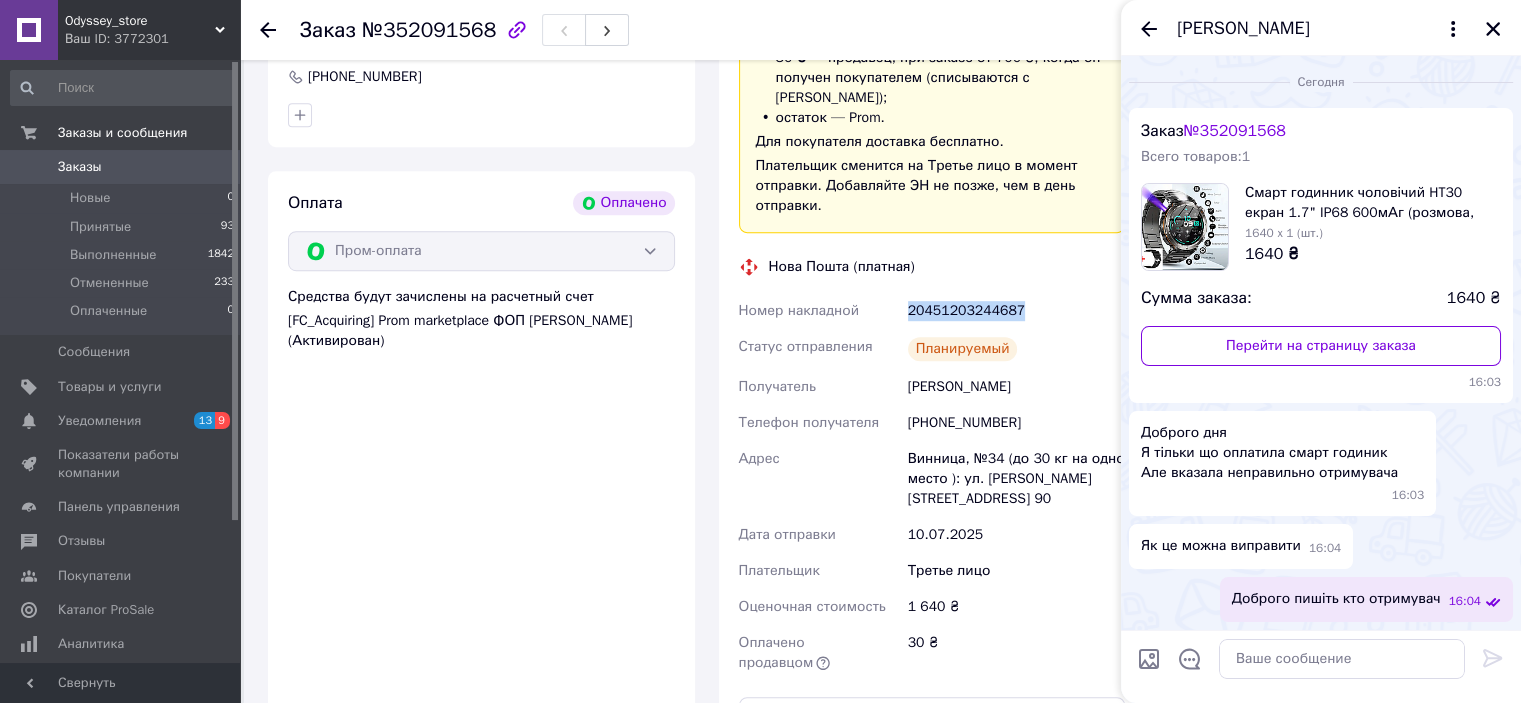 scroll, scrollTop: 680, scrollLeft: 0, axis: vertical 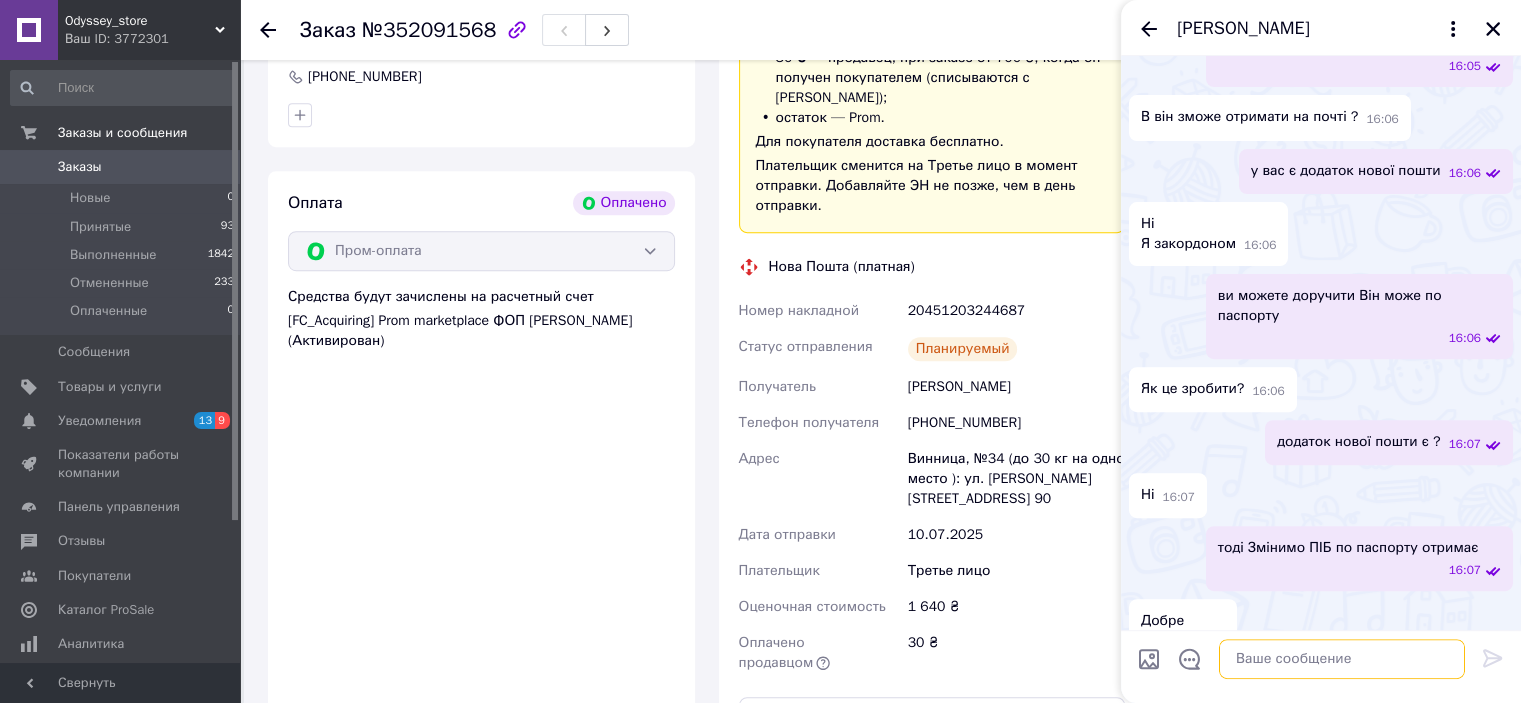 click at bounding box center [1342, 659] 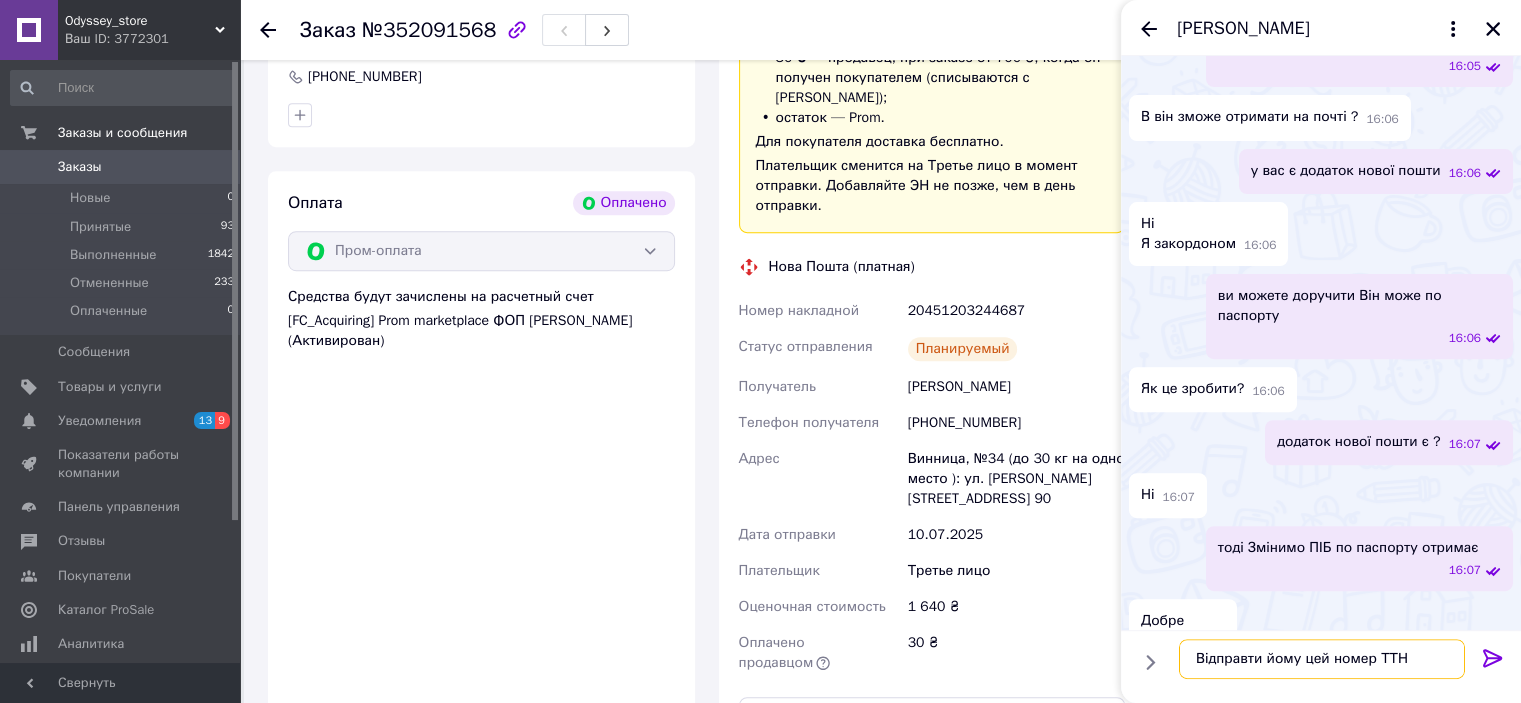 type on "Відправти йому цей номер ТТН" 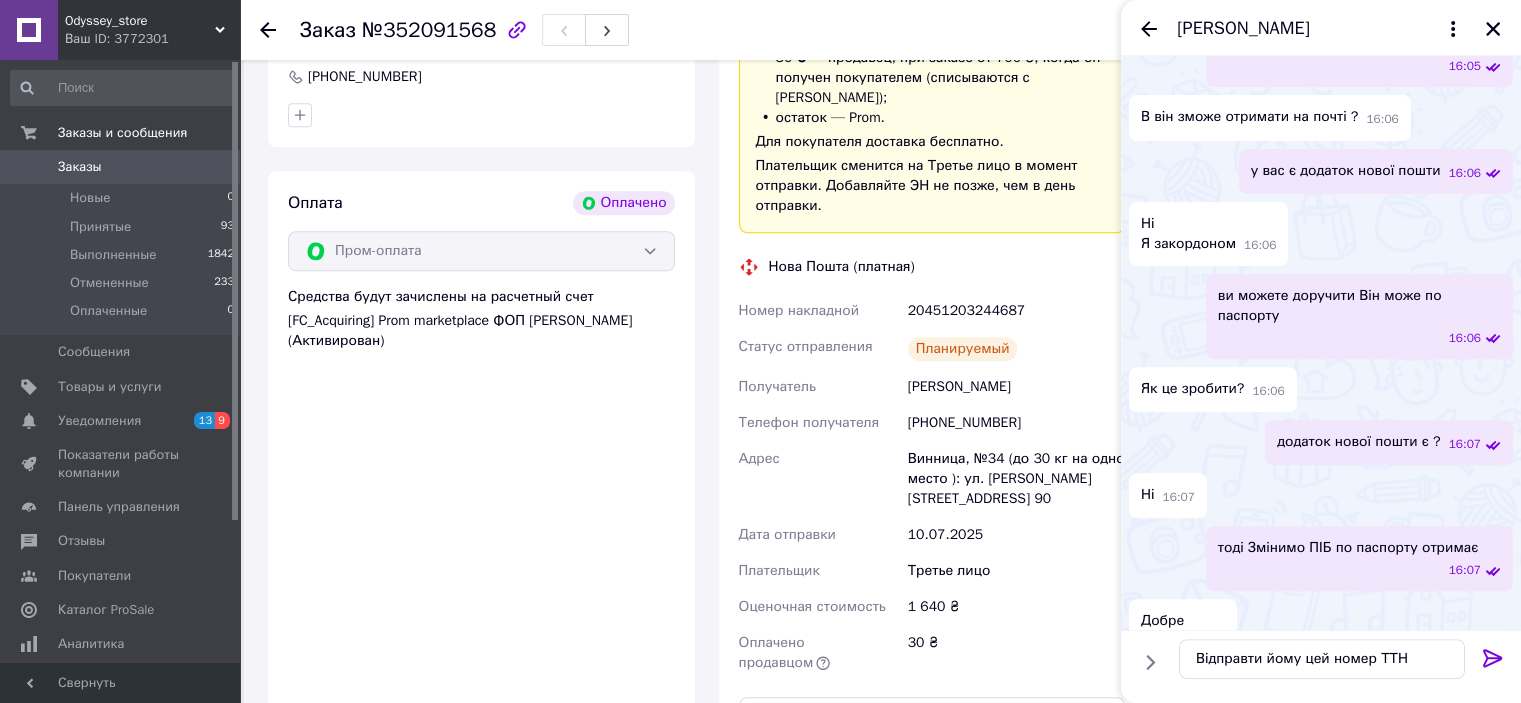 click 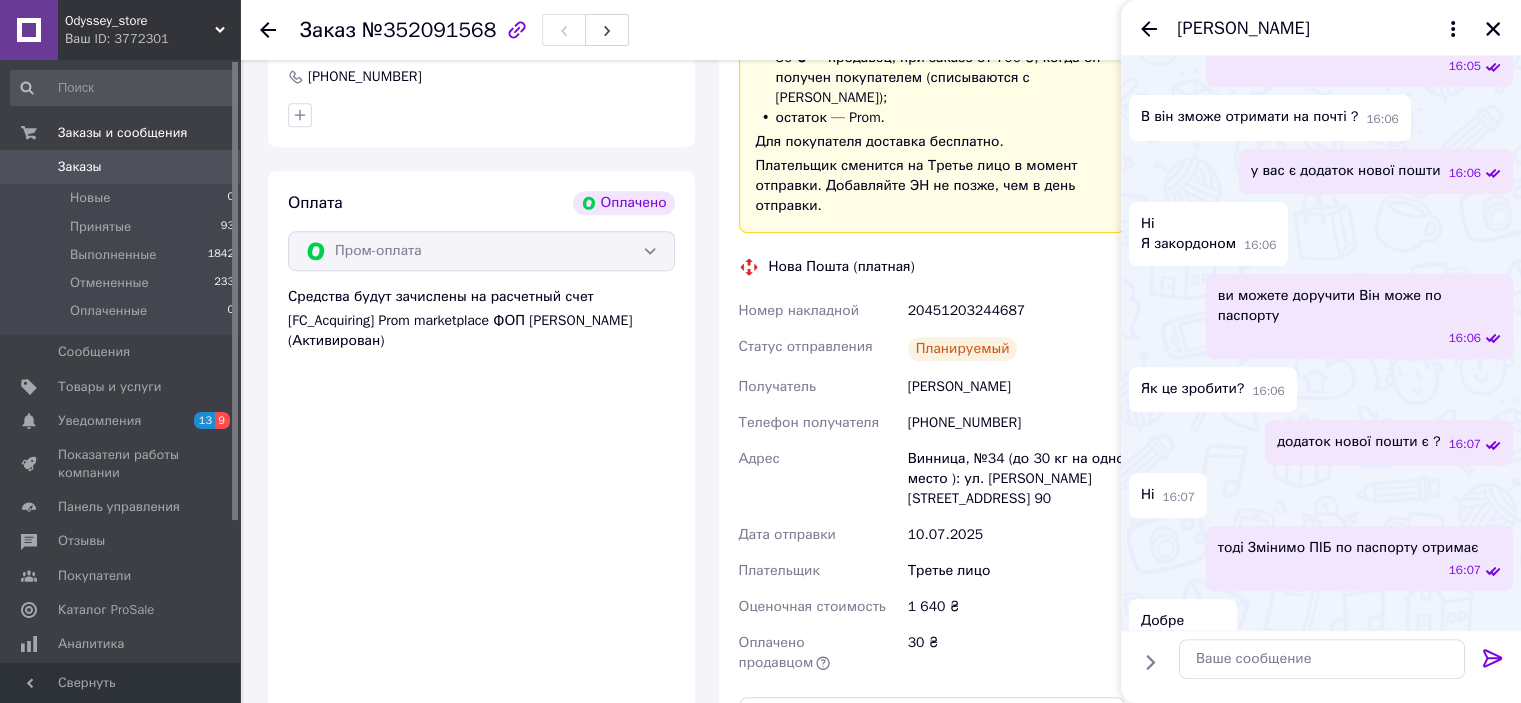 scroll, scrollTop: 732, scrollLeft: 0, axis: vertical 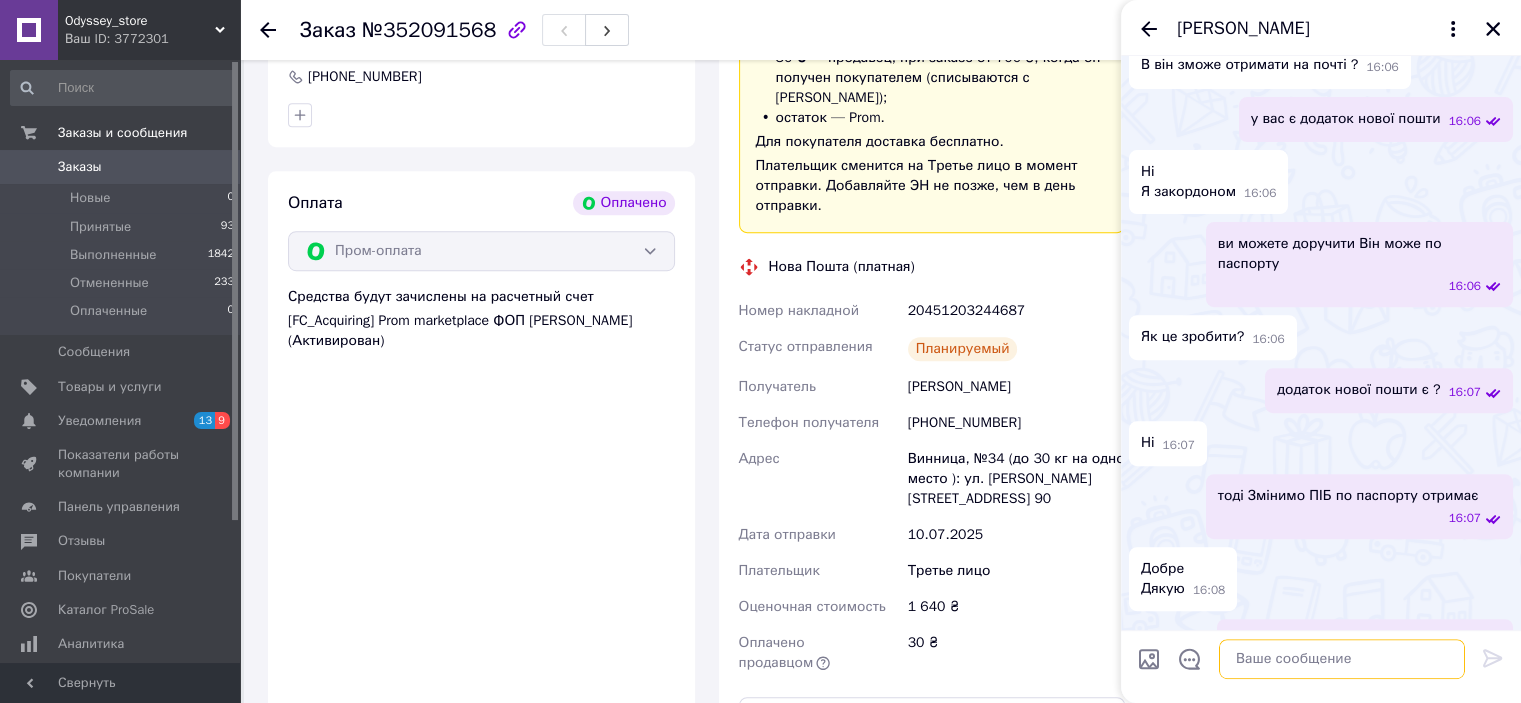 click at bounding box center [1342, 659] 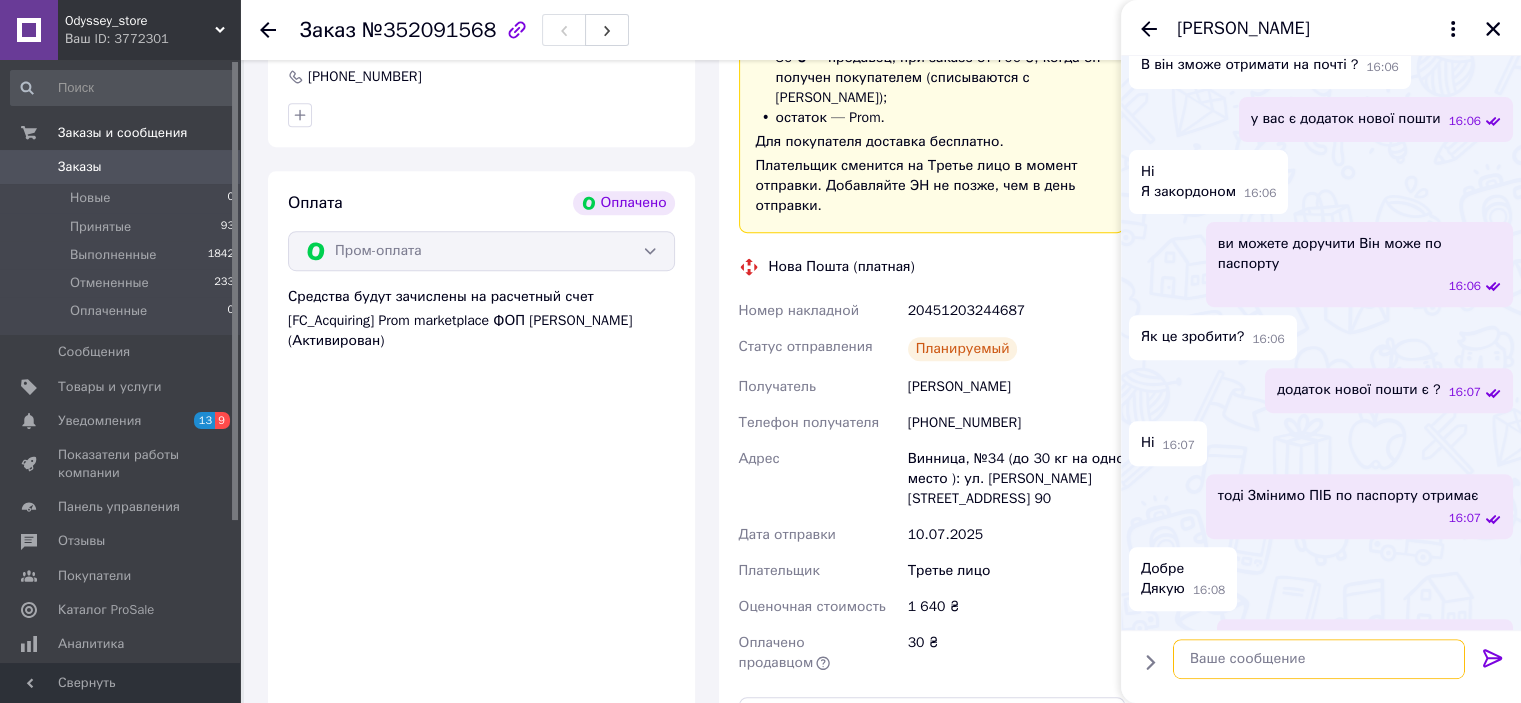 type on "20451203244687" 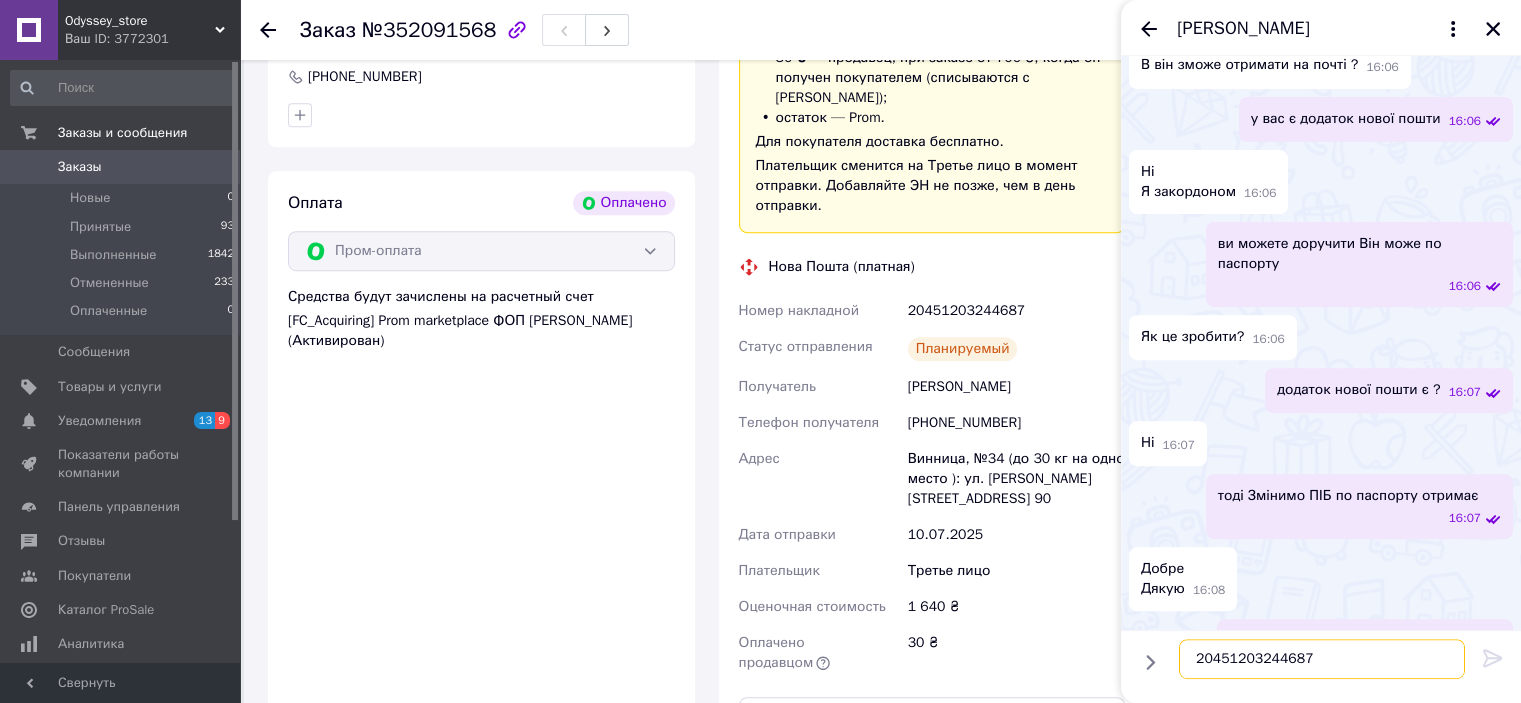 type 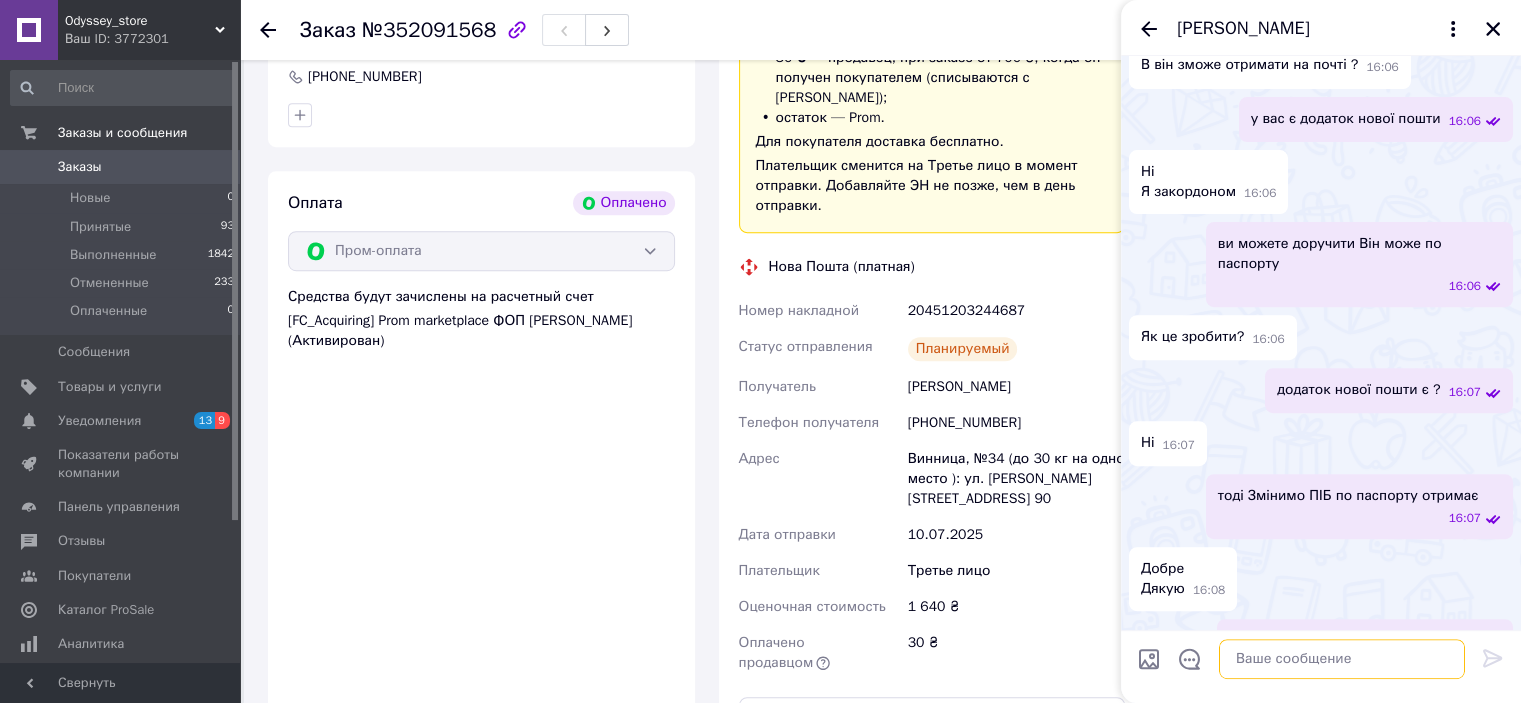 scroll, scrollTop: 786, scrollLeft: 0, axis: vertical 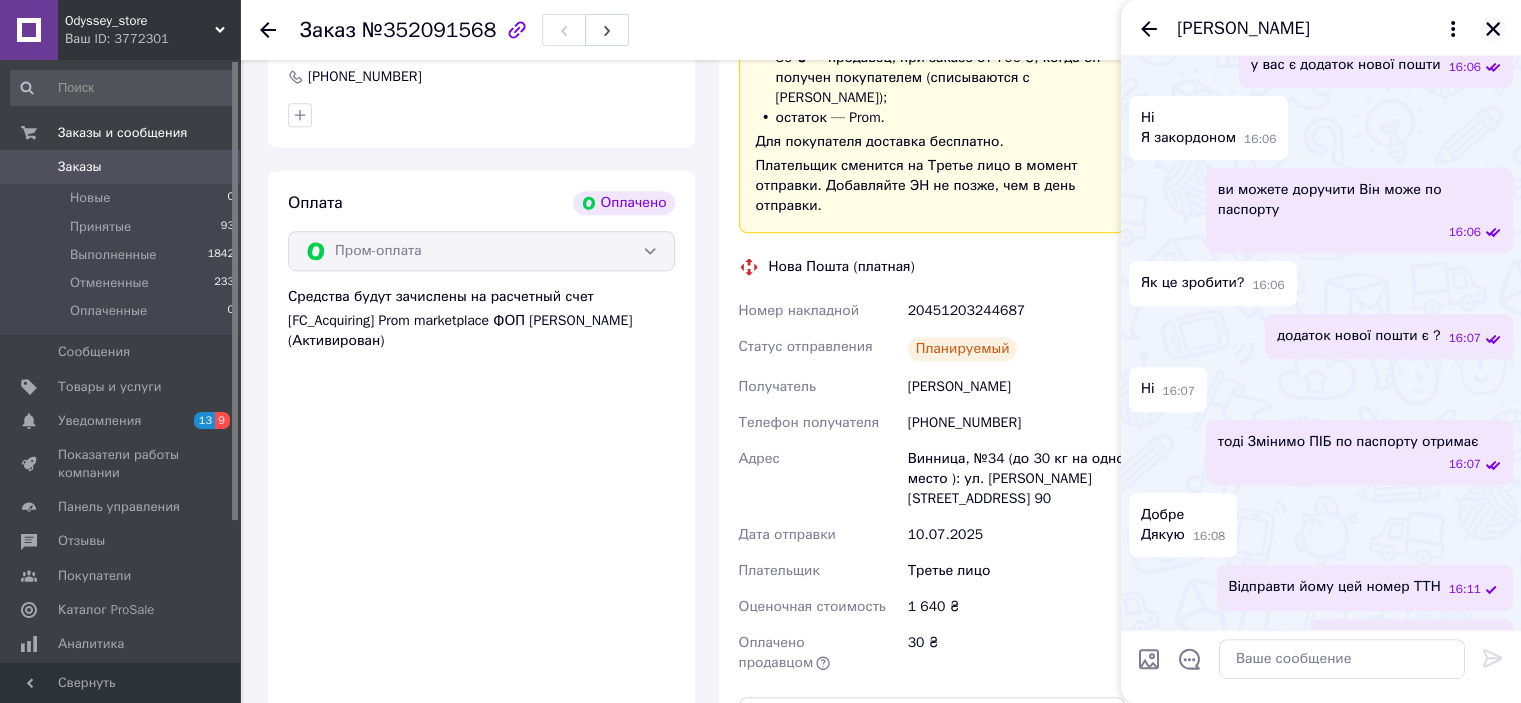 click 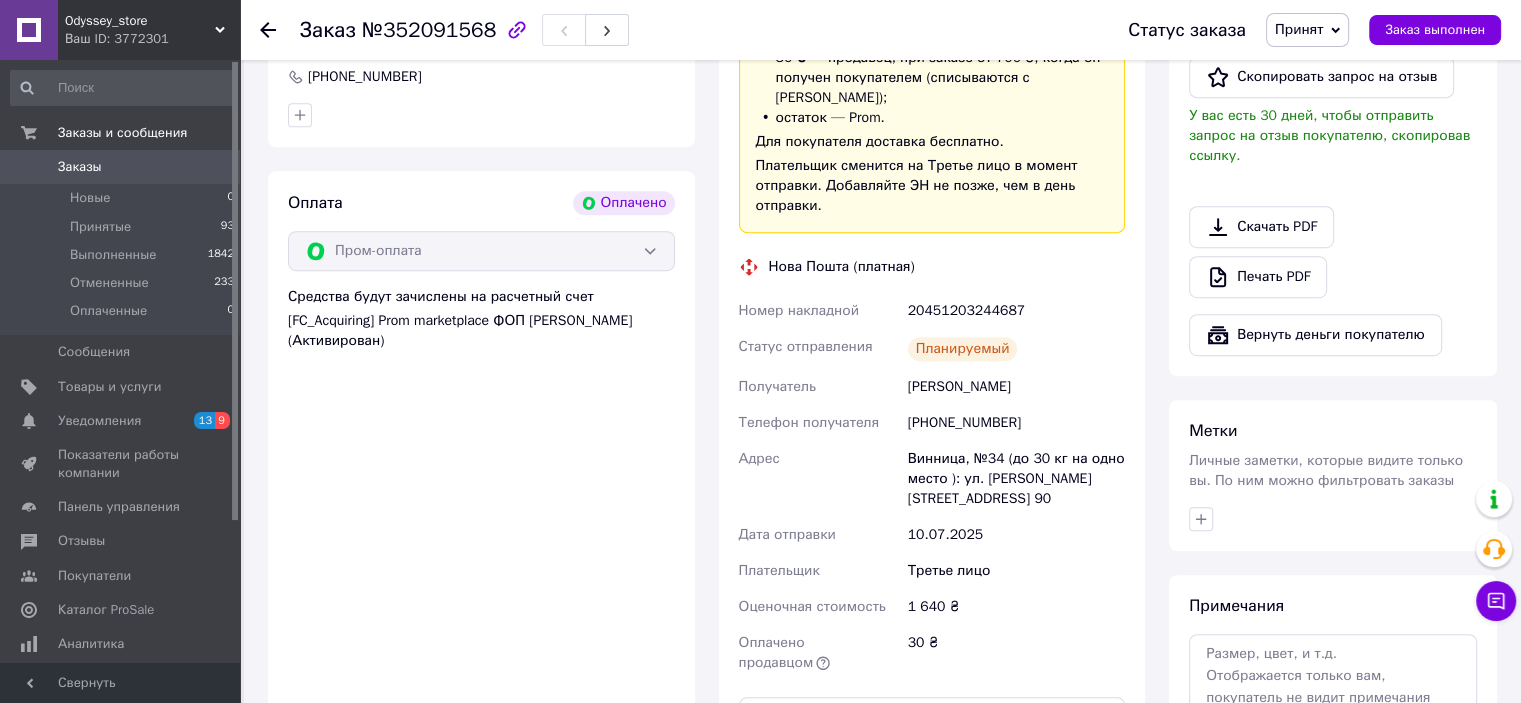 click on "Заказы" at bounding box center [80, 167] 